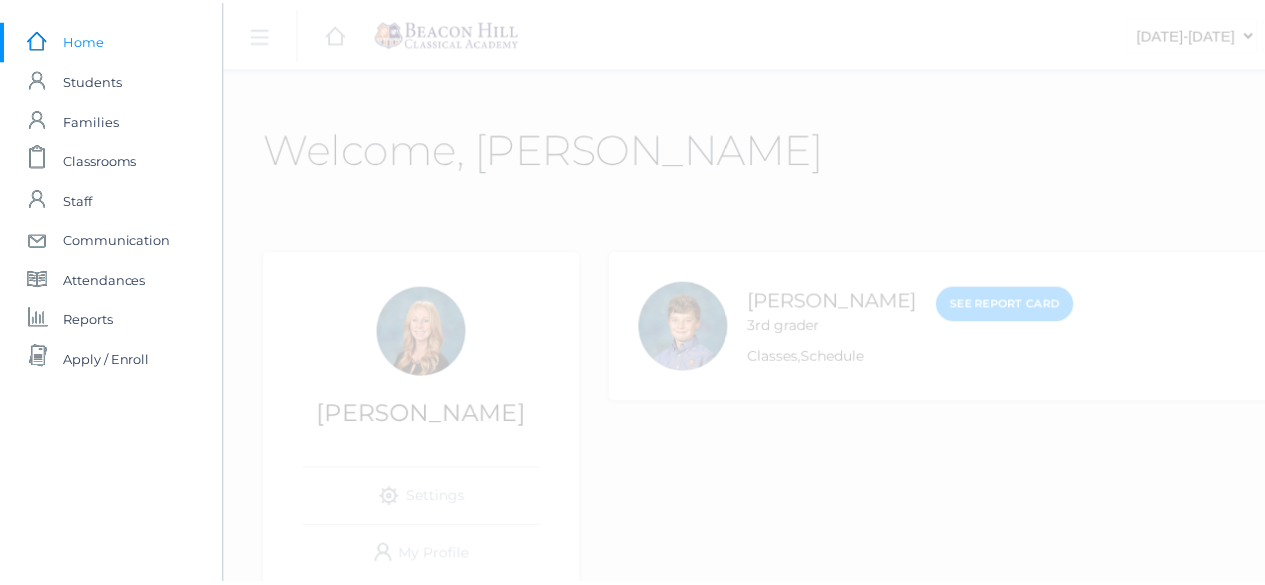 scroll, scrollTop: 0, scrollLeft: 0, axis: both 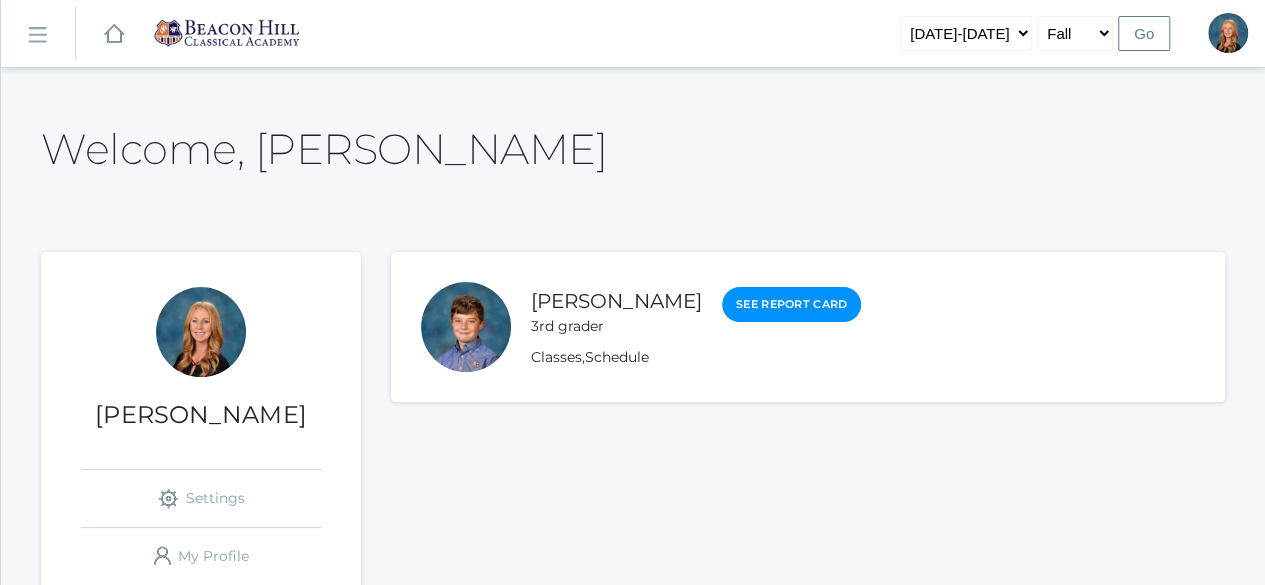 click 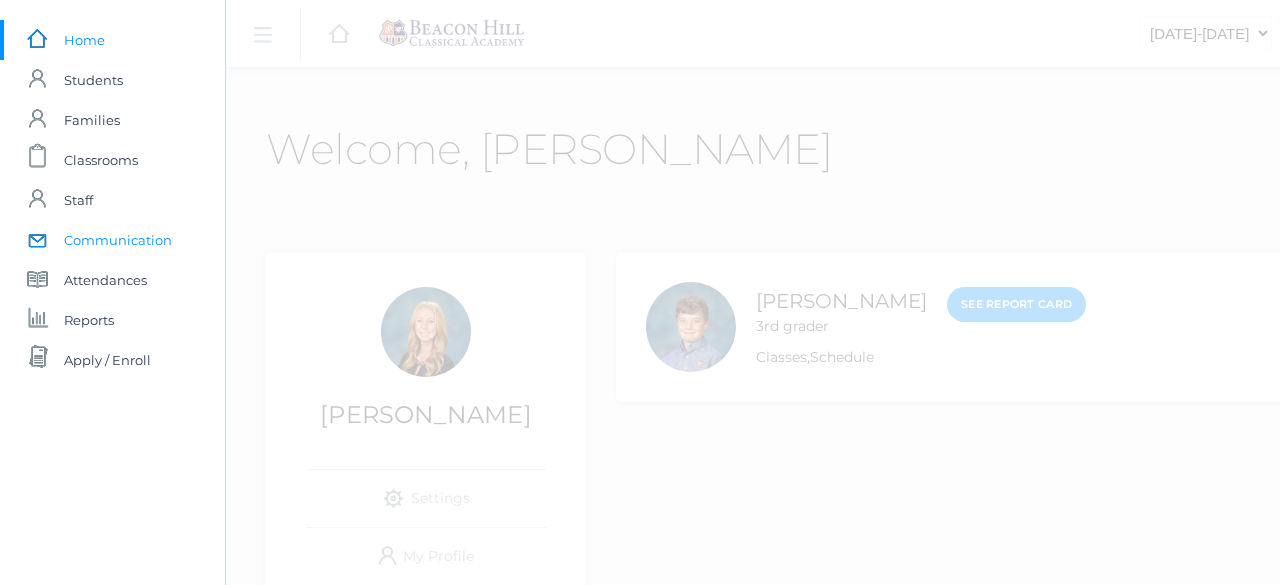 click on "Communication" at bounding box center [118, 240] 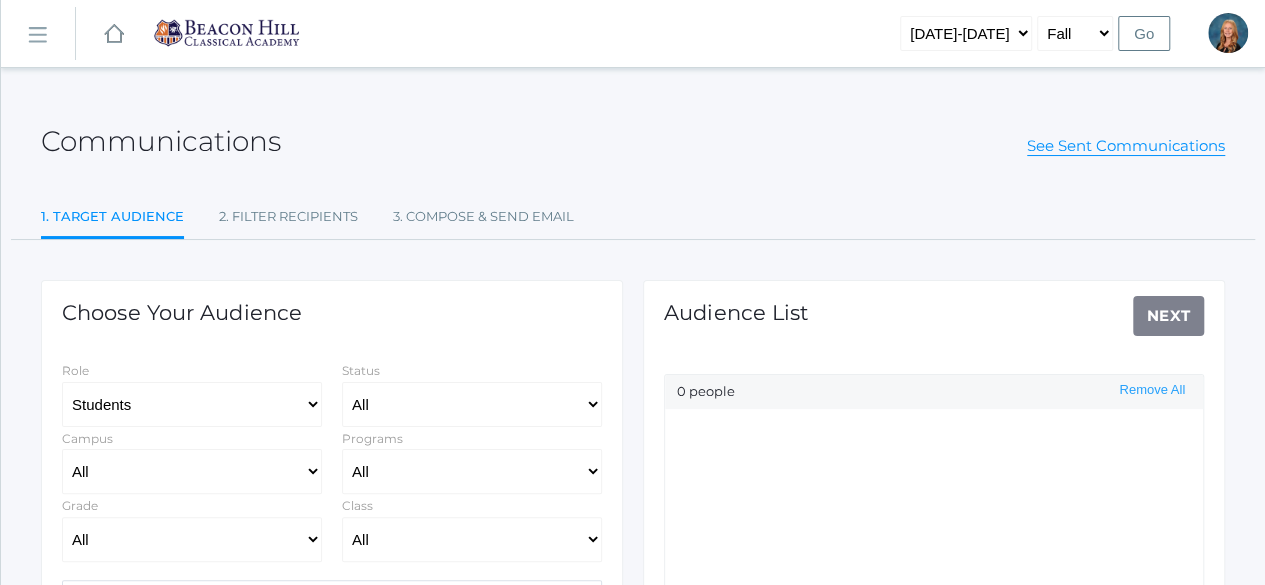 scroll, scrollTop: 172, scrollLeft: 0, axis: vertical 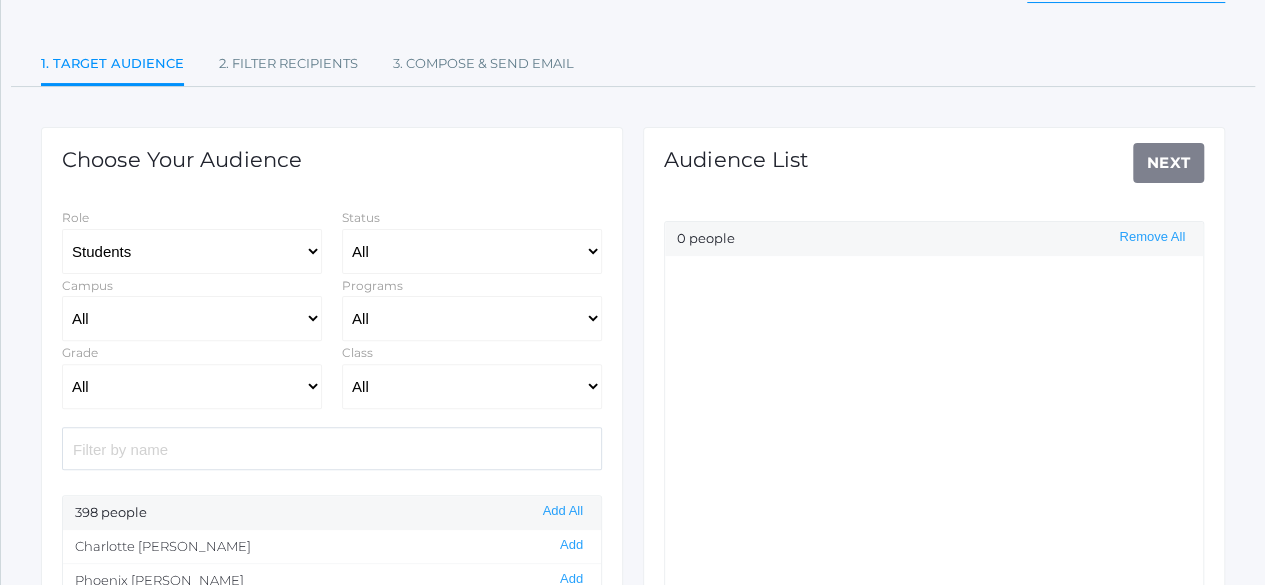select on "Enrolled" 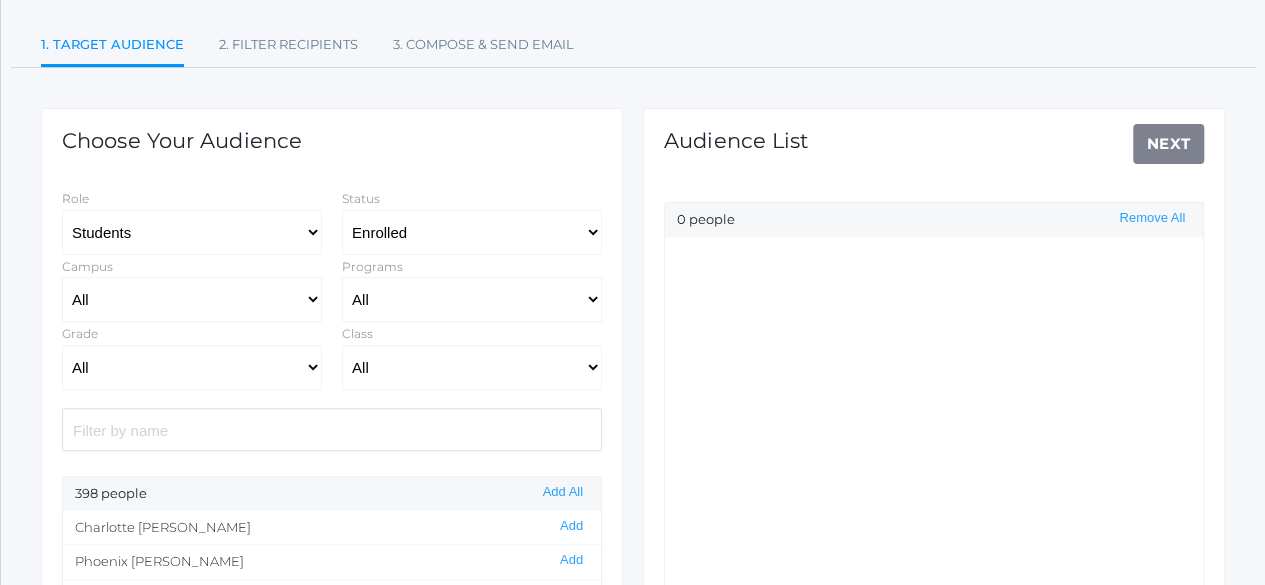 click on "Grade All Grammar - Kindergarten - 1st Grade - 2nd Grade - 3rd Grade - 4th Grade - 5th Grade Logic - 6th Grade - 7th Grade - 8th Grade Rhetoric - 9th Grade - 10th Grade - 11th Grade - 12th Grade" 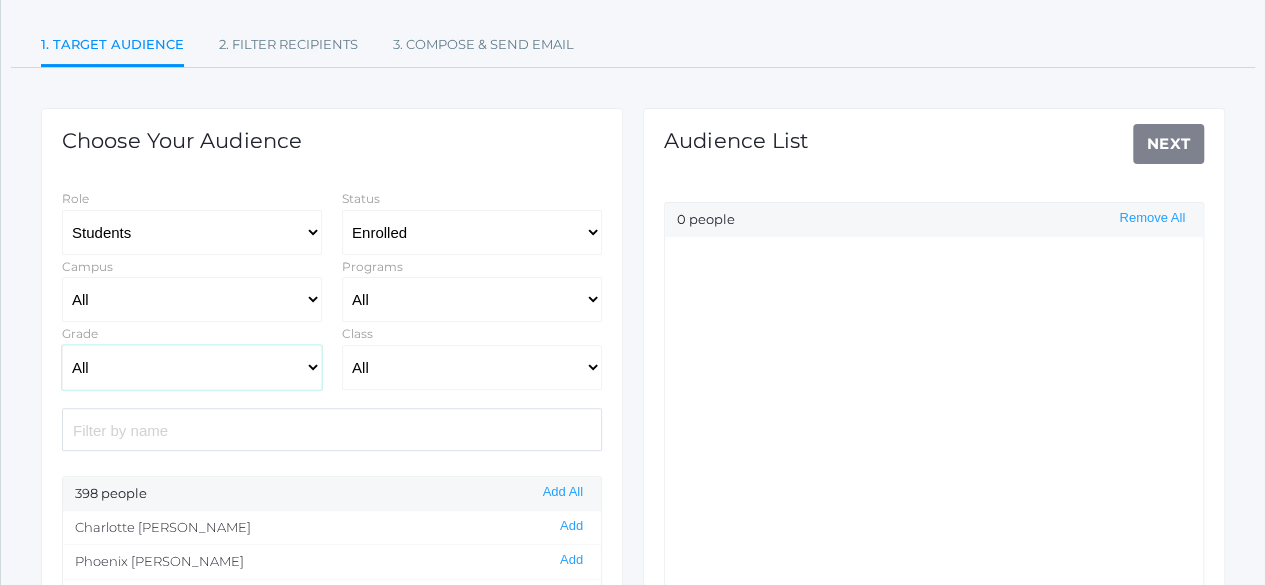 click on "All Grammar - Kindergarten - 1st Grade - 2nd Grade - 3rd Grade - 4th Grade - 5th Grade Logic - 6th Grade - 7th Grade - 8th Grade Rhetoric - 9th Grade - 10th Grade - 11th Grade - 12th Grade" 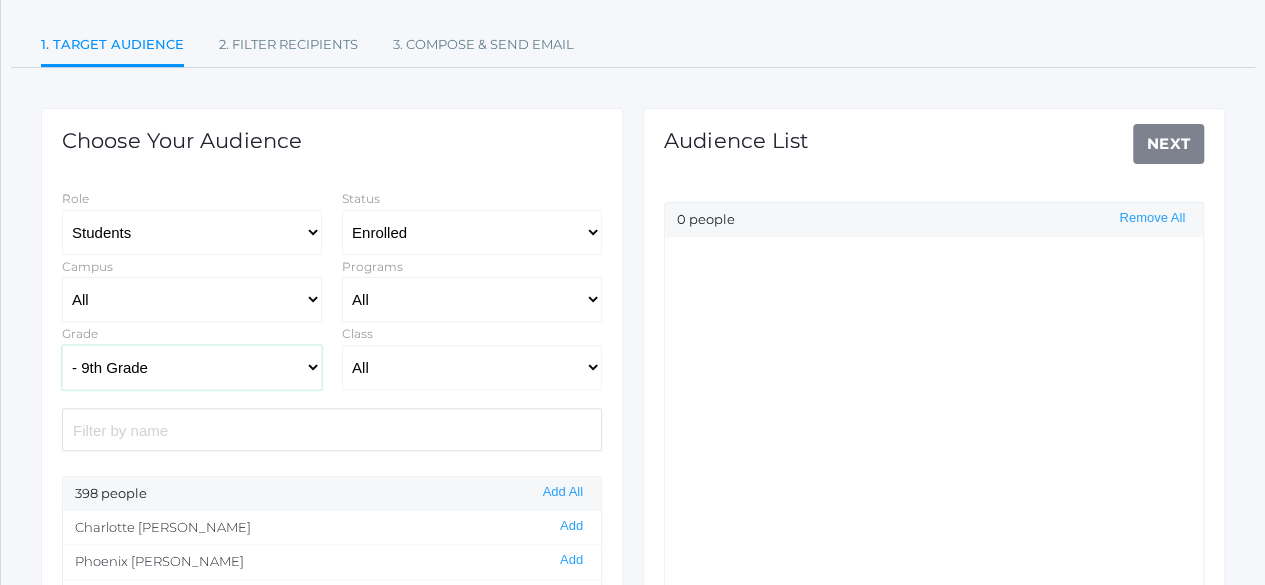 click on "All Grammar - Kindergarten - 1st Grade - 2nd Grade - 3rd Grade - 4th Grade - 5th Grade Logic - 6th Grade - 7th Grade - 8th Grade Rhetoric - 9th Grade - 10th Grade - 11th Grade - 12th Grade" 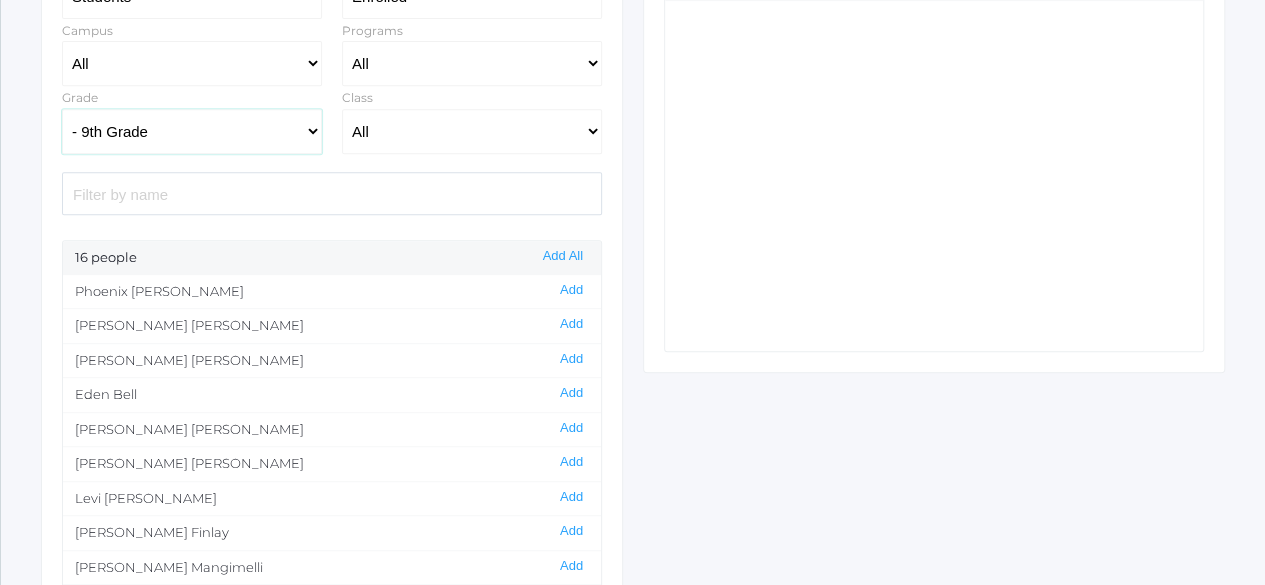 scroll, scrollTop: 418, scrollLeft: 0, axis: vertical 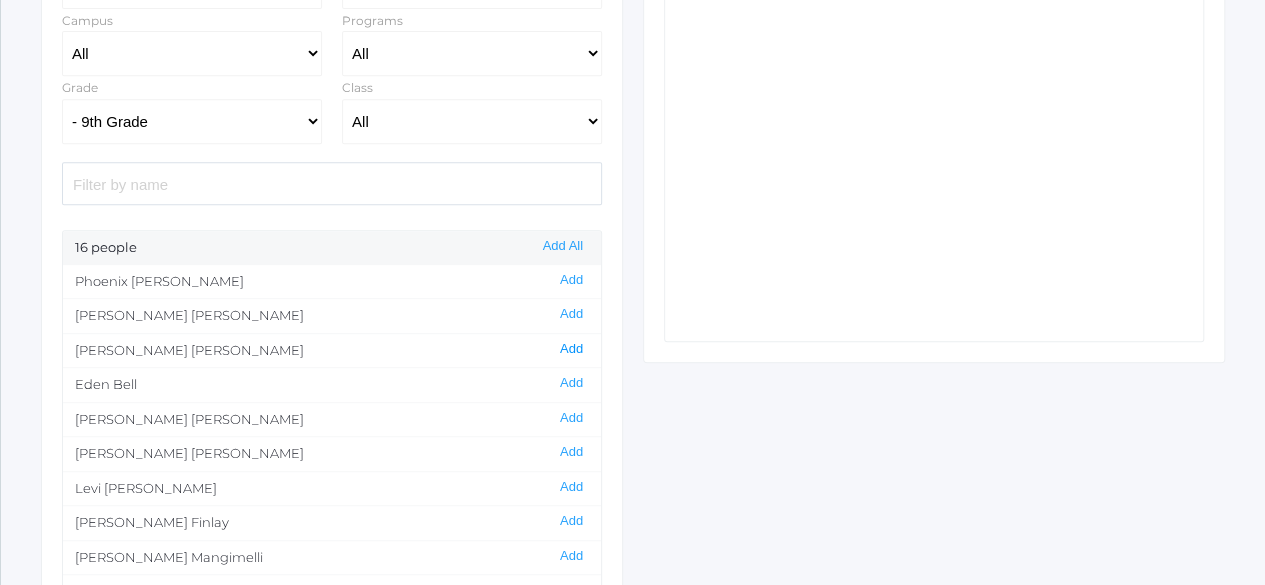 click on "Add" 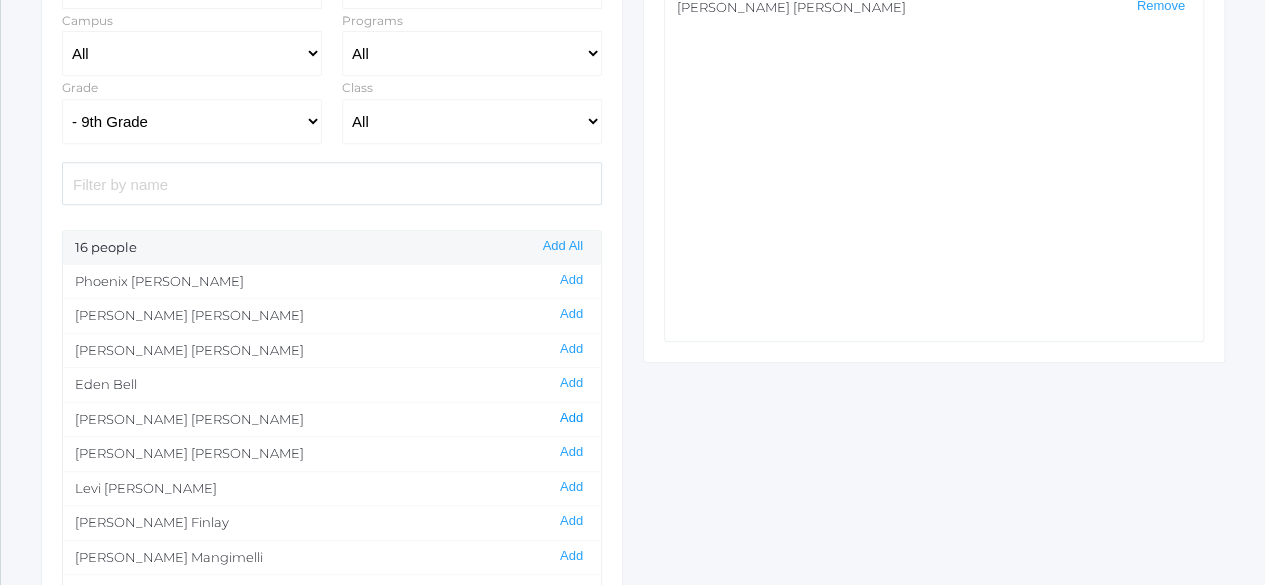 click on "Add" 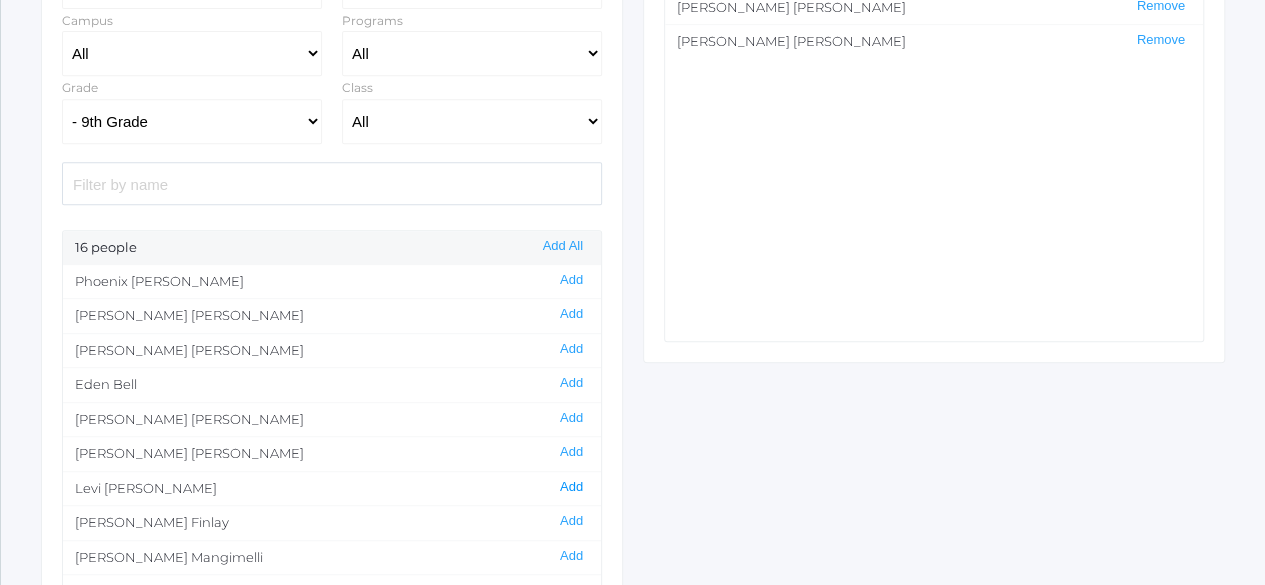 click on "Add" 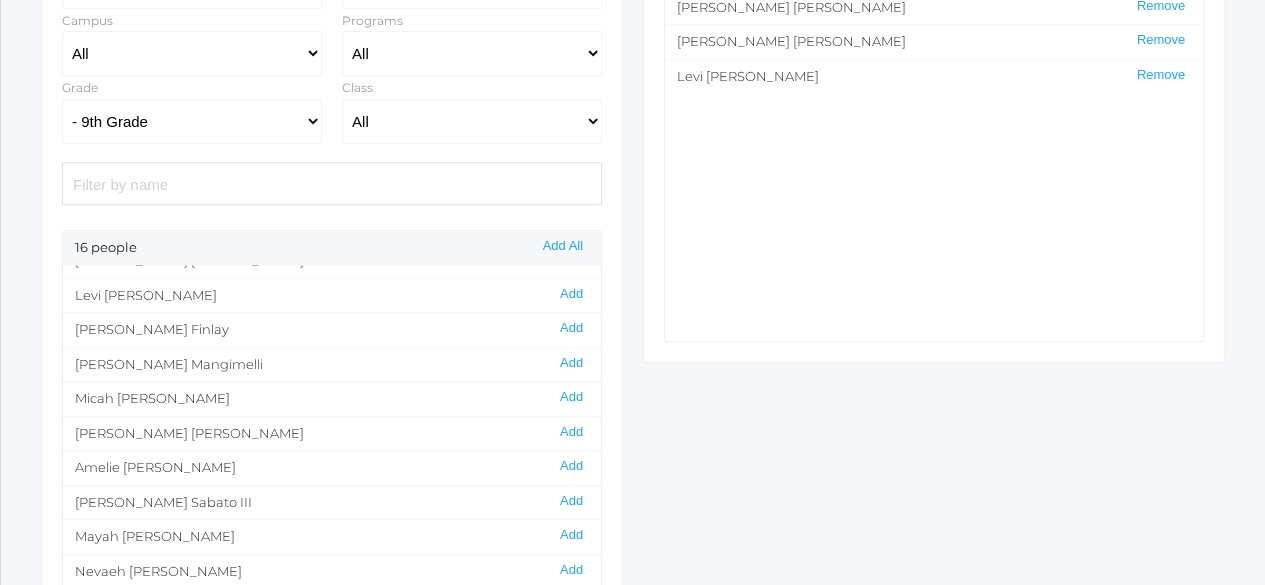 scroll, scrollTop: 194, scrollLeft: 0, axis: vertical 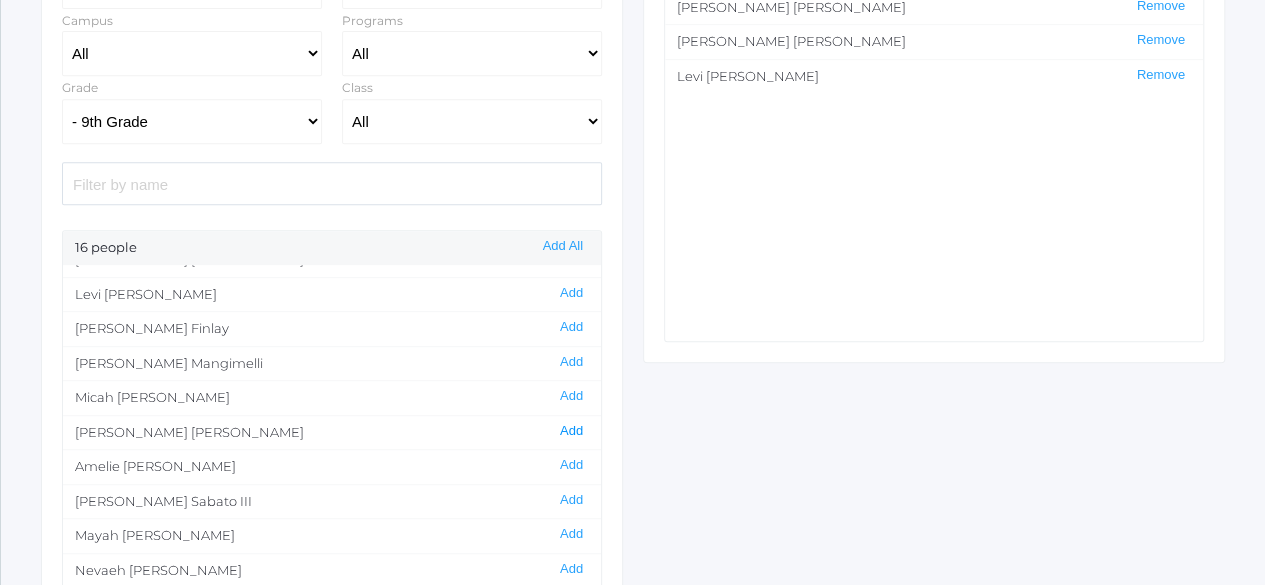 click on "Add" 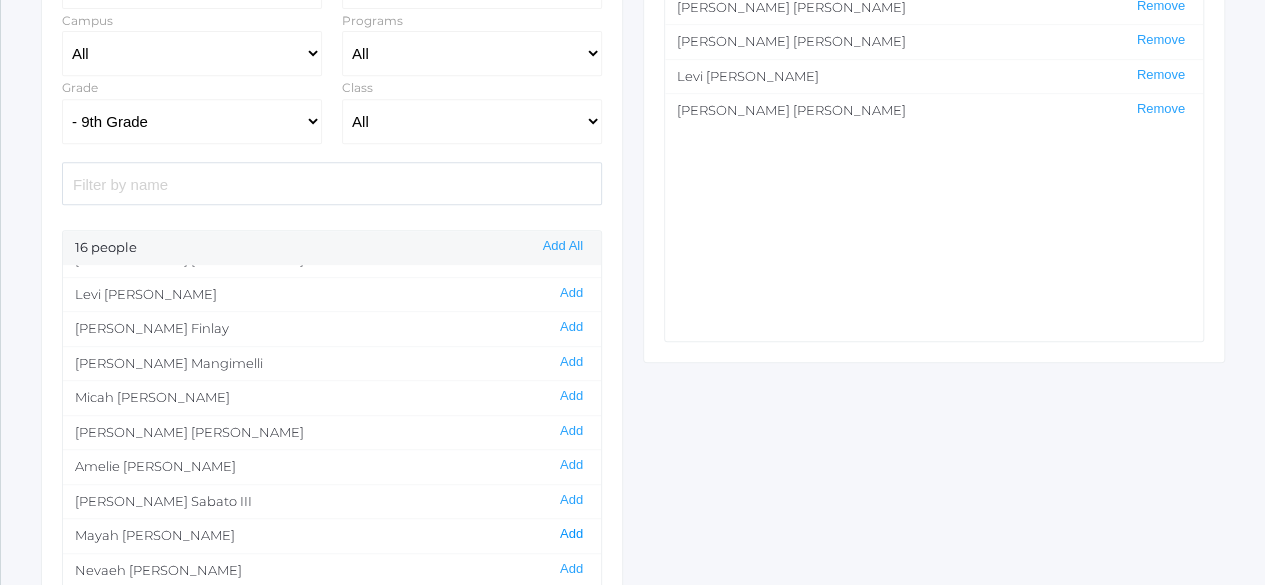 click on "Add" 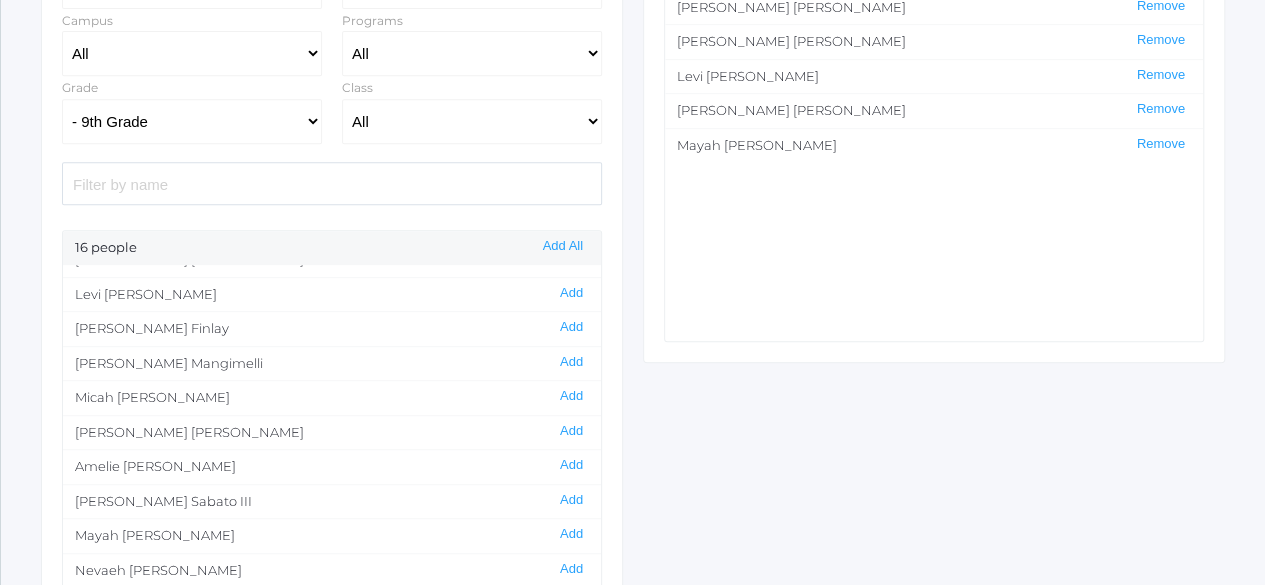 scroll, scrollTop: 196, scrollLeft: 0, axis: vertical 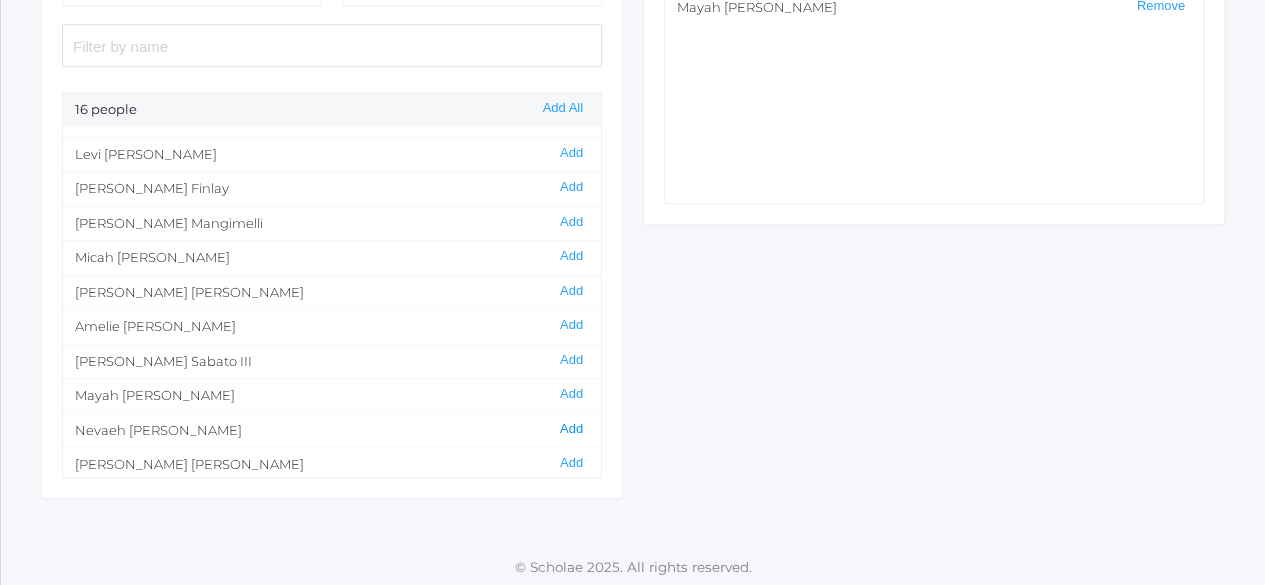 click on "Add" 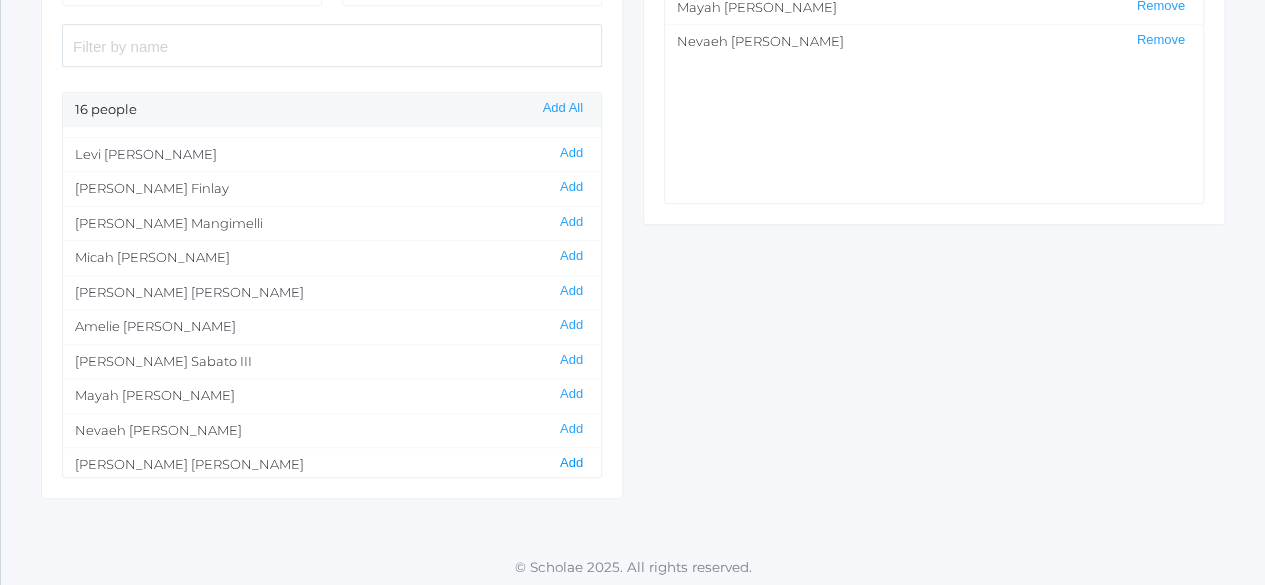 click on "Add" 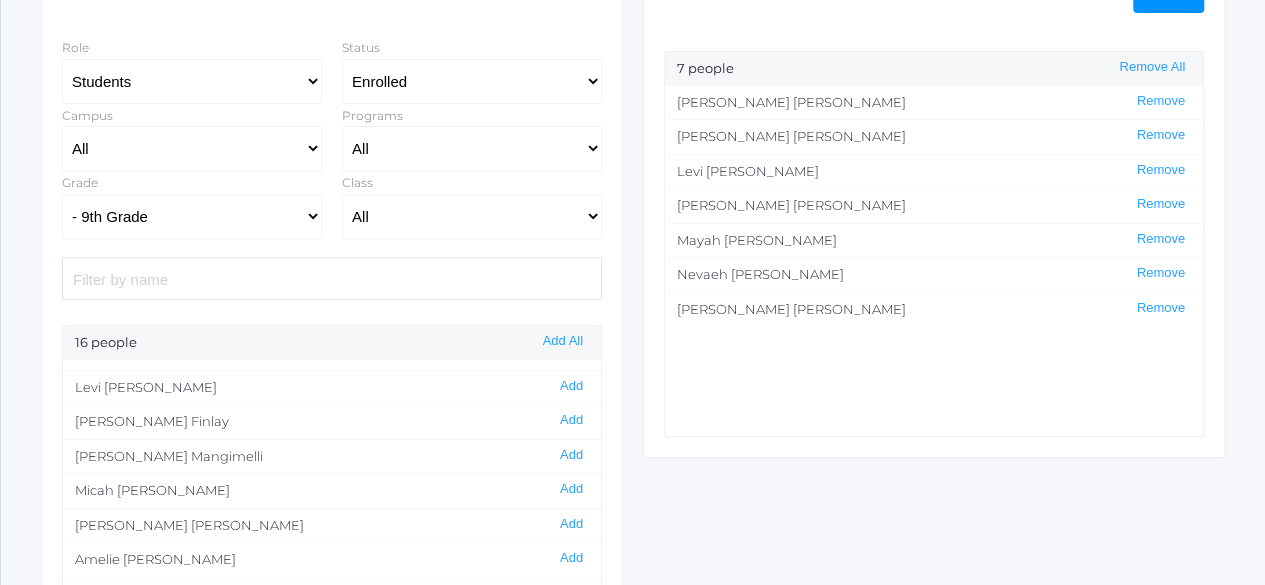 scroll, scrollTop: 232, scrollLeft: 0, axis: vertical 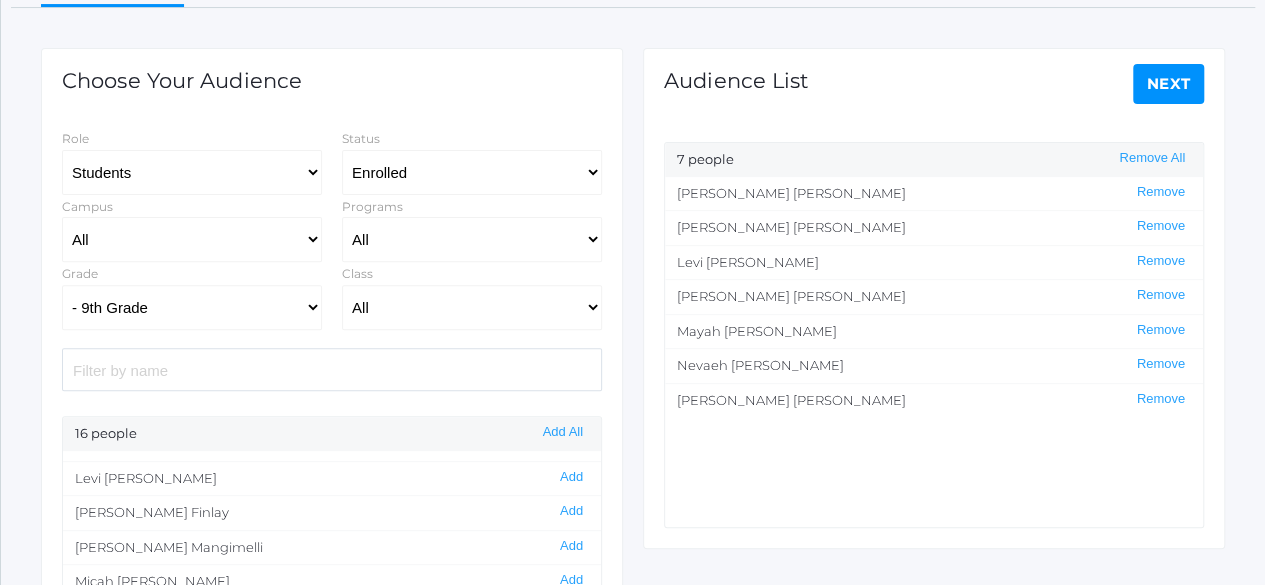 click on "Next" 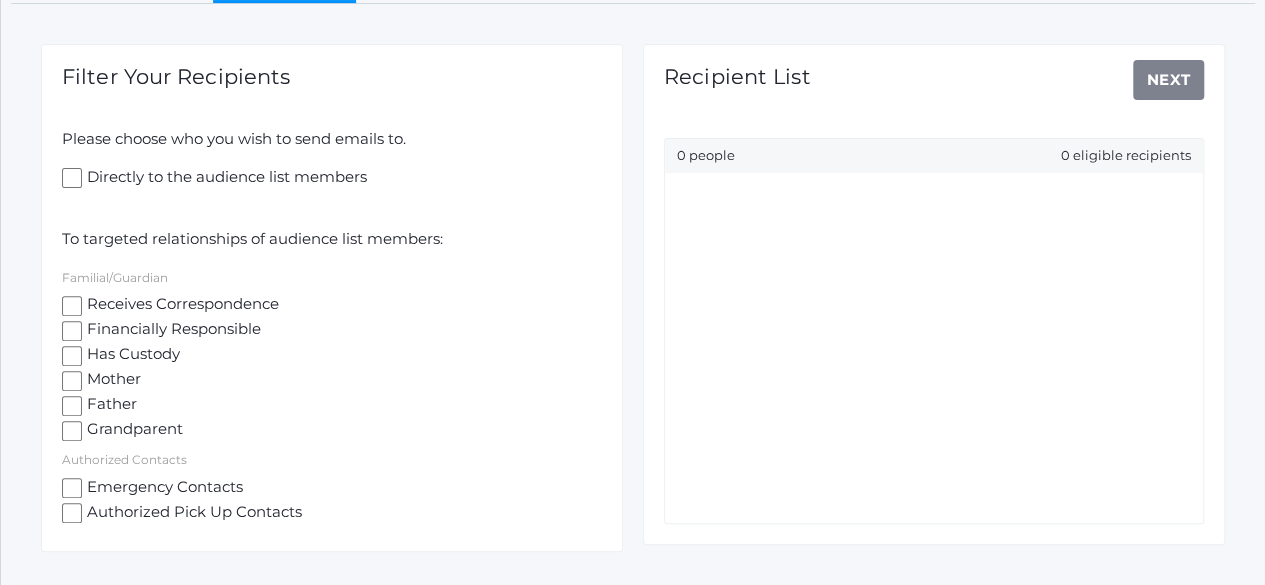 scroll, scrollTop: 239, scrollLeft: 0, axis: vertical 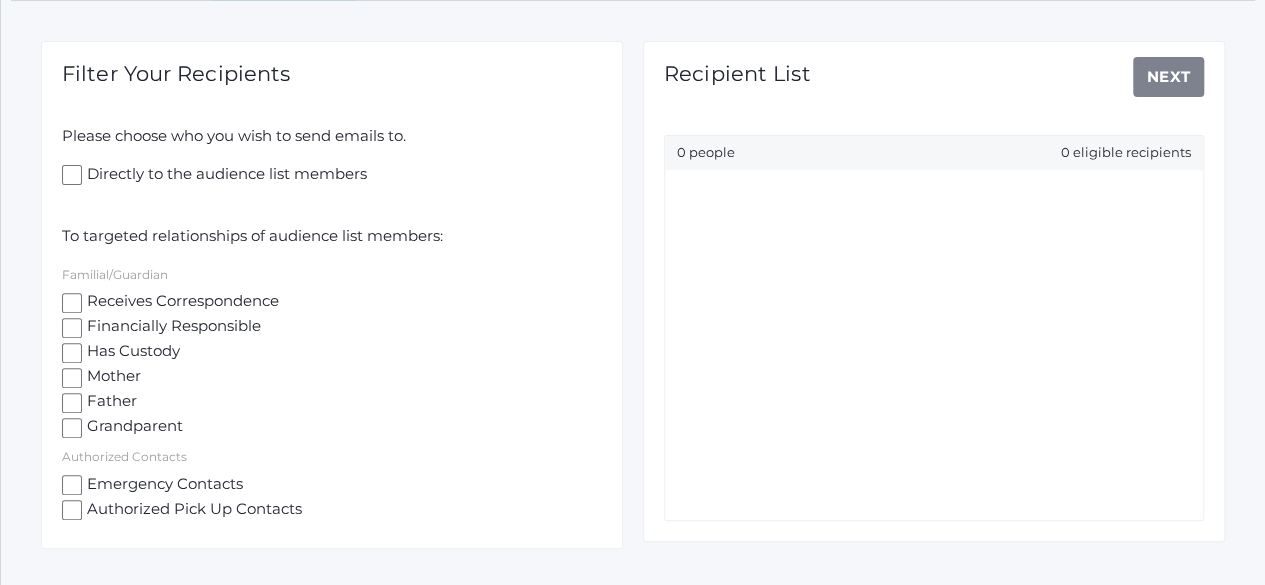 click on "Receives Correspondence" 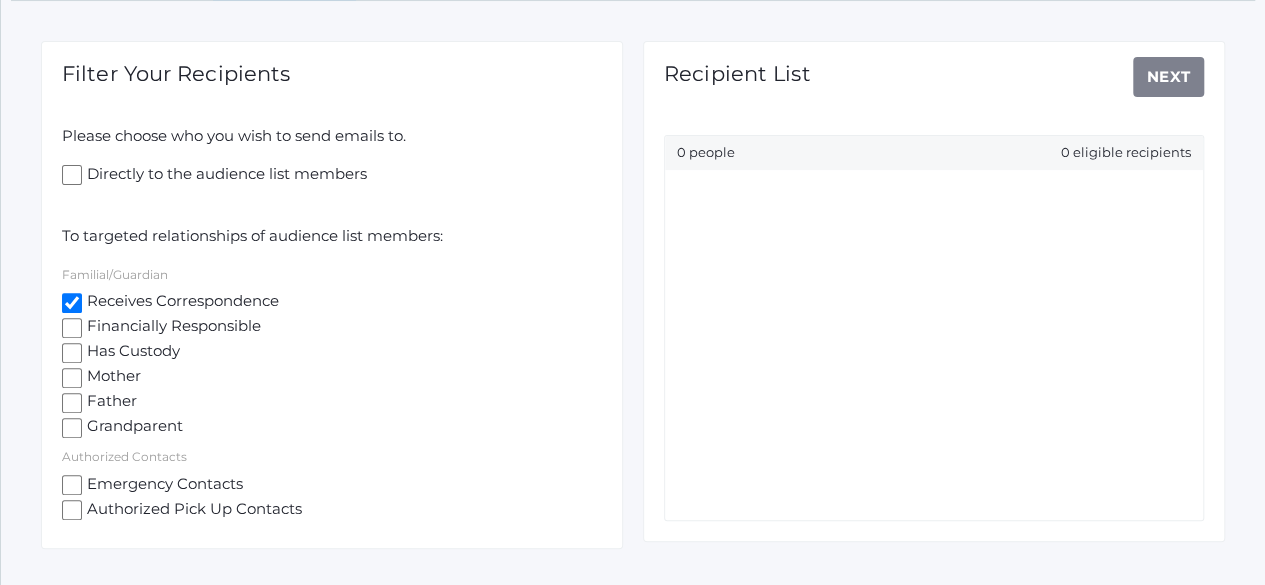 checkbox on "true" 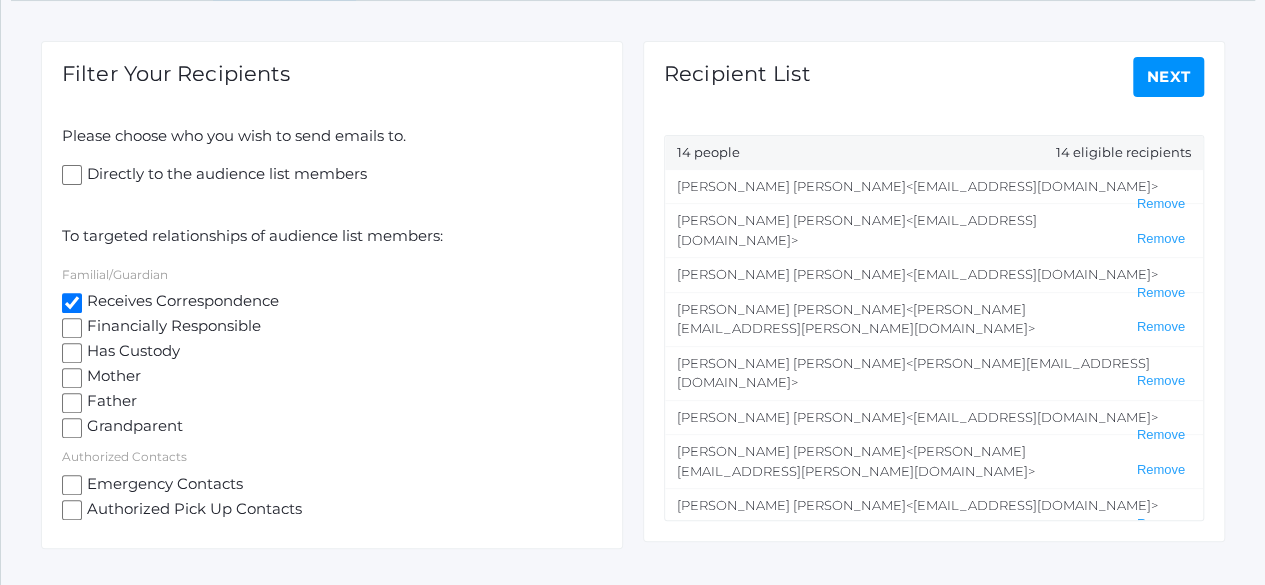 click on "Next" 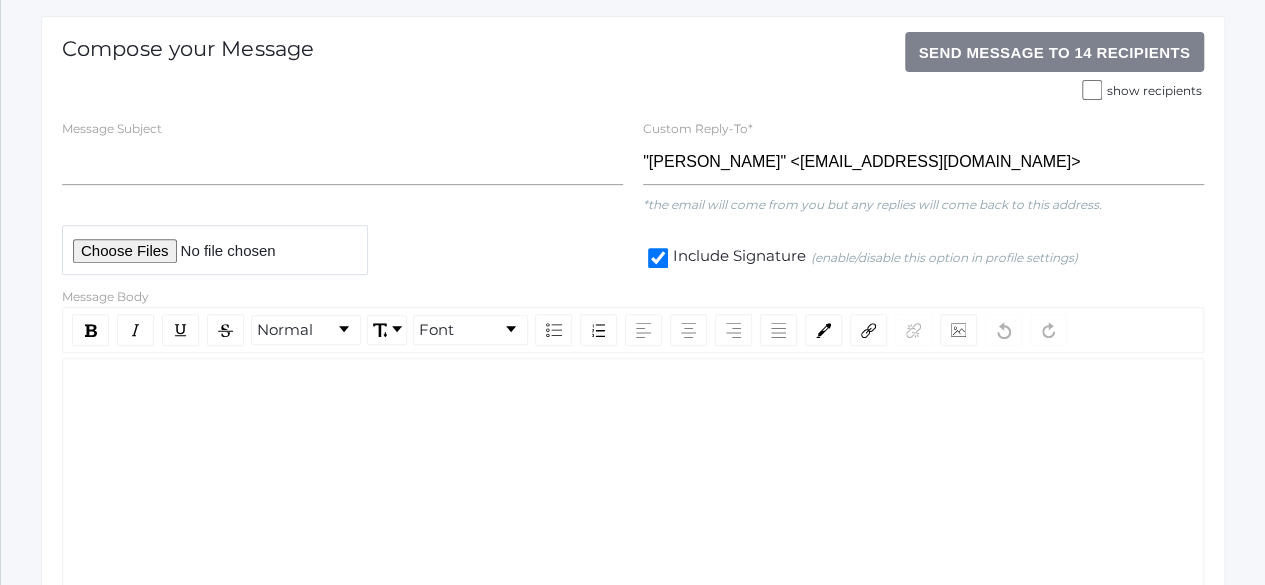 scroll, scrollTop: 270, scrollLeft: 0, axis: vertical 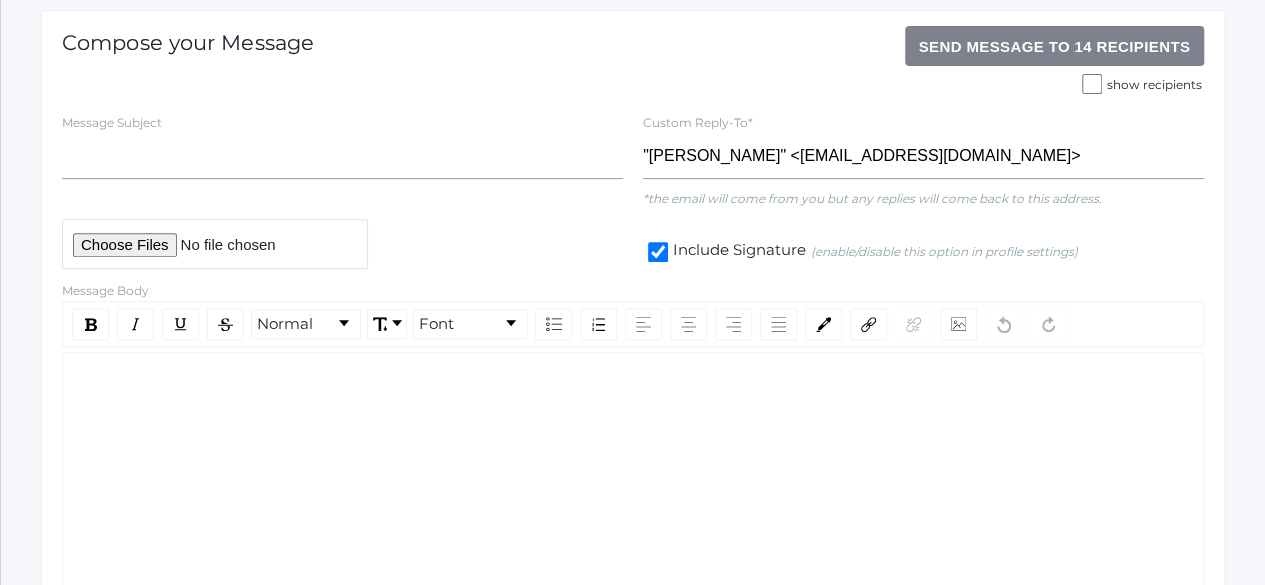 click 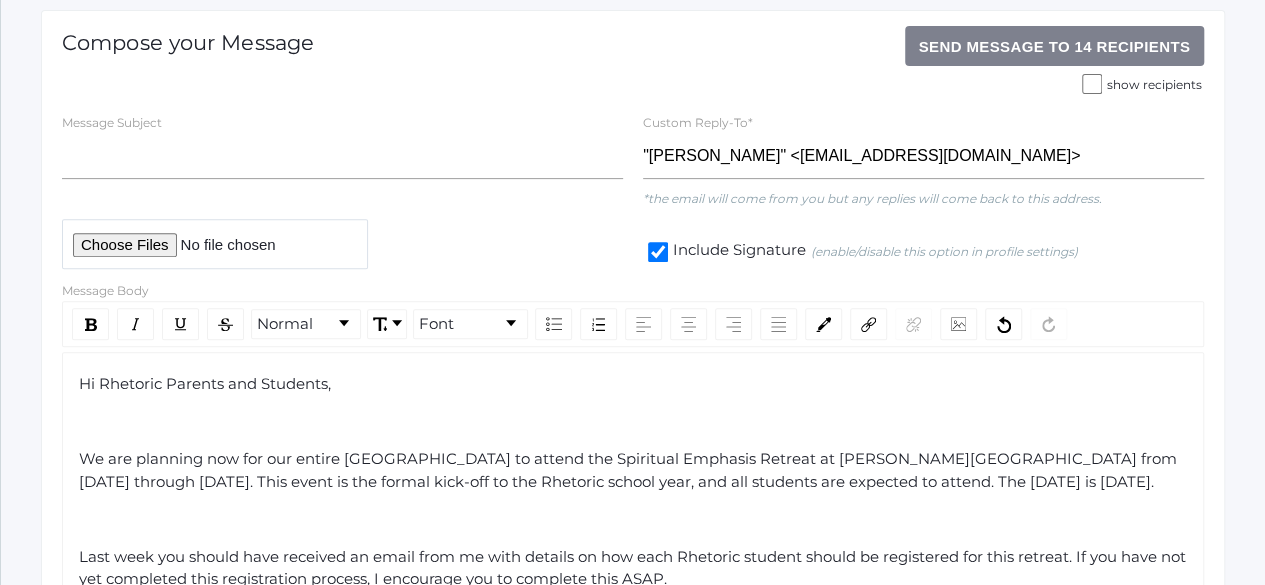 click on "Hi Rhetoric Parents and Students," 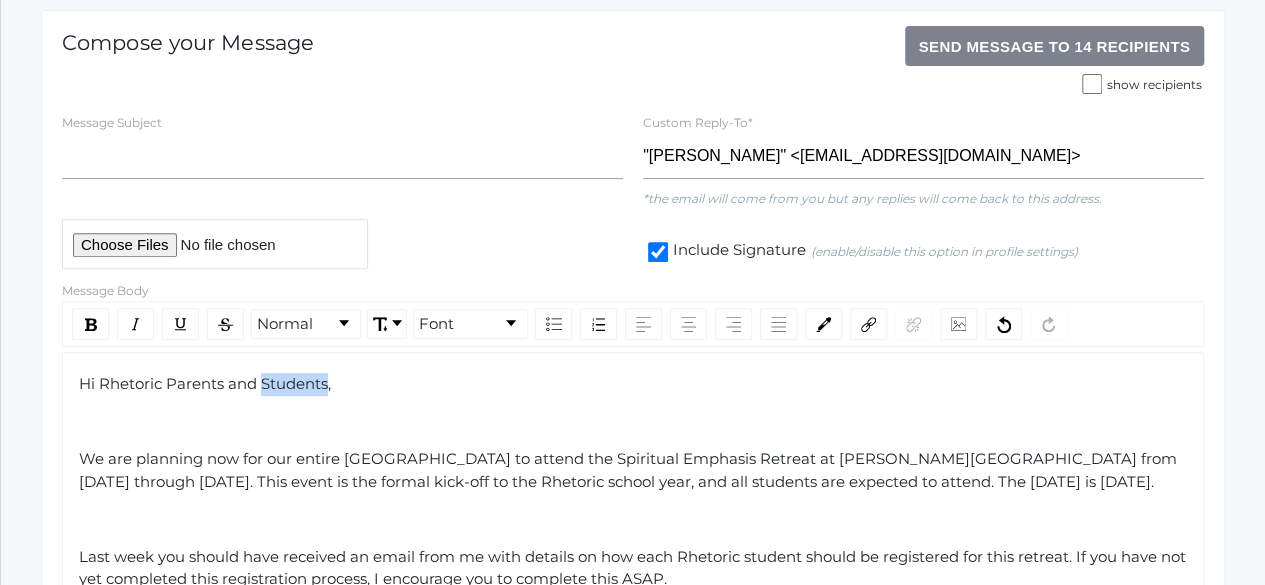 click on "Hi Rhetoric Parents and Students," 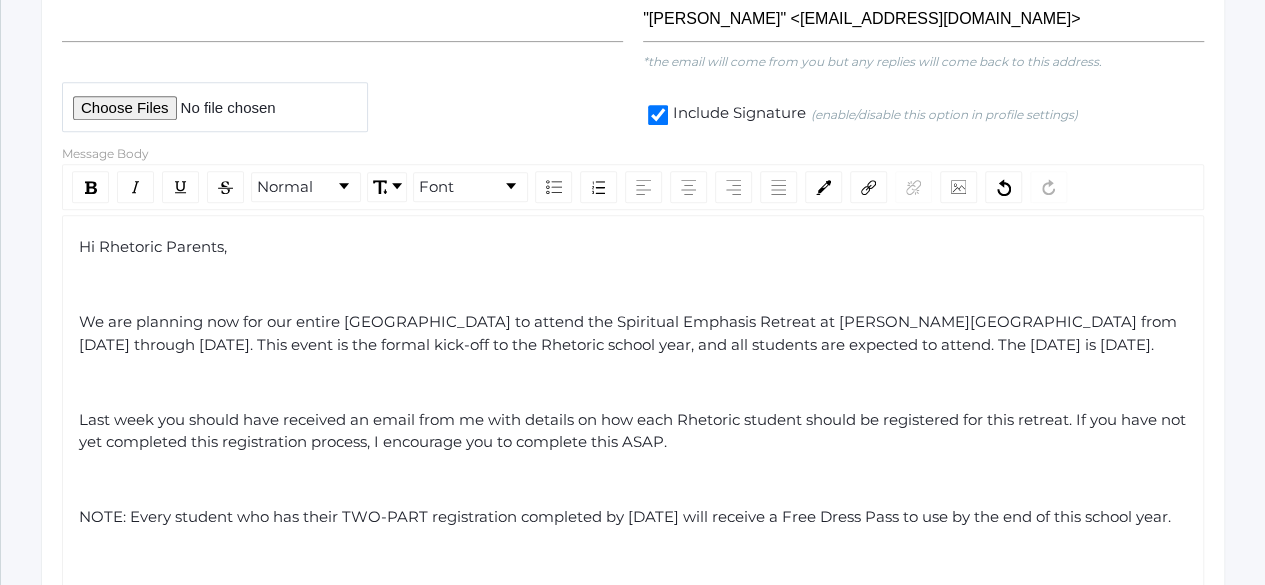 scroll, scrollTop: 408, scrollLeft: 0, axis: vertical 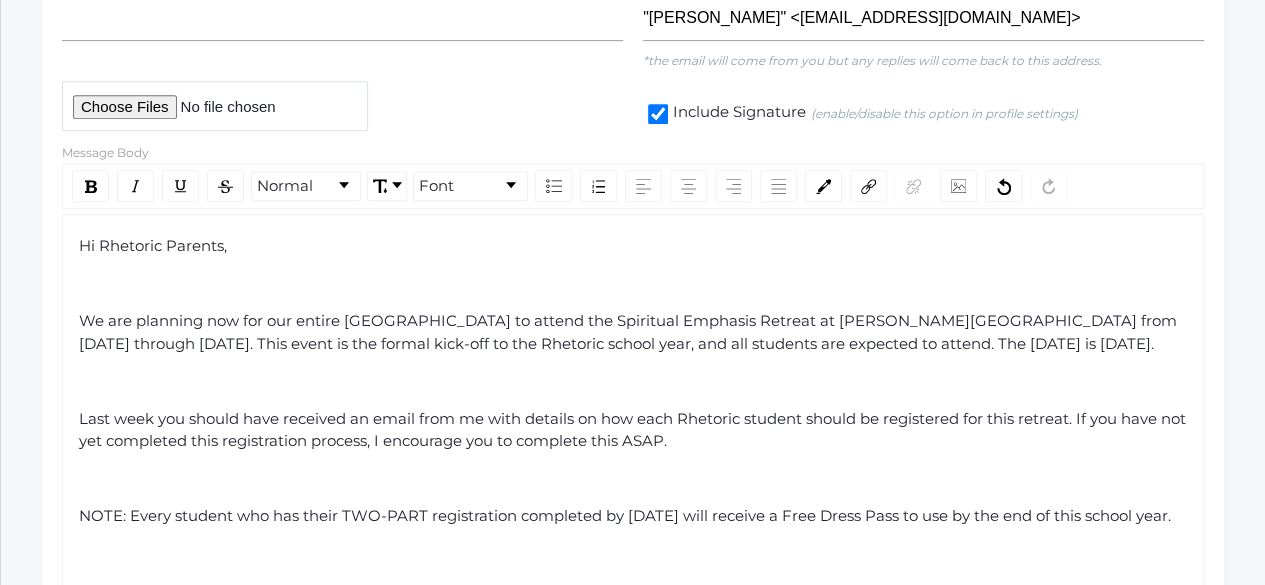 click on "We are planning now for our entire [GEOGRAPHIC_DATA] to attend the Spiritual Emphasis Retreat at [PERSON_NAME][GEOGRAPHIC_DATA] from [DATE] through [DATE]. This event is the formal kick-off to the Rhetoric school year, and all students are expected to attend. The [DATE] is [DATE]." 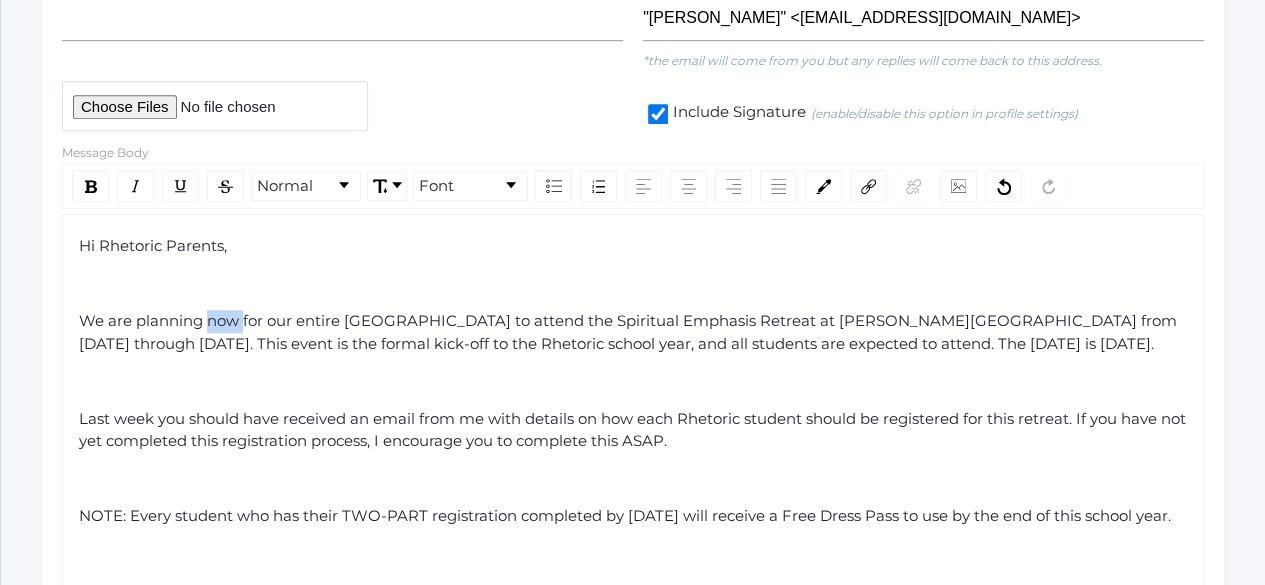 click on "We are planning now for our entire [GEOGRAPHIC_DATA] to attend the Spiritual Emphasis Retreat at [PERSON_NAME][GEOGRAPHIC_DATA] from [DATE] through [DATE]. This event is the formal kick-off to the Rhetoric school year, and all students are expected to attend. The [DATE] is [DATE]." 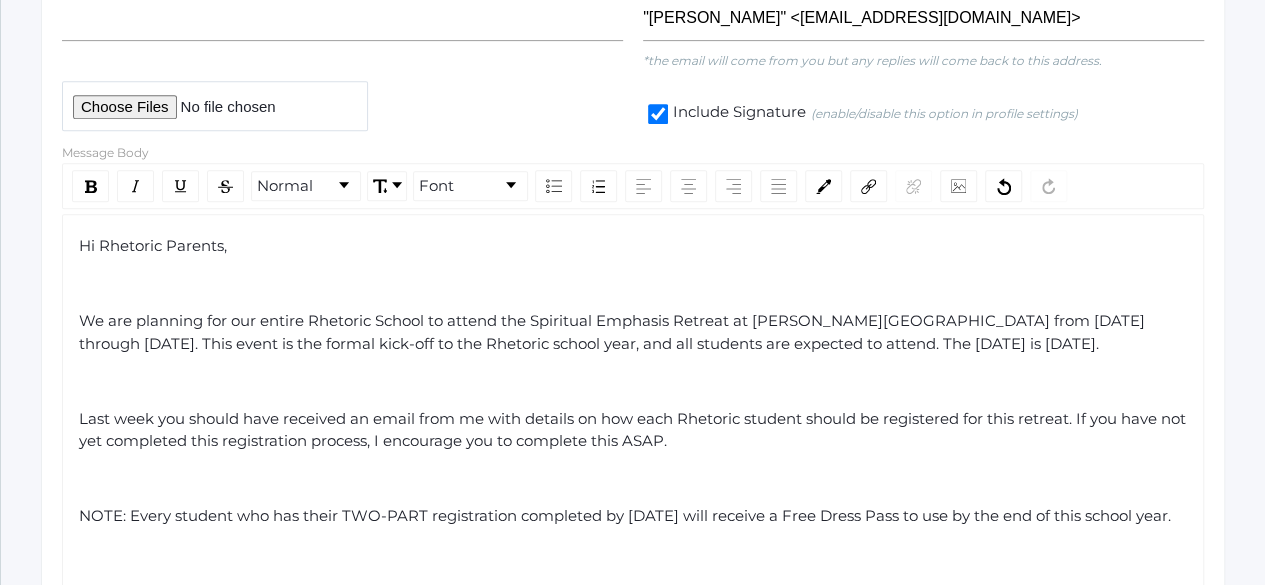 click on "We are planning for our entire Rhetoric School to attend the Spiritual Emphasis Retreat at [PERSON_NAME][GEOGRAPHIC_DATA] from [DATE] through [DATE]. This event is the formal kick-off to the Rhetoric school year, and all students are expected to attend. The [DATE] is [DATE]." 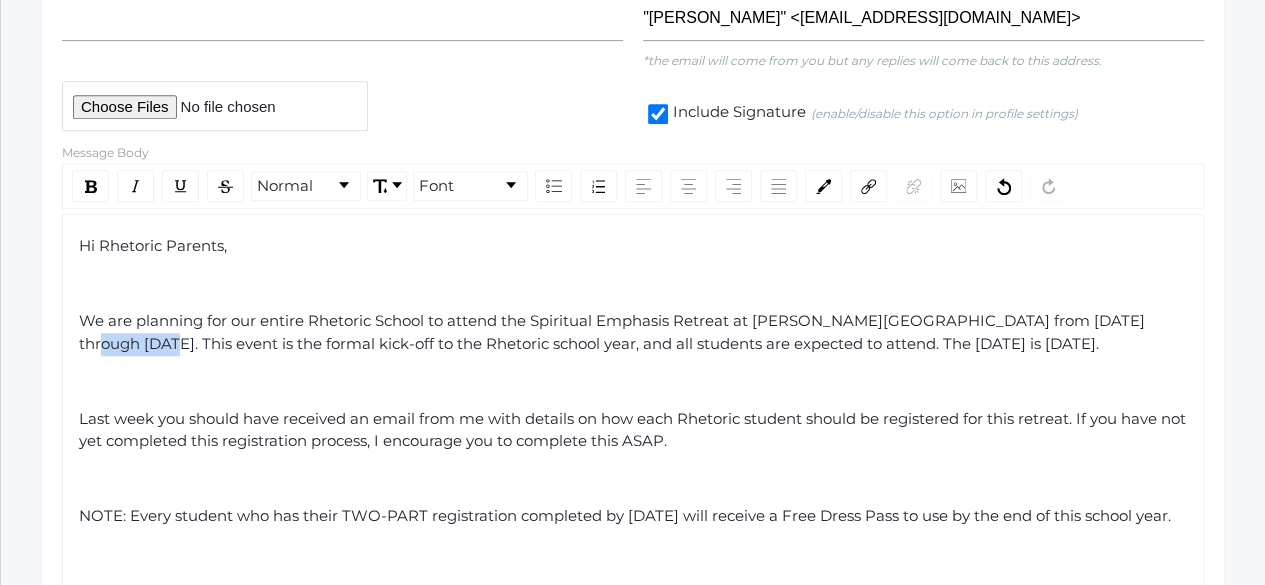 click on "We are planning for our entire Rhetoric School to attend the Spiritual Emphasis Retreat at [PERSON_NAME][GEOGRAPHIC_DATA] from [DATE] through [DATE]. This event is the formal kick-off to the Rhetoric school year, and all students are expected to attend. The [DATE] is [DATE]." 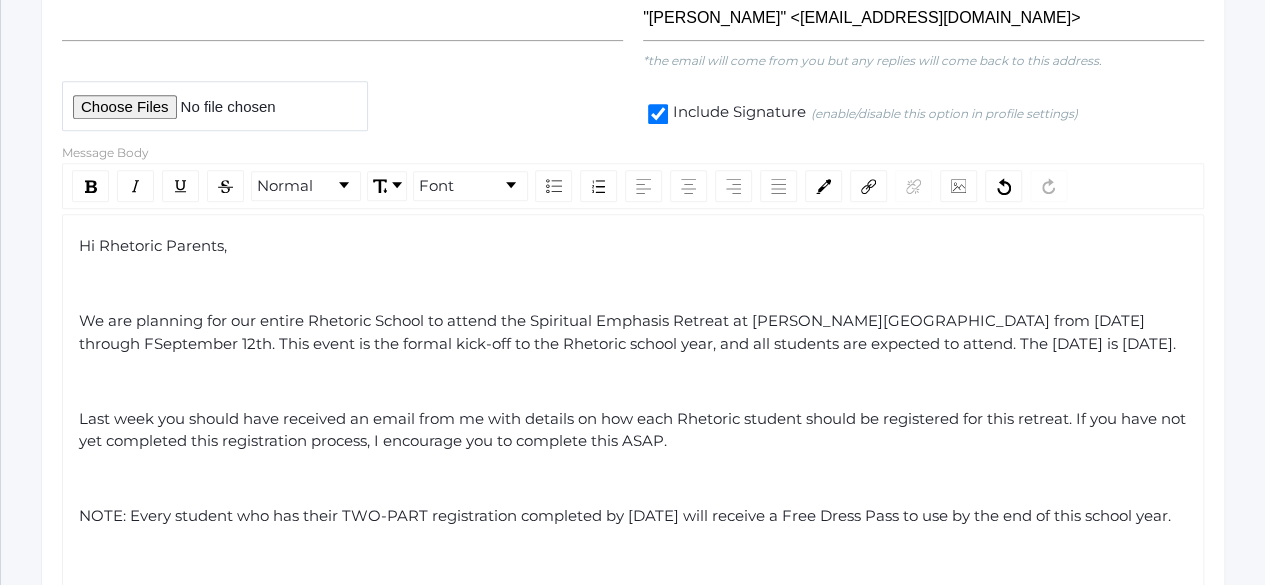 type 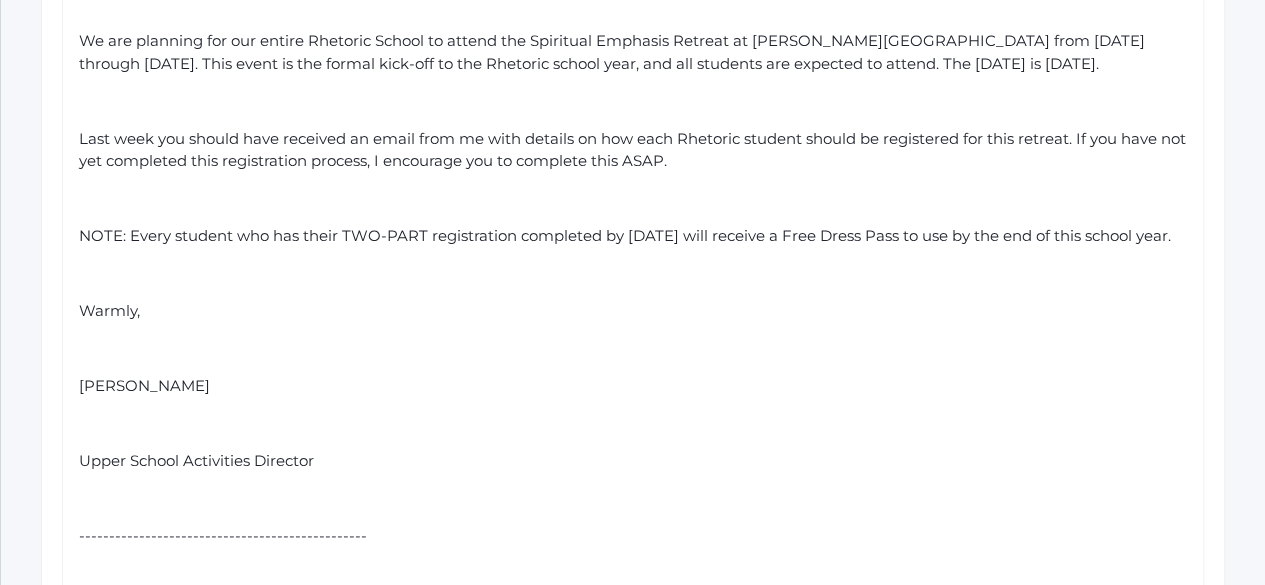 scroll, scrollTop: 676, scrollLeft: 0, axis: vertical 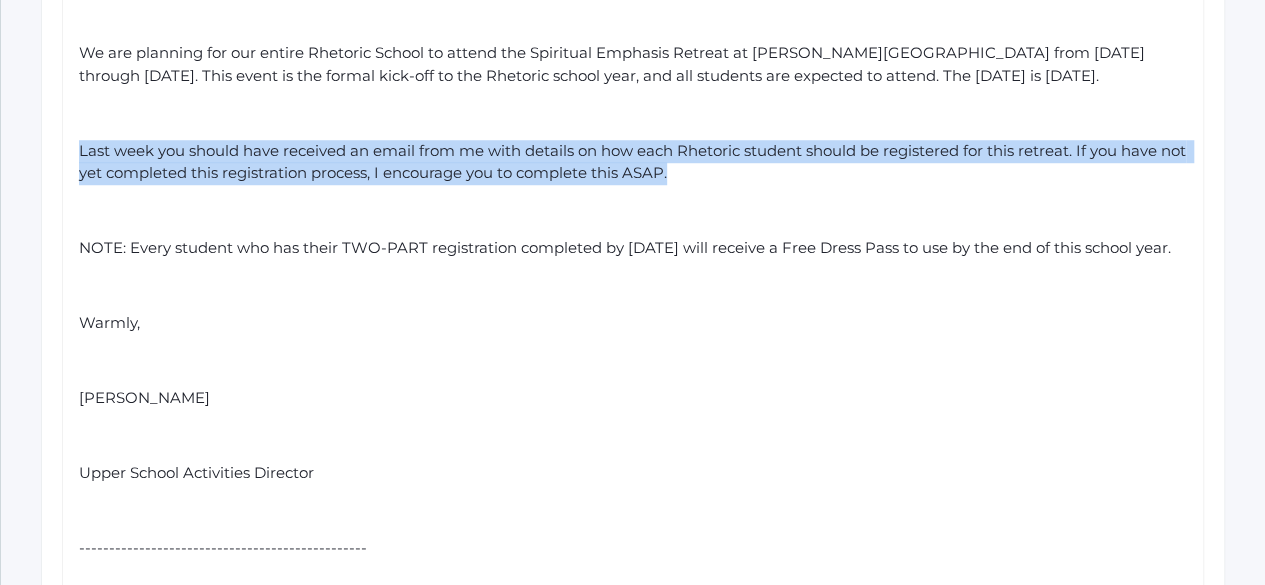 drag, startPoint x: 719, startPoint y: 189, endPoint x: 80, endPoint y: 174, distance: 639.176 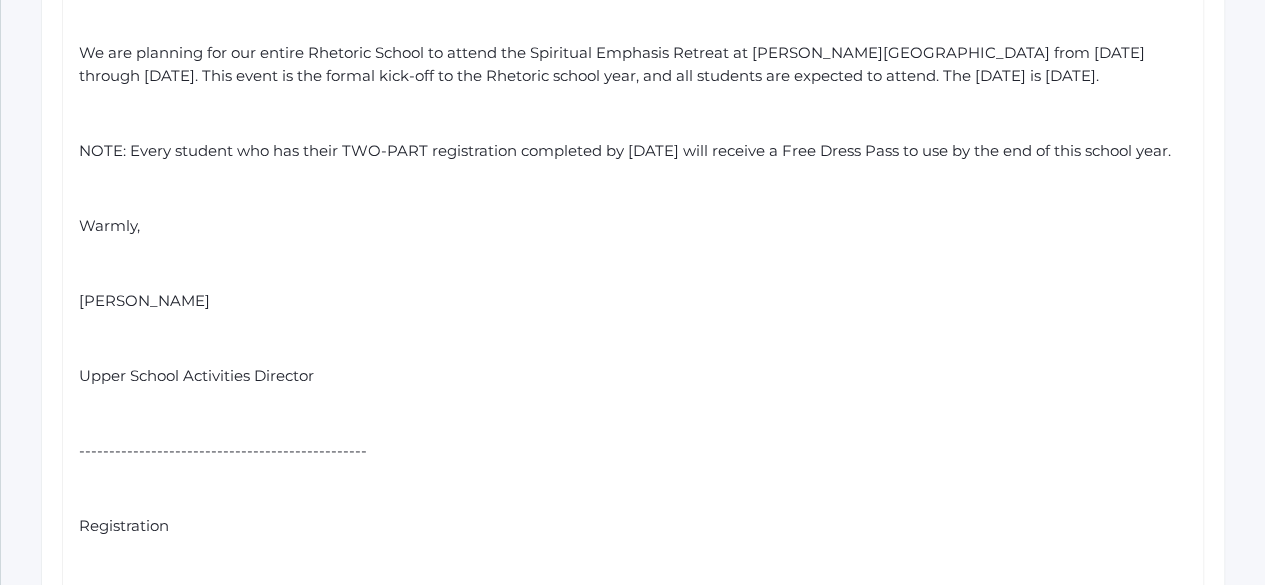 click 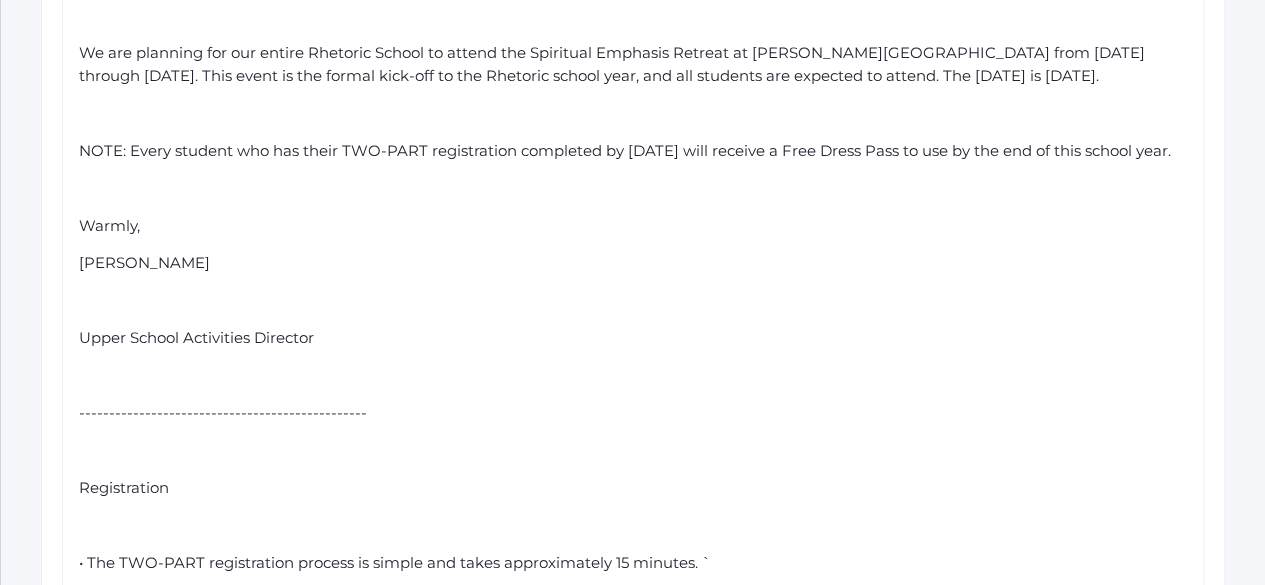 click 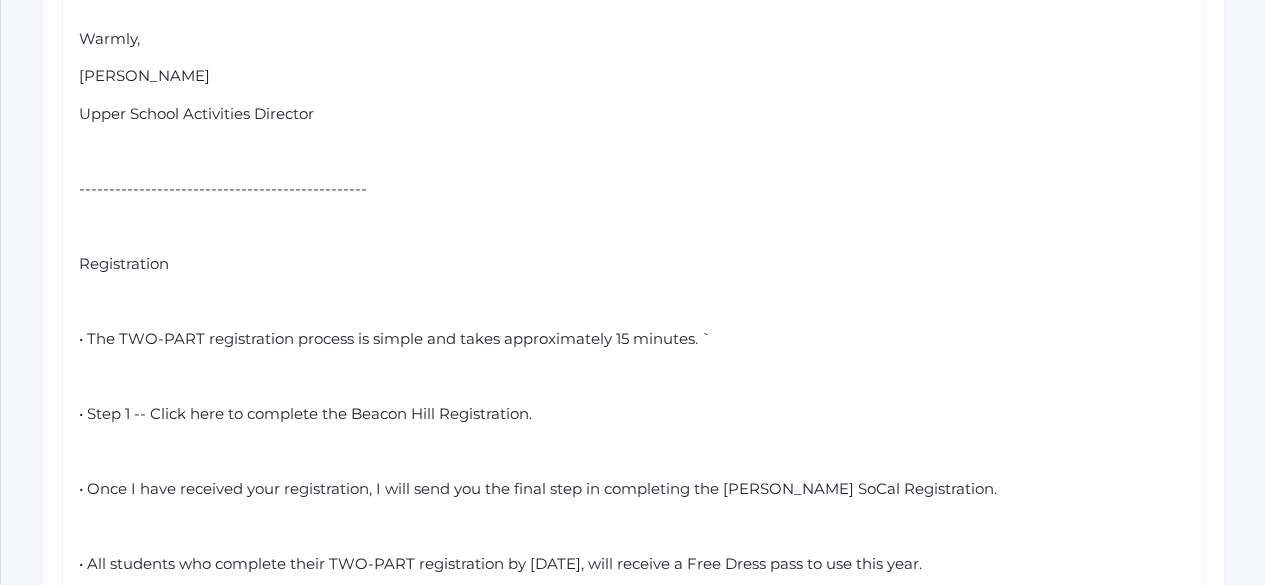 scroll, scrollTop: 973, scrollLeft: 0, axis: vertical 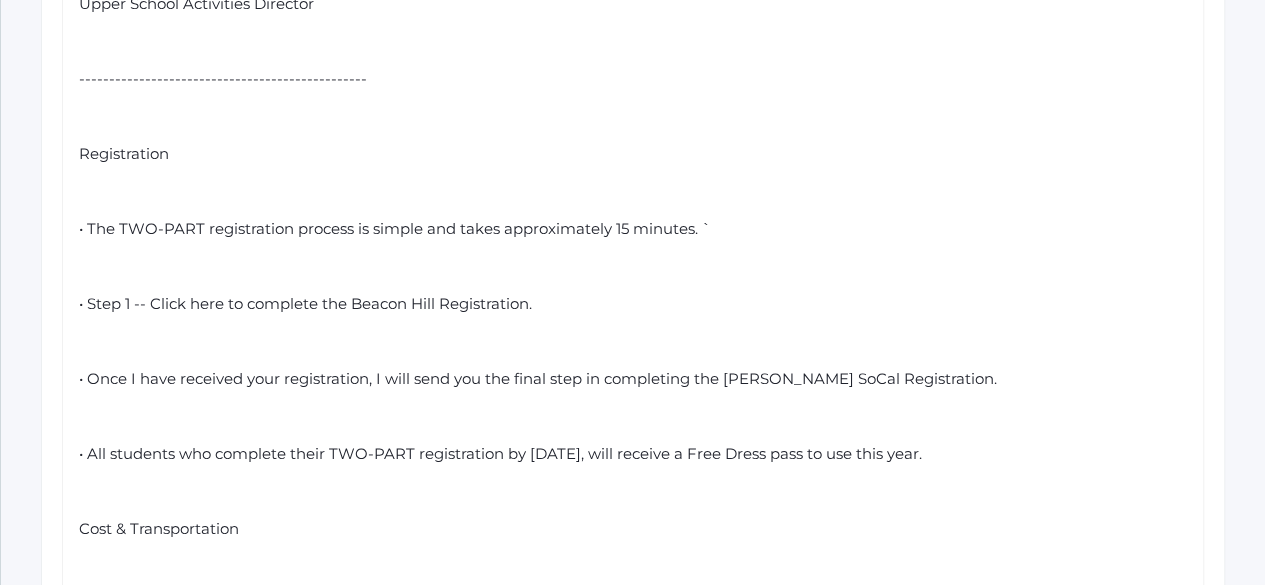 click 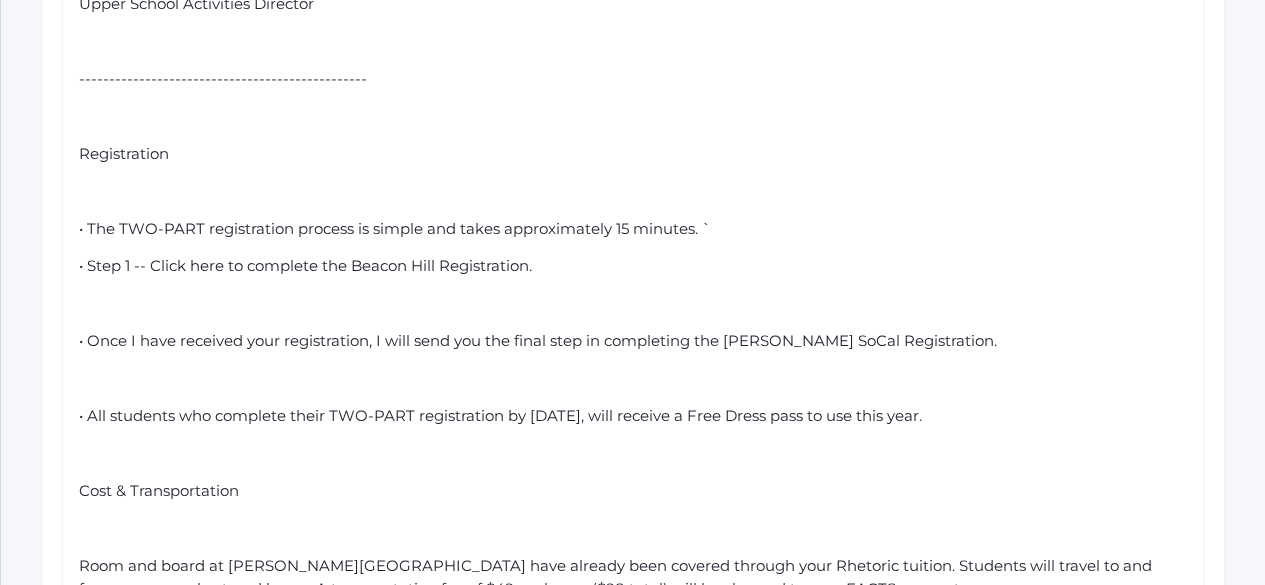 click on "Hi Rhetoric Parents,  We are planning for our entire [GEOGRAPHIC_DATA] to attend the Spiritual Emphasis Retreat at [PERSON_NAME][GEOGRAPHIC_DATA] from [DATE] through [DATE]. This event is the formal kick-off to the Rhetoric school year, and all students are expected to attend. The [DATE] is [DATE]. NOTE: Every student who has their TWO-PART registration completed by [DATE] will receive a Free Dress Pass to use by the end of this school year. [PERSON_NAME] Upper School Activities Director ------------------------------------------------ Registration • The TWO-PART registration process is simple and takes approximately 15 minutes. ` • Step 1 -- Click here to complete the Beacon Hill Registration. • Once I have received your registration, I will send you the final step in completing the [PERSON_NAME] SoCal Registration. • All students who complete their TWO-PART registration by [DATE], will receive a Free Dress pass to use this year. Cost & Transportation" 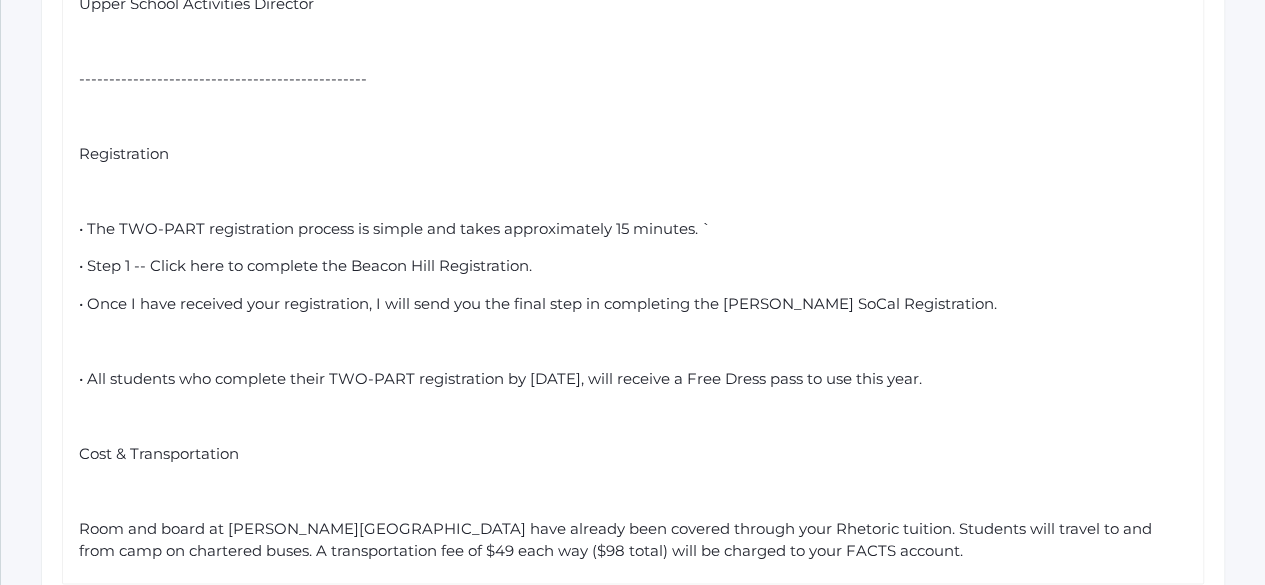 click 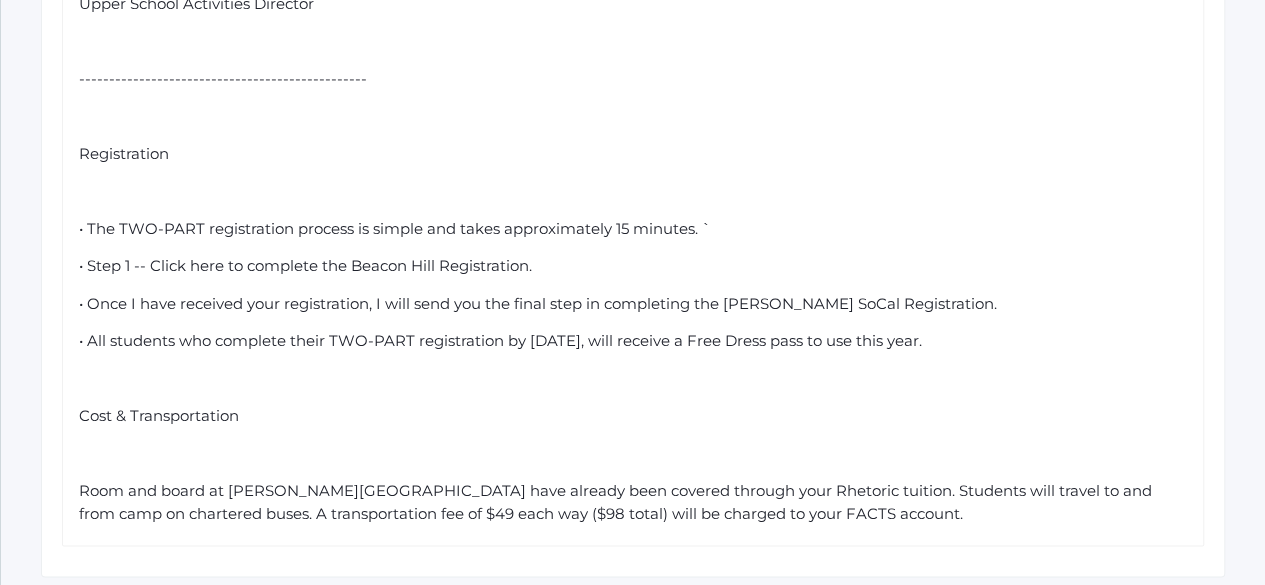 click 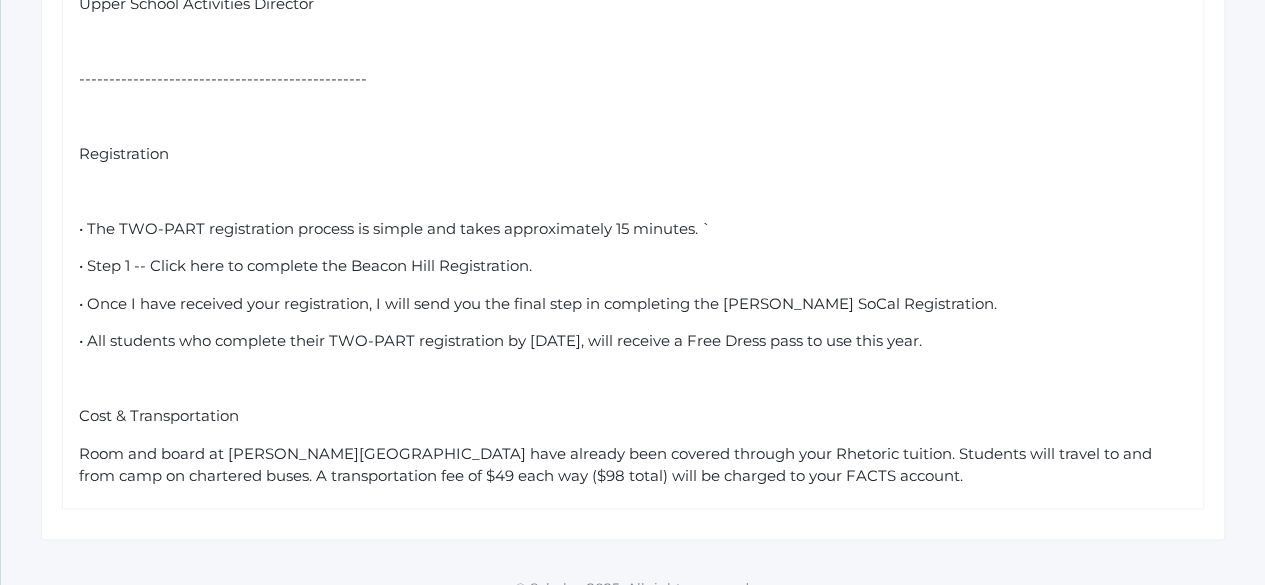 scroll, scrollTop: 1040, scrollLeft: 0, axis: vertical 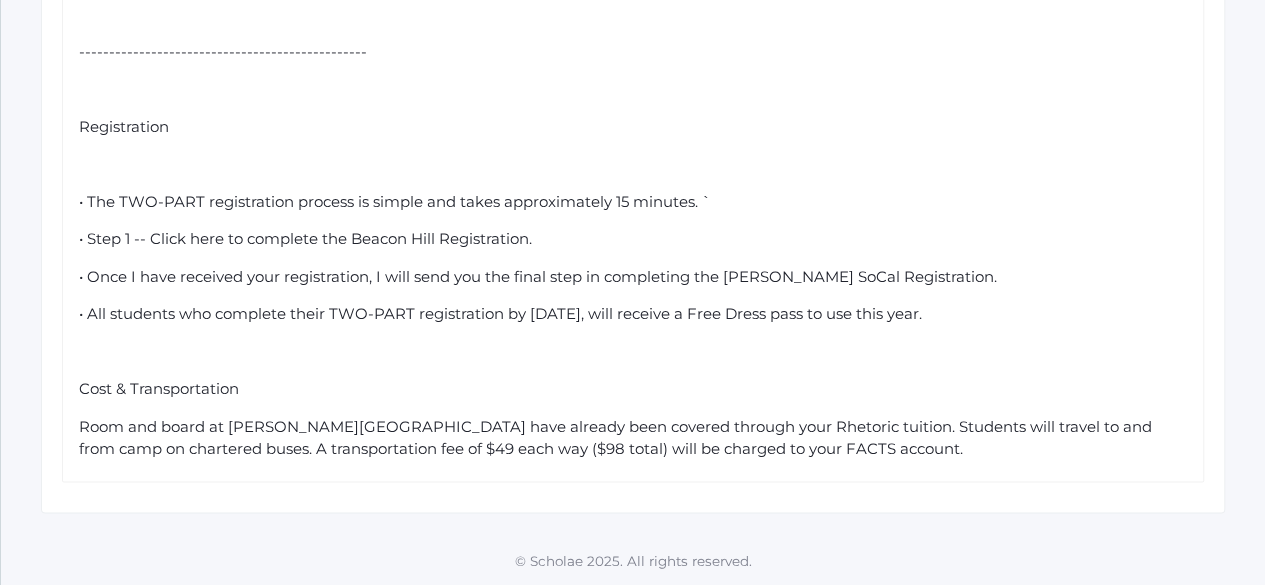 click on "• Step 1 -- Click here to complete the Beacon Hill Registration." 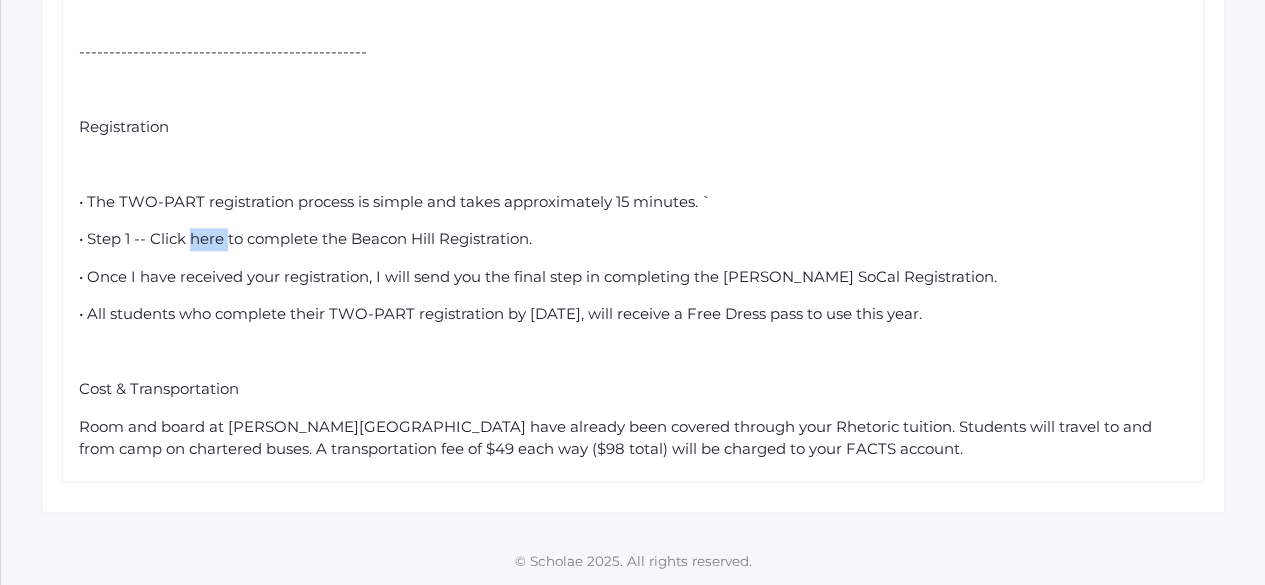 click on "• Step 1 -- Click here to complete the Beacon Hill Registration." 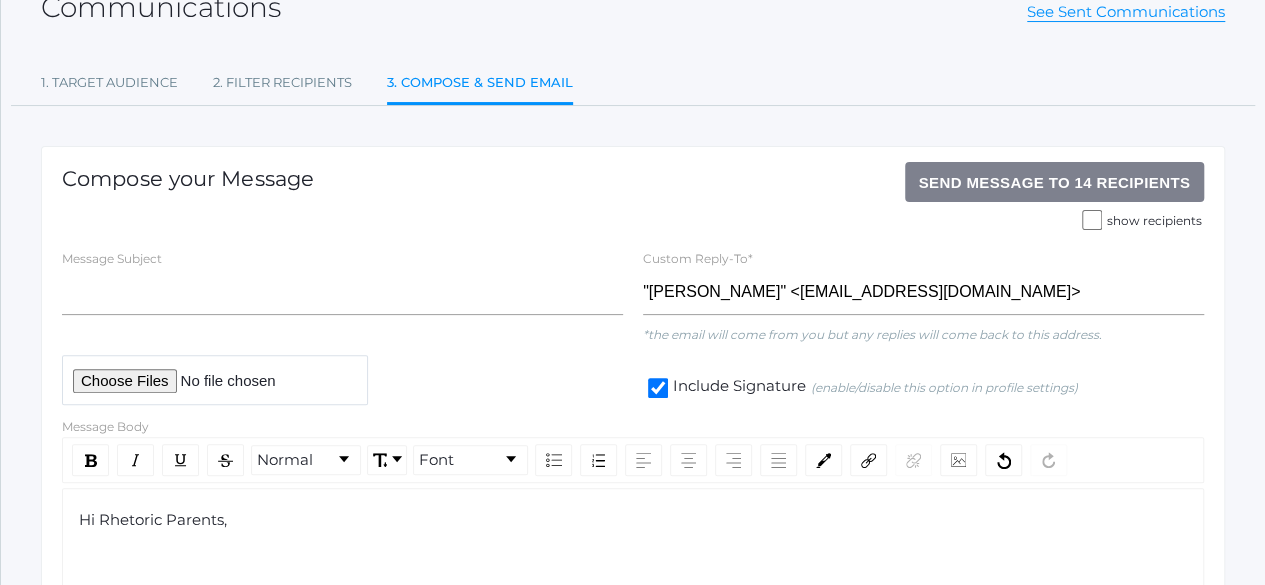 scroll, scrollTop: 124, scrollLeft: 0, axis: vertical 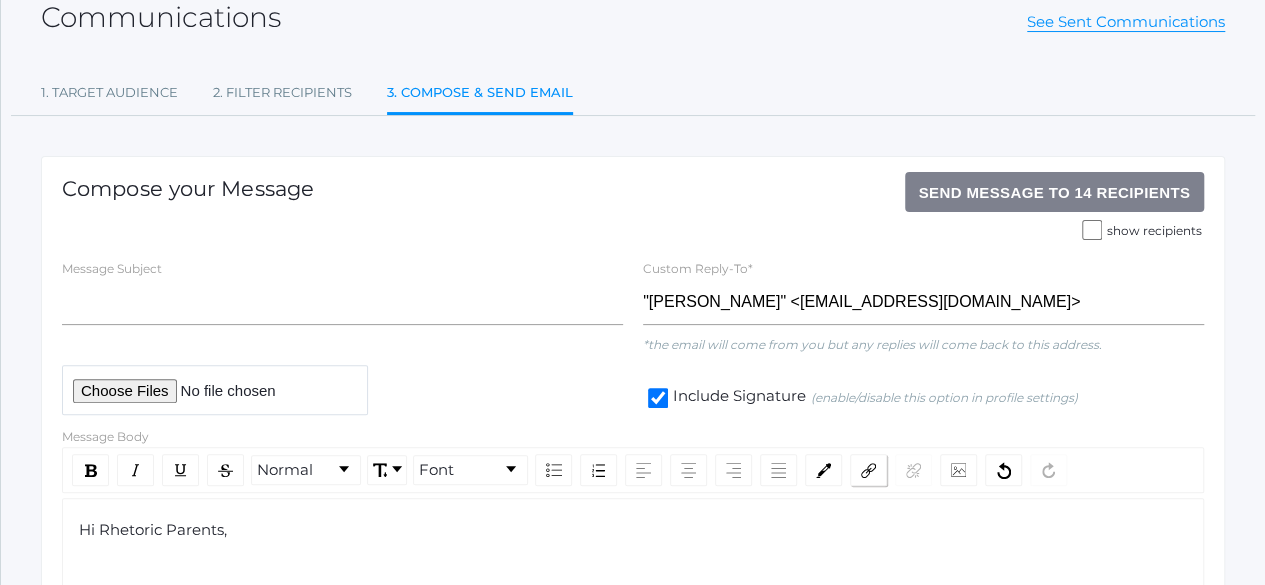 click 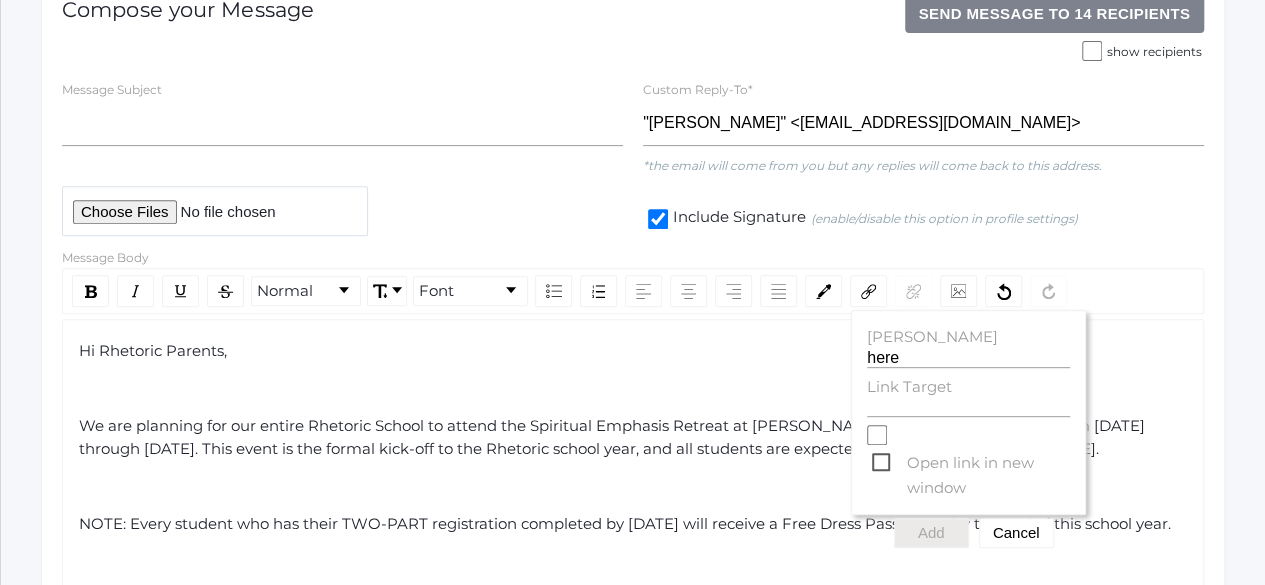 scroll, scrollTop: 304, scrollLeft: 0, axis: vertical 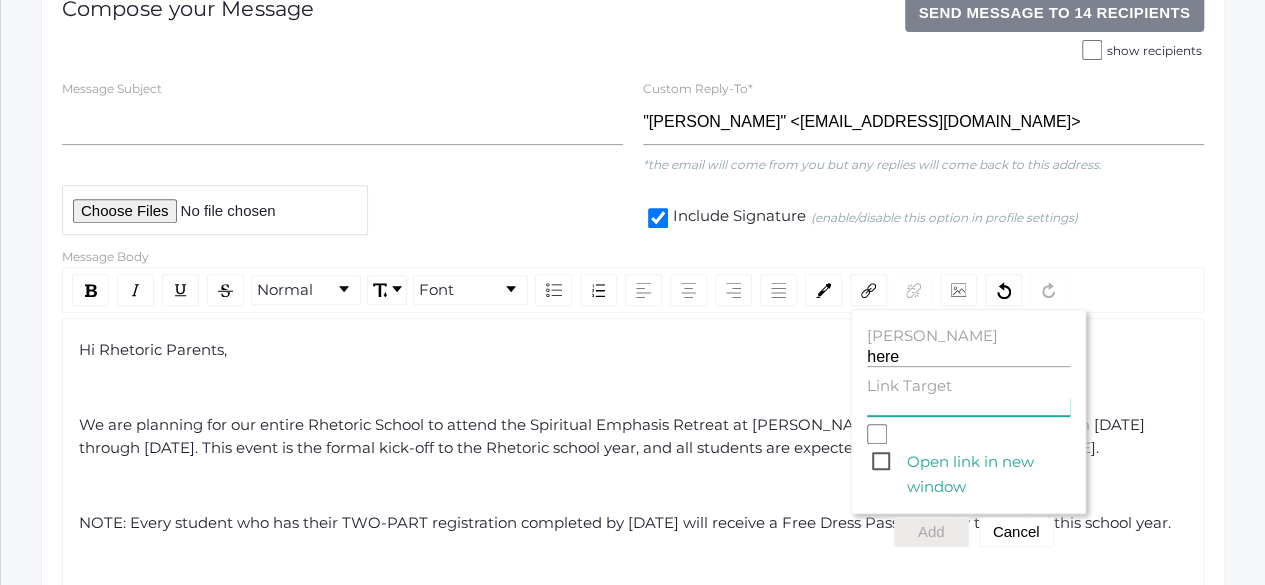 click on "Link Target" 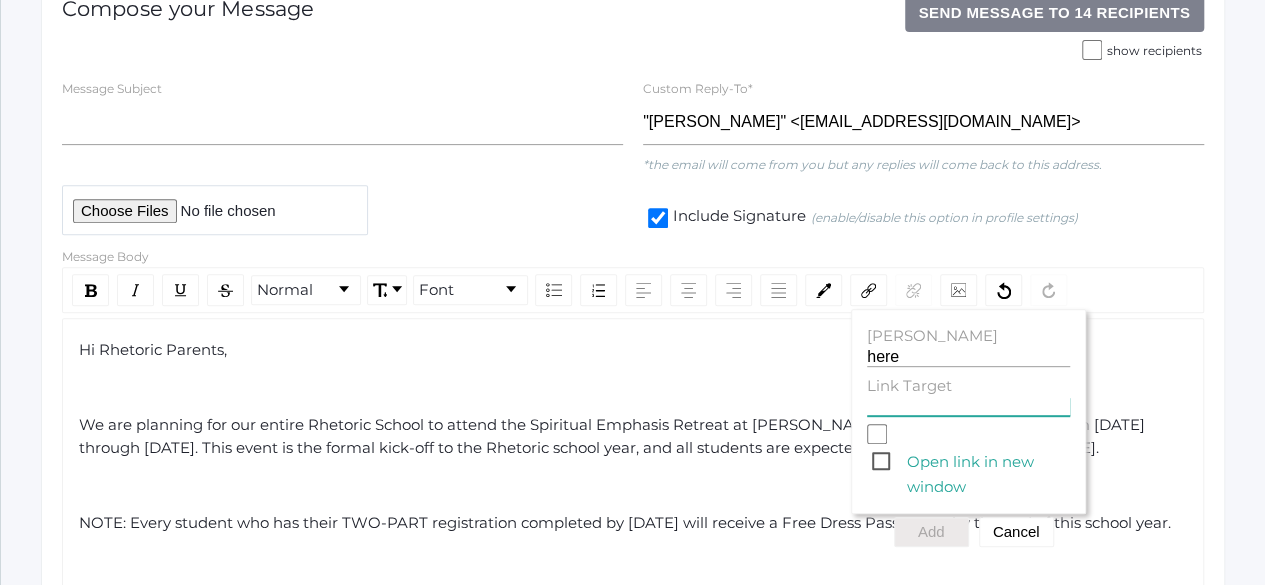 paste on "[URL][DOMAIN_NAME]" 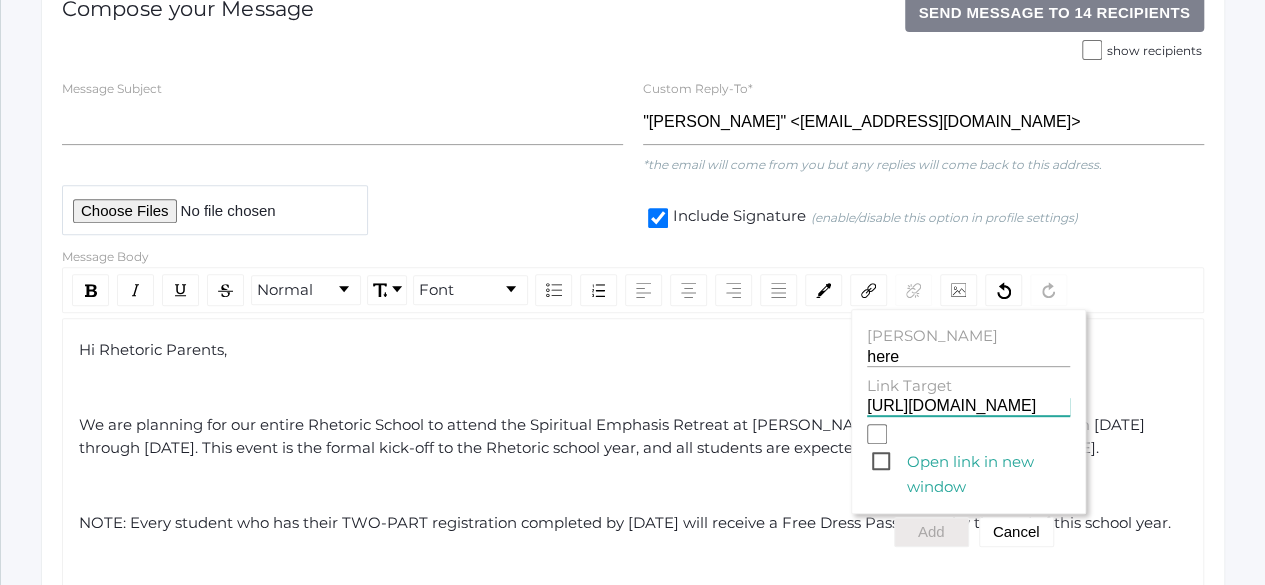 scroll, scrollTop: 0, scrollLeft: 107, axis: horizontal 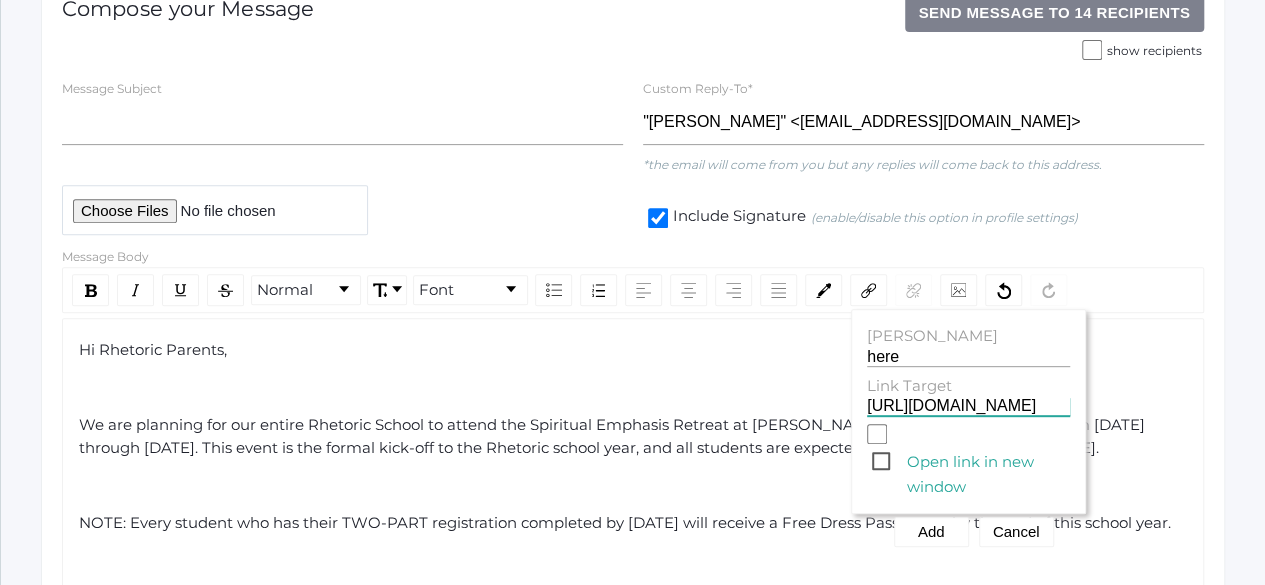 type on "[URL][DOMAIN_NAME]" 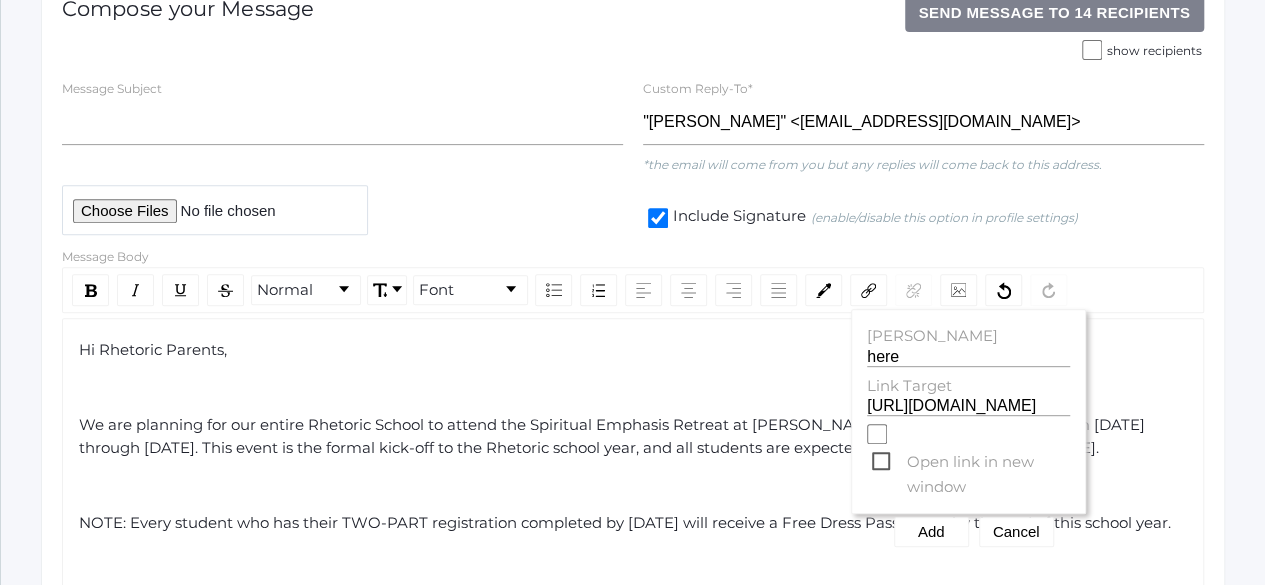 scroll, scrollTop: 0, scrollLeft: 0, axis: both 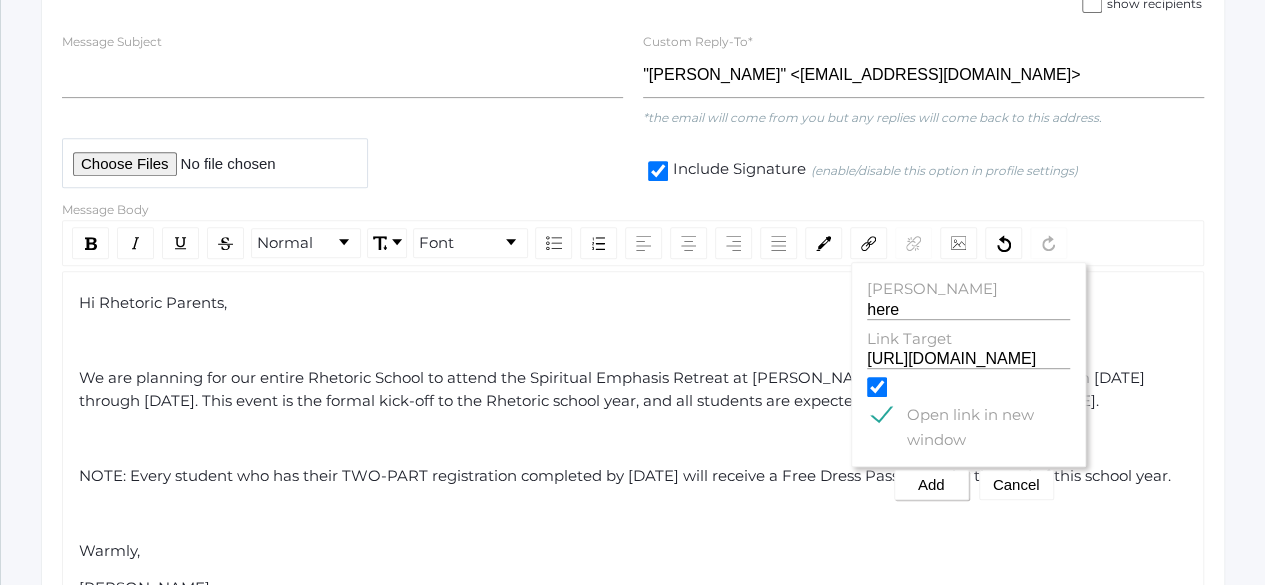 click on "Add" 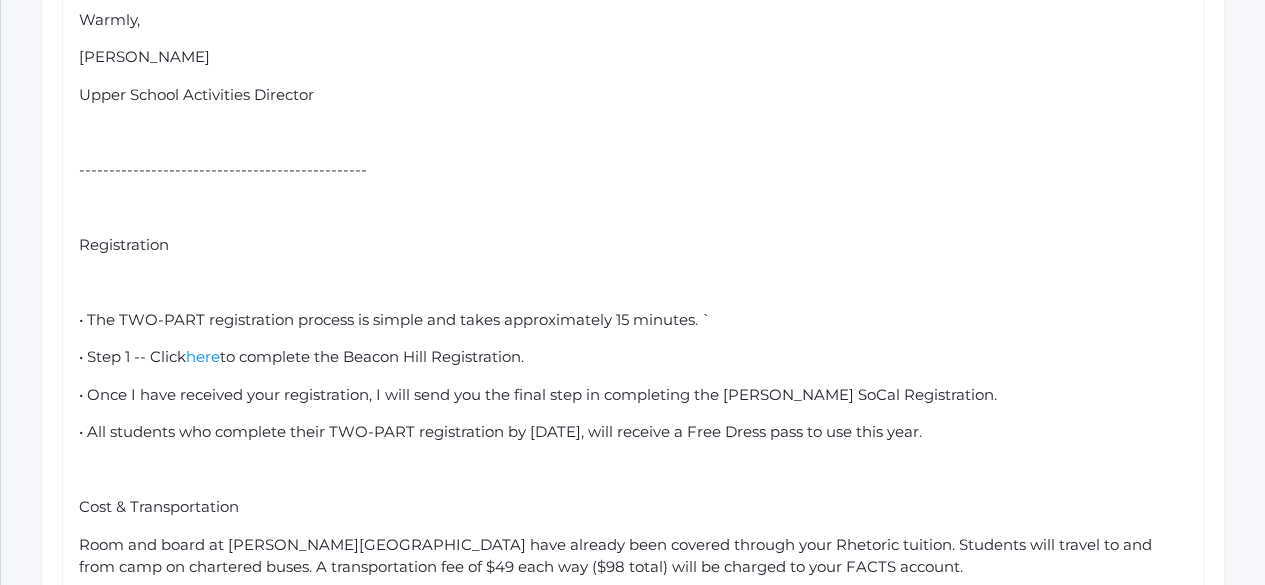 scroll, scrollTop: 880, scrollLeft: 0, axis: vertical 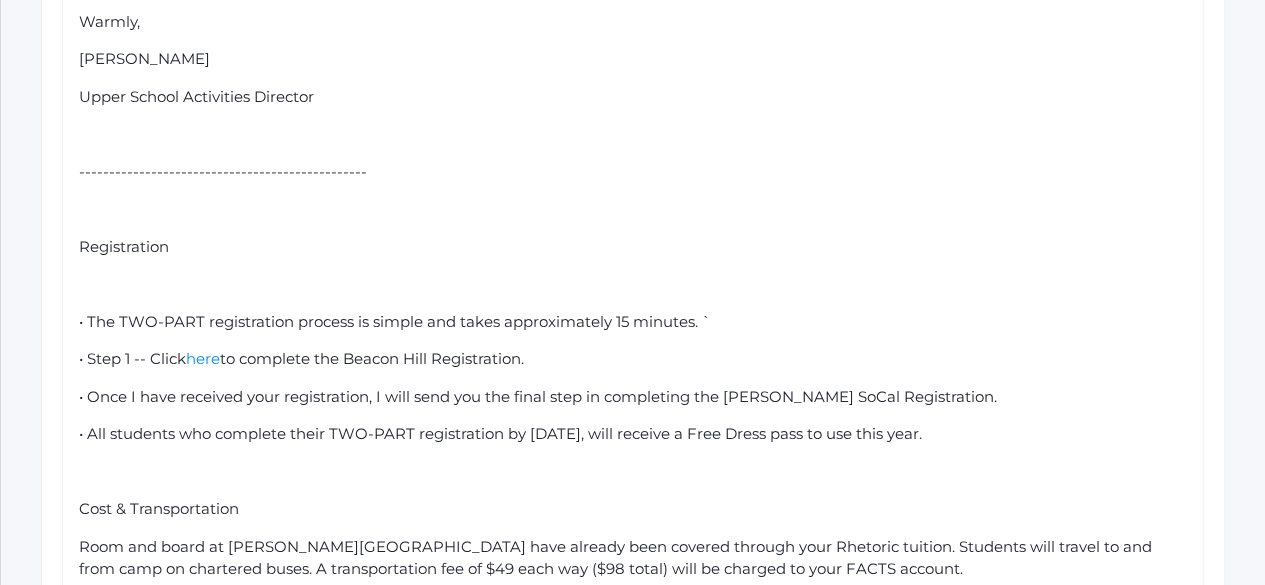 click on "------------------------------------------------" 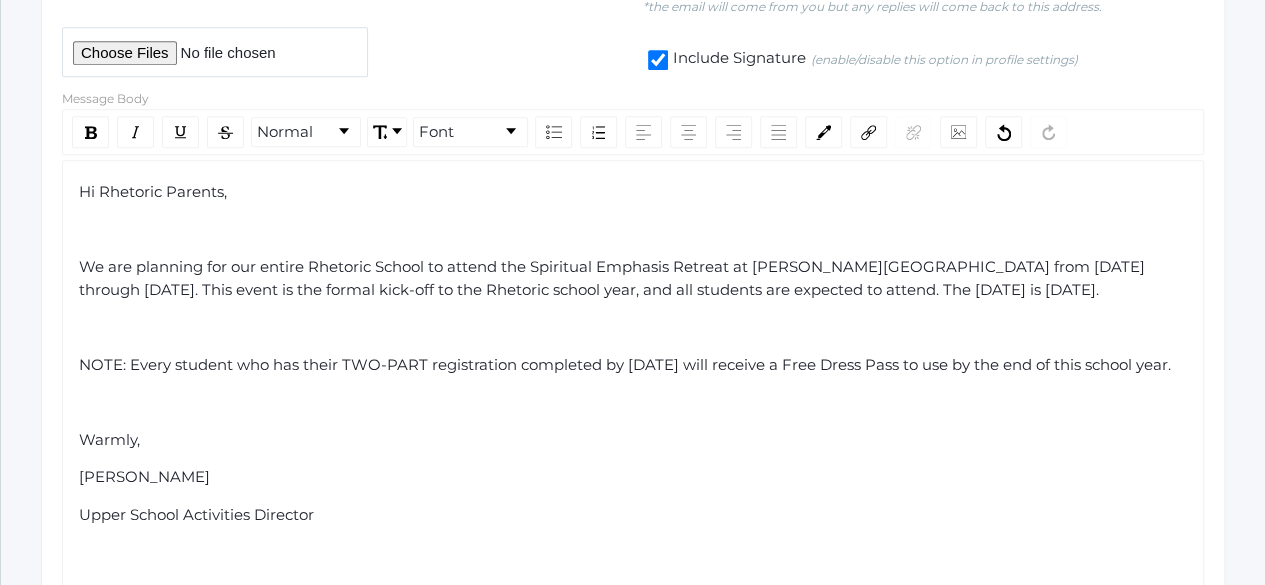 scroll, scrollTop: 466, scrollLeft: 0, axis: vertical 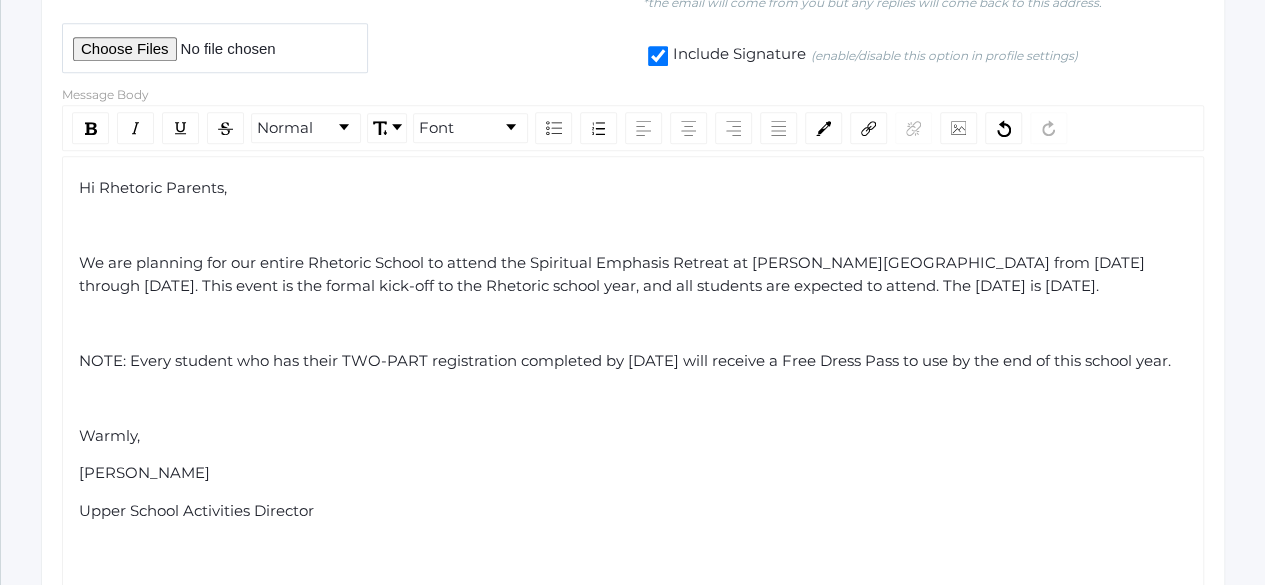 click on "We are planning for our entire Rhetoric School to attend the Spiritual Emphasis Retreat at [PERSON_NAME][GEOGRAPHIC_DATA] from [DATE] through [DATE]. This event is the formal kick-off to the Rhetoric school year, and all students are expected to attend. The [DATE] is [DATE]." 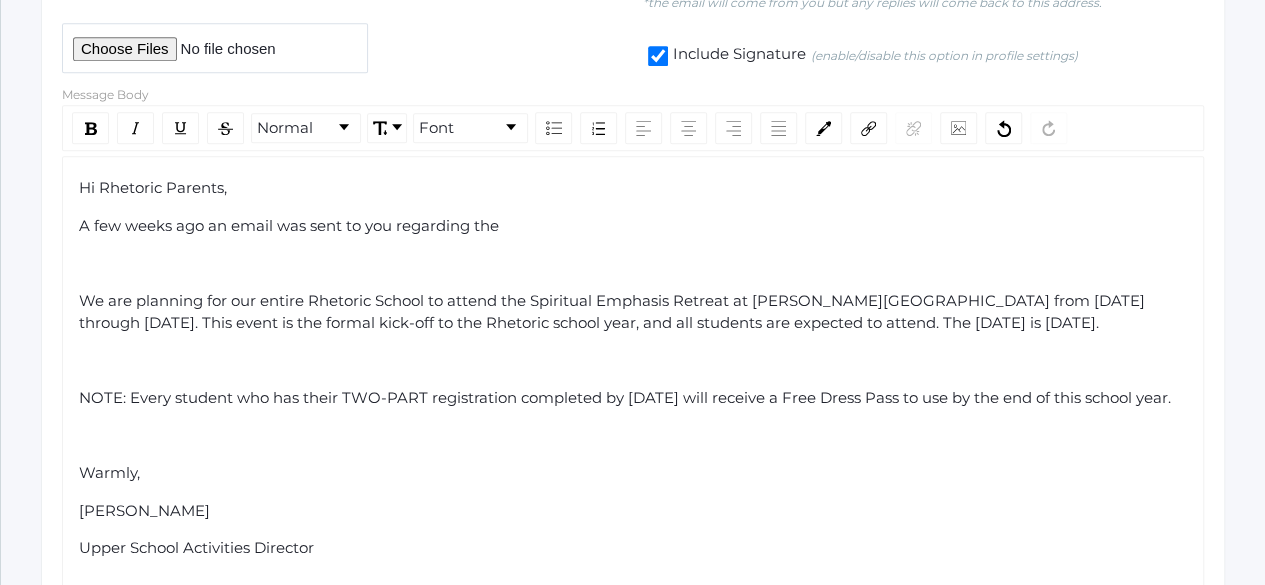 click on "We are planning for our entire Rhetoric School to attend the Spiritual Emphasis Retreat at [PERSON_NAME][GEOGRAPHIC_DATA] from [DATE] through [DATE]. This event is the formal kick-off to the Rhetoric school year, and all students are expected to attend. The [DATE] is [DATE]." 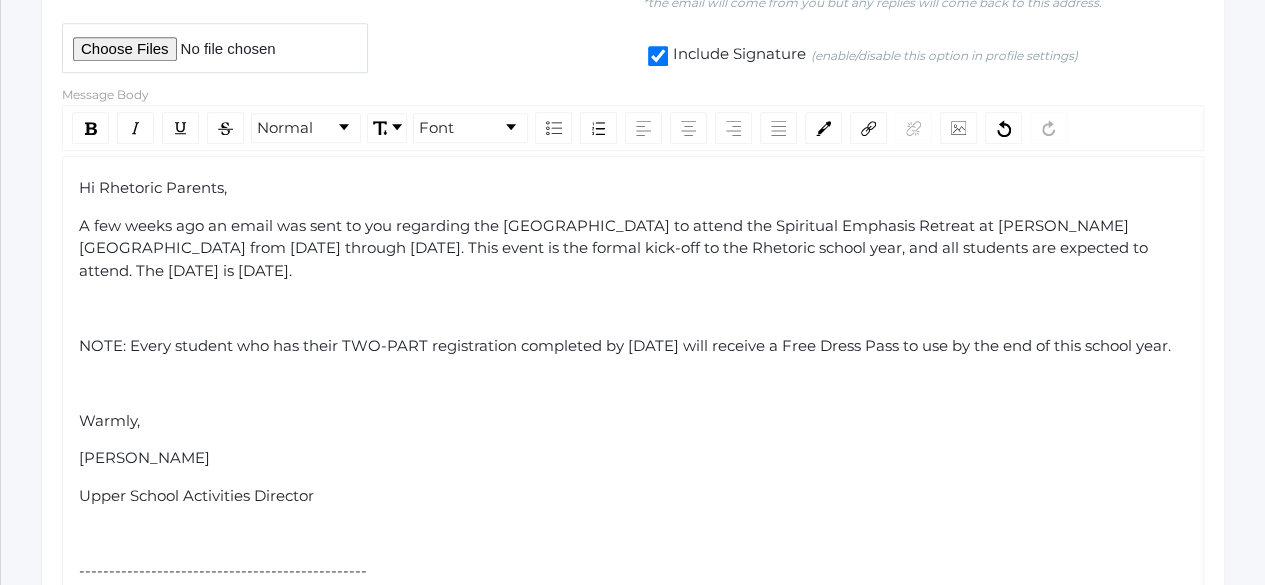 click on "A few weeks ago an email was sent to you regarding the [GEOGRAPHIC_DATA] to attend the Spiritual Emphasis Retreat at [PERSON_NAME][GEOGRAPHIC_DATA] from [DATE] through [DATE]. This event is the formal kick-off to the Rhetoric school year, and all students are expected to attend. The [DATE] is [DATE]." 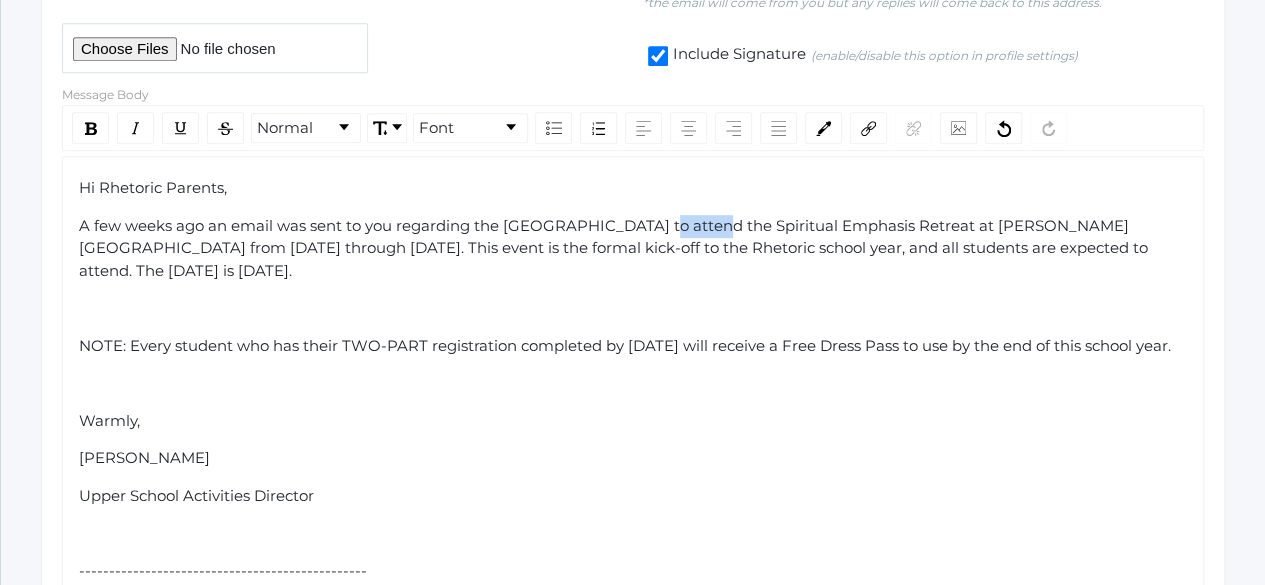 click on "A few weeks ago an email was sent to you regarding the [GEOGRAPHIC_DATA] to attend the Spiritual Emphasis Retreat at [PERSON_NAME][GEOGRAPHIC_DATA] from [DATE] through [DATE]. This event is the formal kick-off to the Rhetoric school year, and all students are expected to attend. The [DATE] is [DATE]." 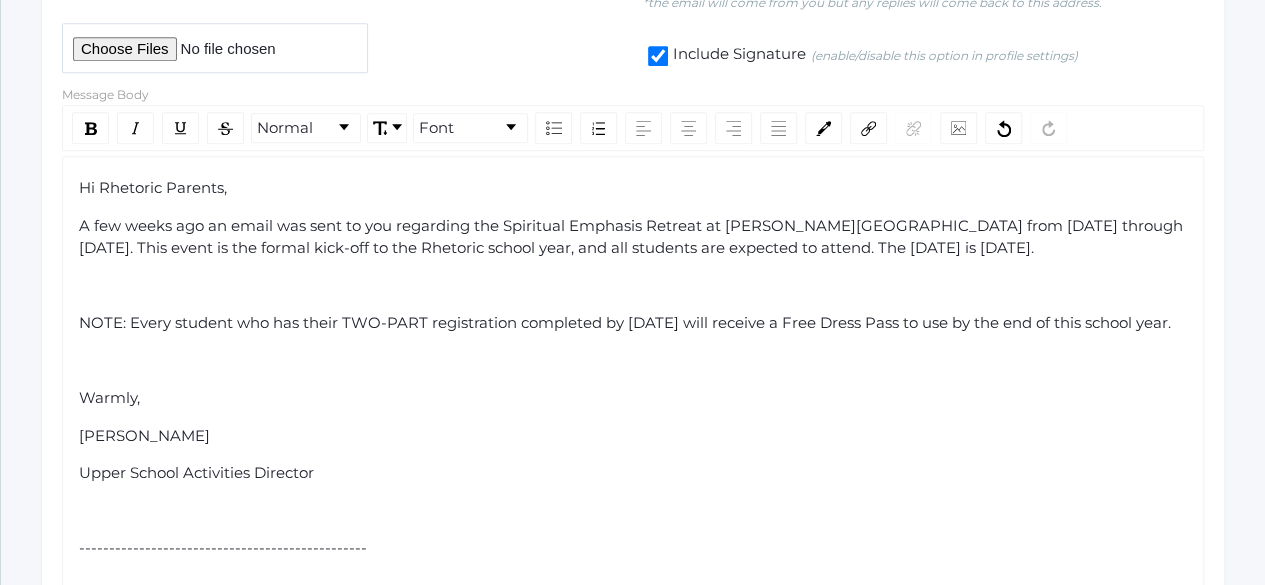click on "A few weeks ago an email was sent to you regarding the Spiritual Emphasis Retreat at [PERSON_NAME][GEOGRAPHIC_DATA] from [DATE] through [DATE]. This event is the formal kick-off to the Rhetoric school year, and all students are expected to attend. The [DATE] is [DATE]." 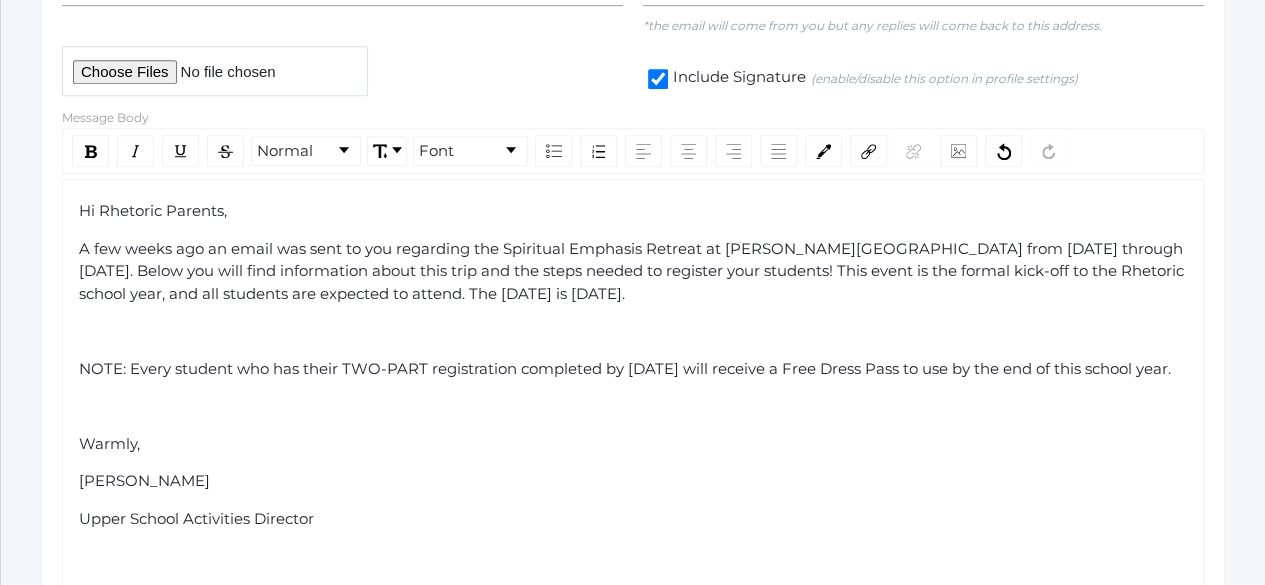 scroll, scrollTop: 451, scrollLeft: 0, axis: vertical 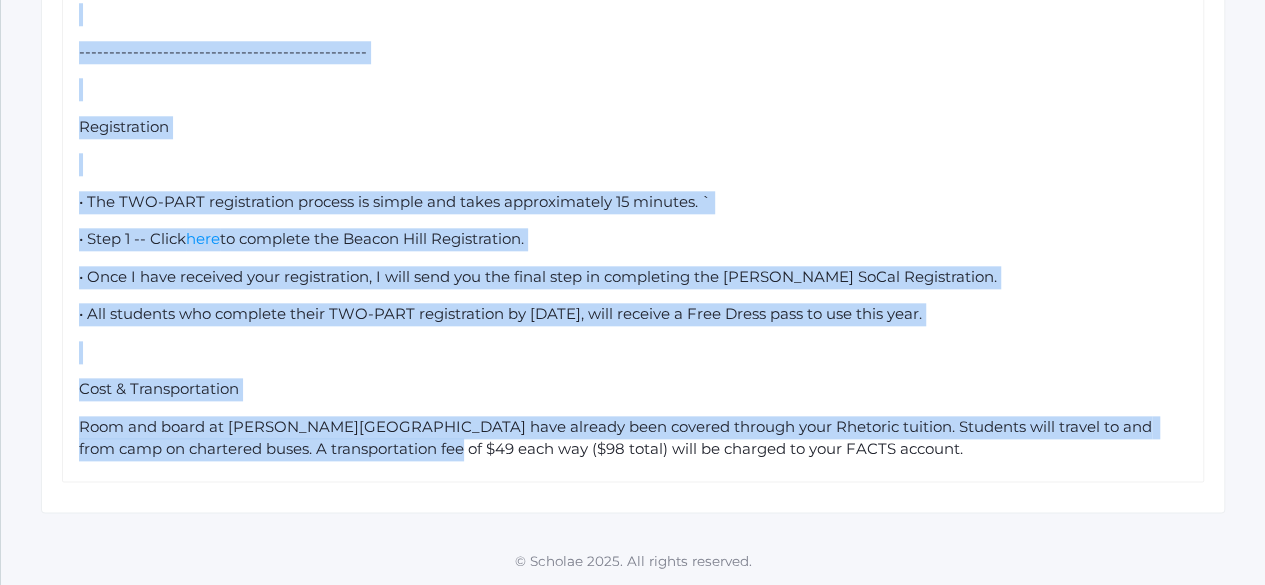 drag, startPoint x: 77, startPoint y: 197, endPoint x: 486, endPoint y: 458, distance: 485.18243 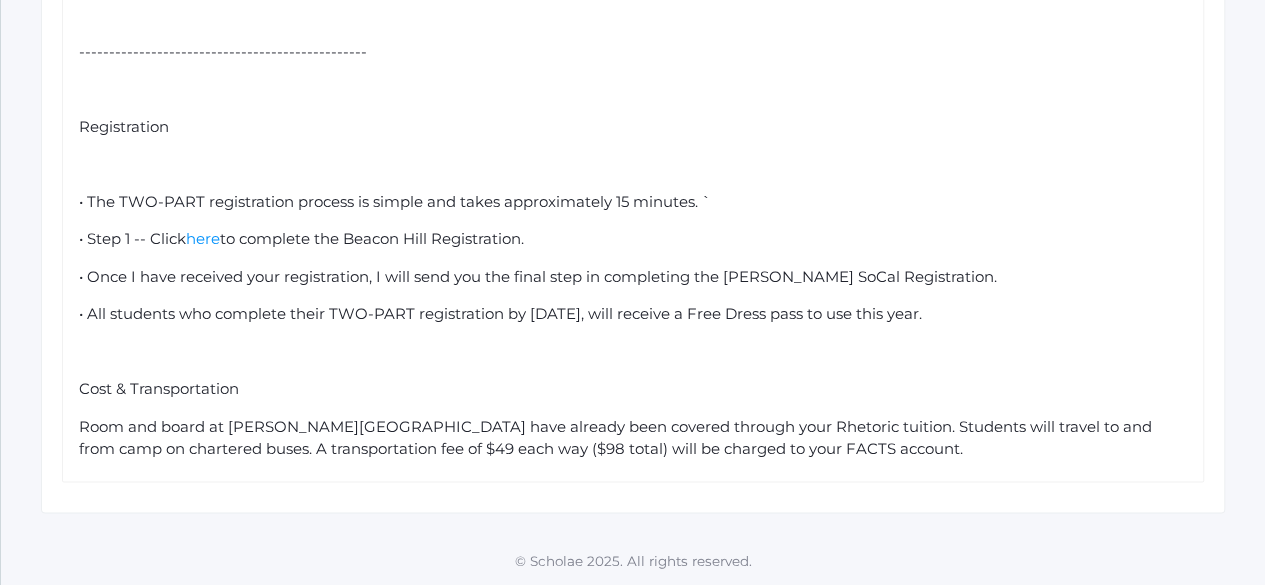 click on "• Once I have received your registration, I will send you the final step in completing the [PERSON_NAME] SoCal Registration." 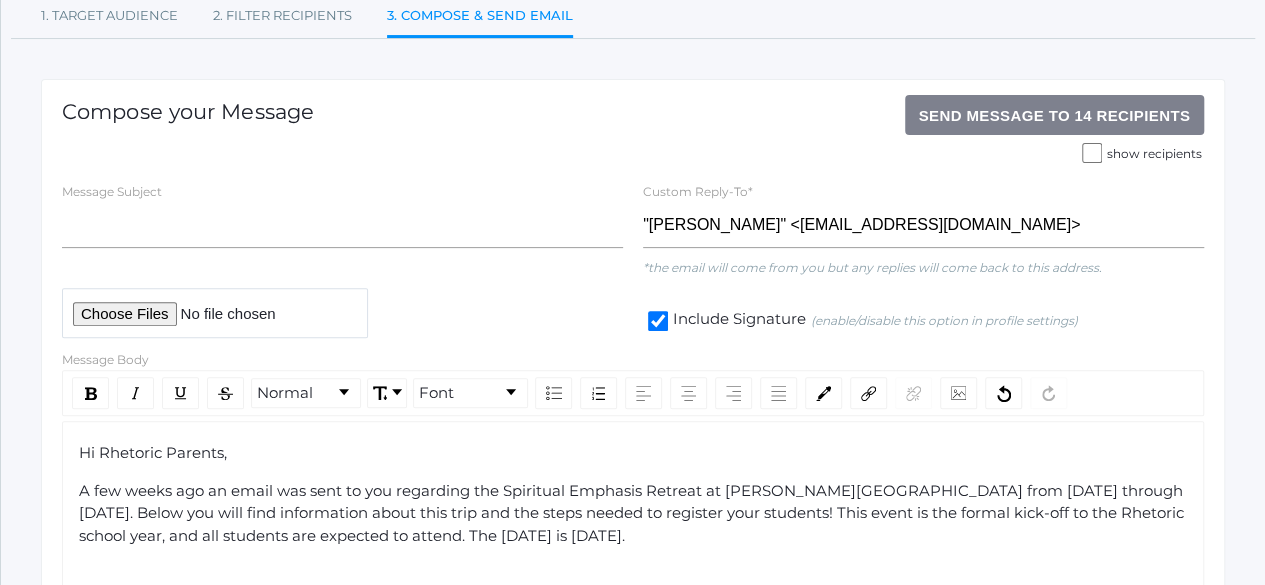 scroll, scrollTop: 0, scrollLeft: 0, axis: both 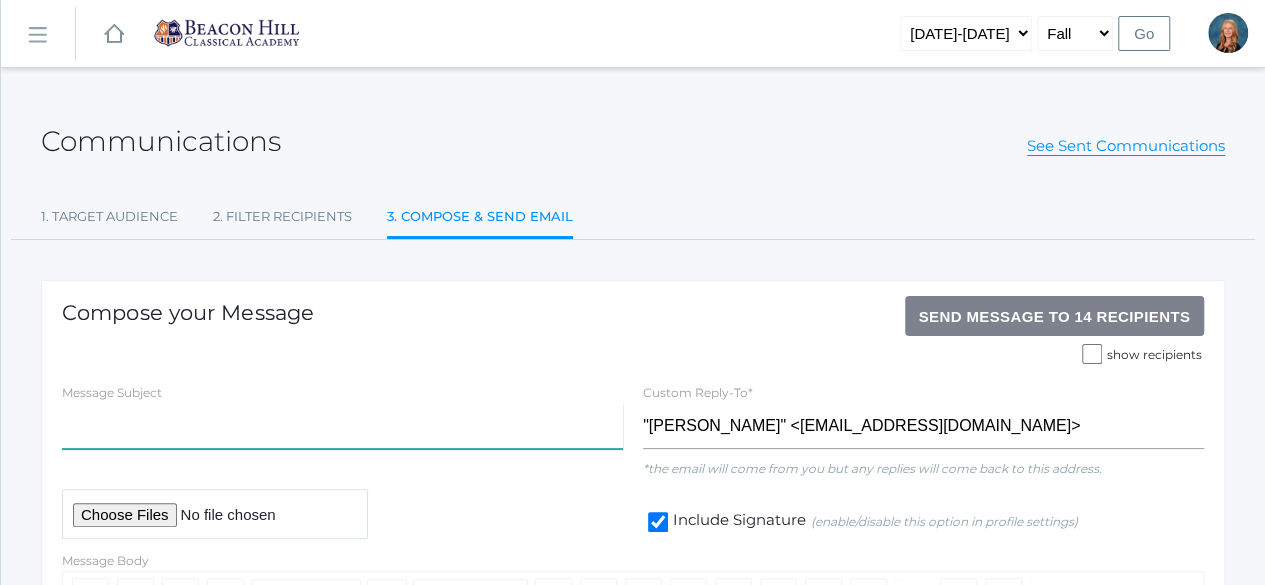 click 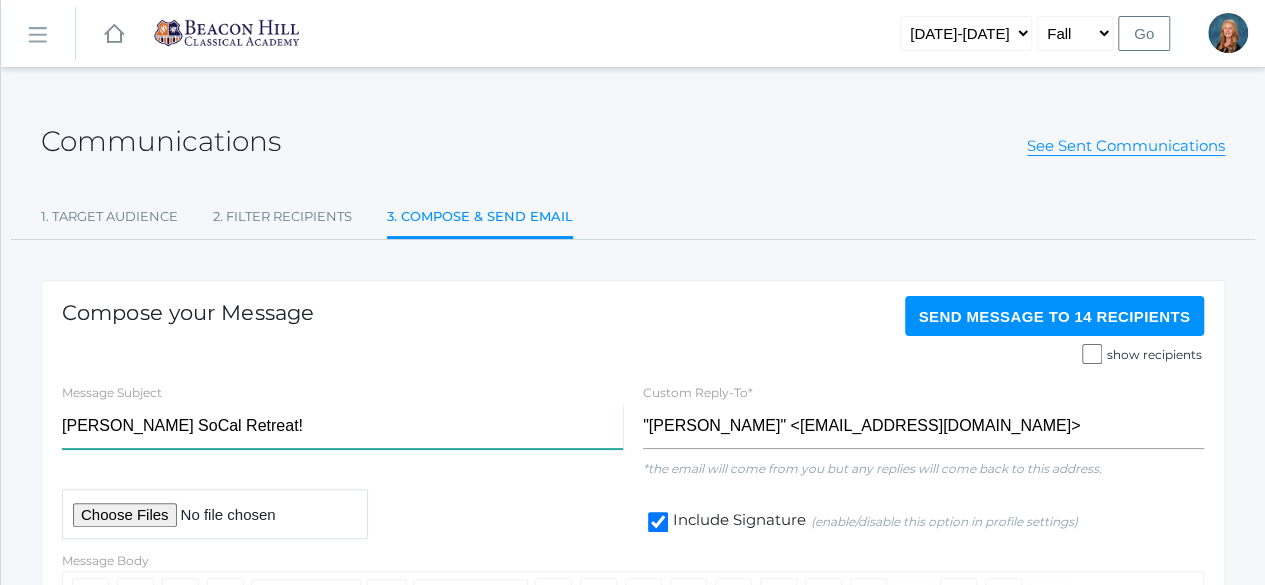 type on "[PERSON_NAME] SoCal Retreat!" 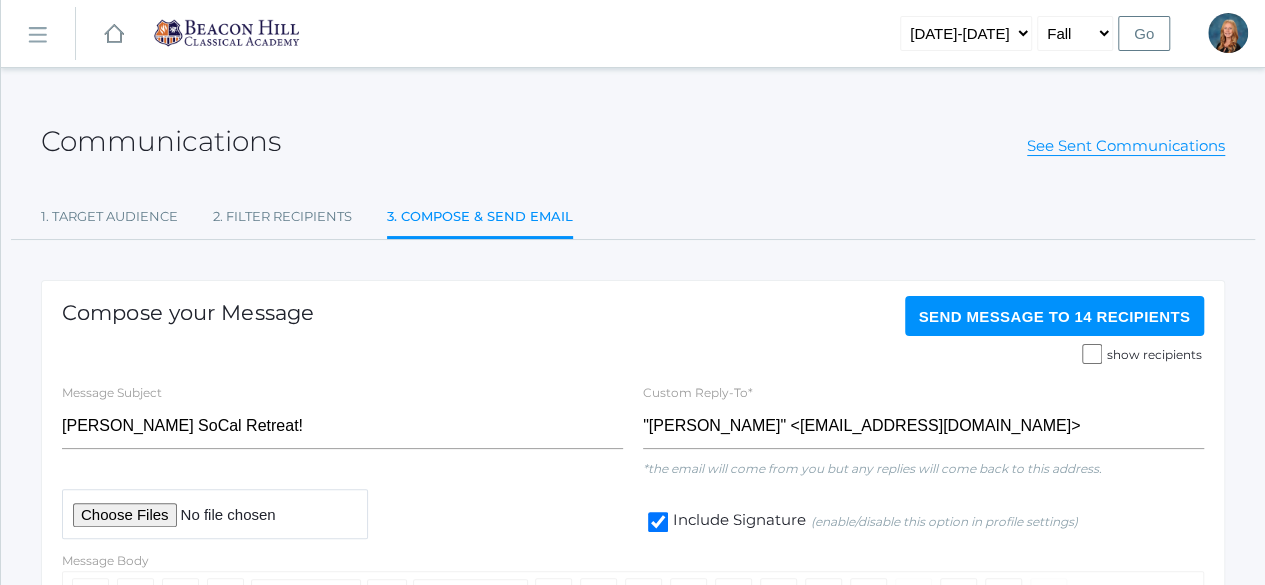 click on "Send Message   to 14 recipients" 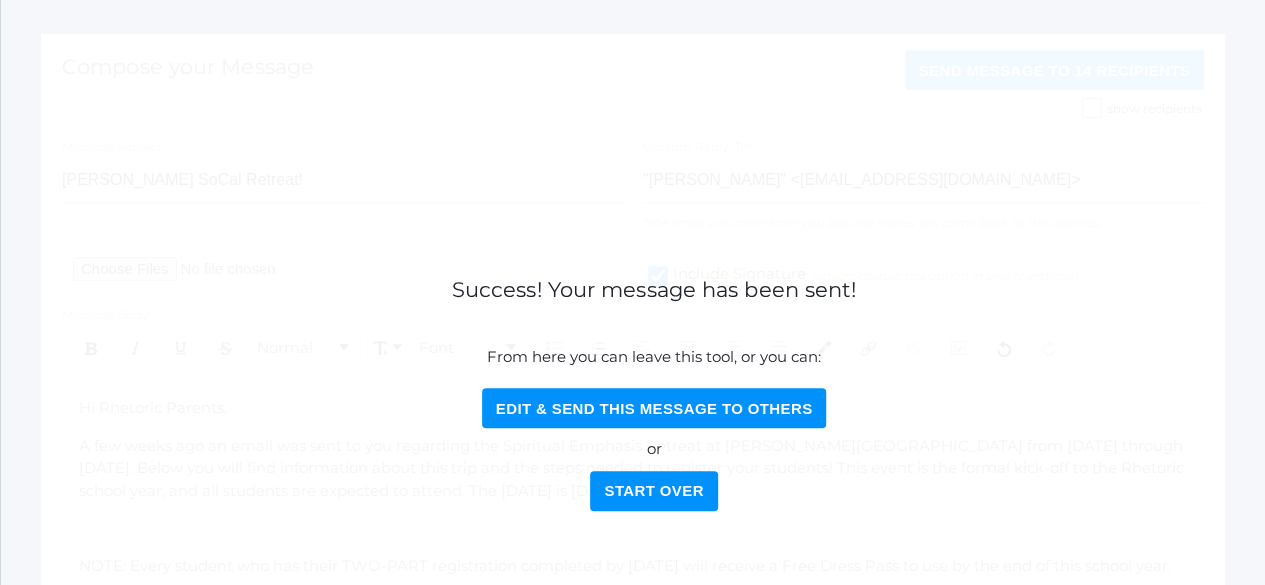 scroll, scrollTop: 256, scrollLeft: 0, axis: vertical 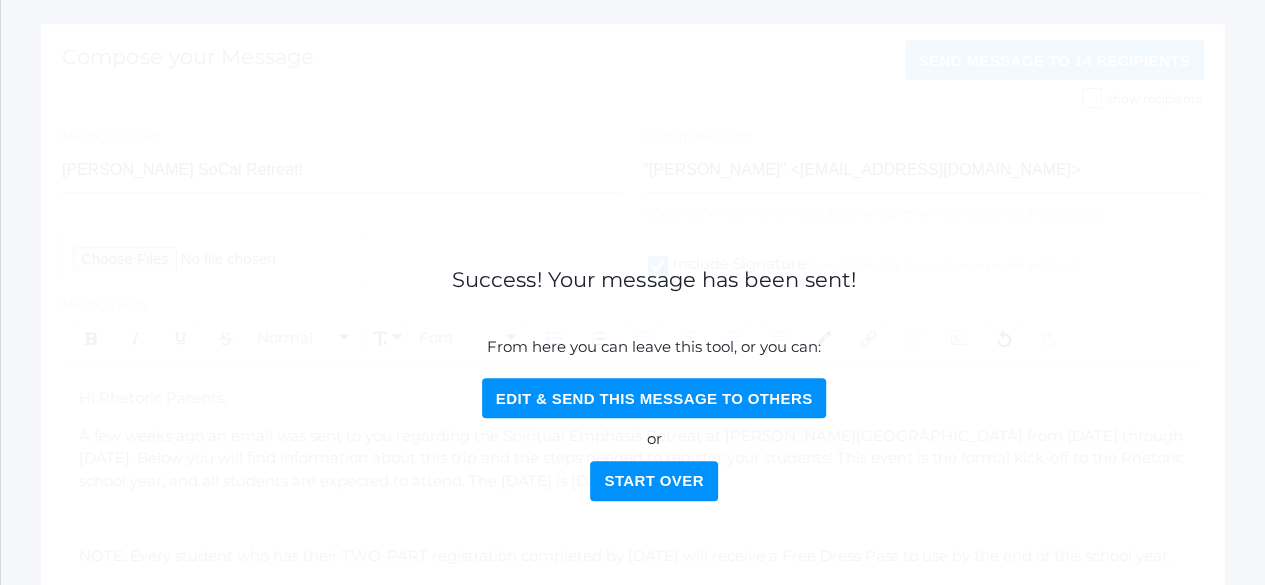 click on "Edit & Send this Message to Others" 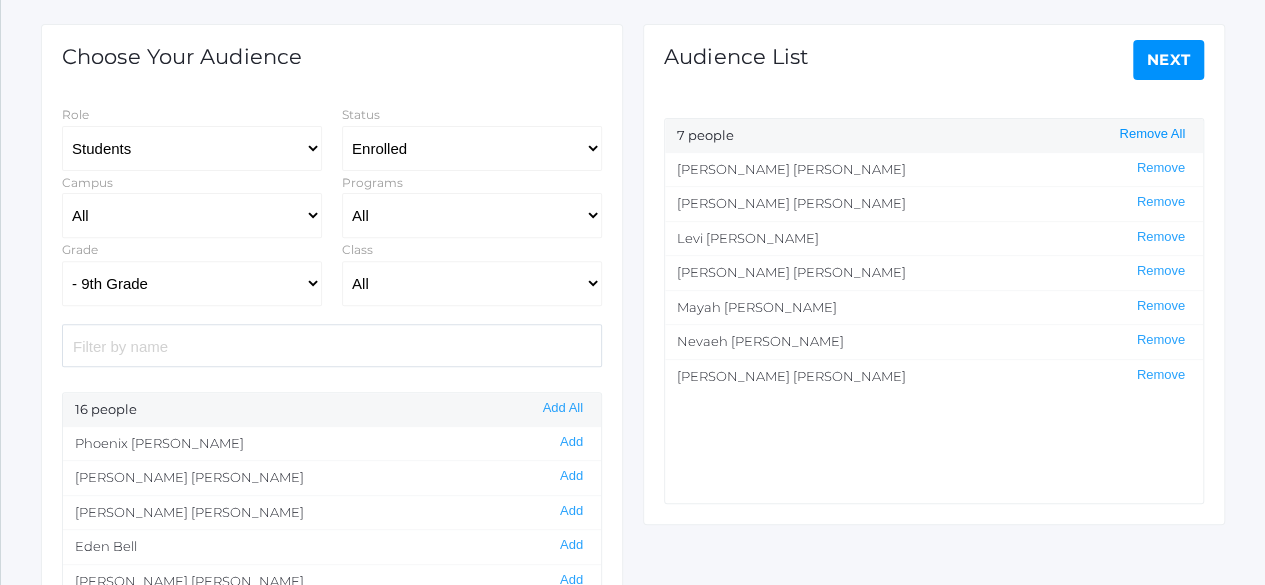click on "Remove All" 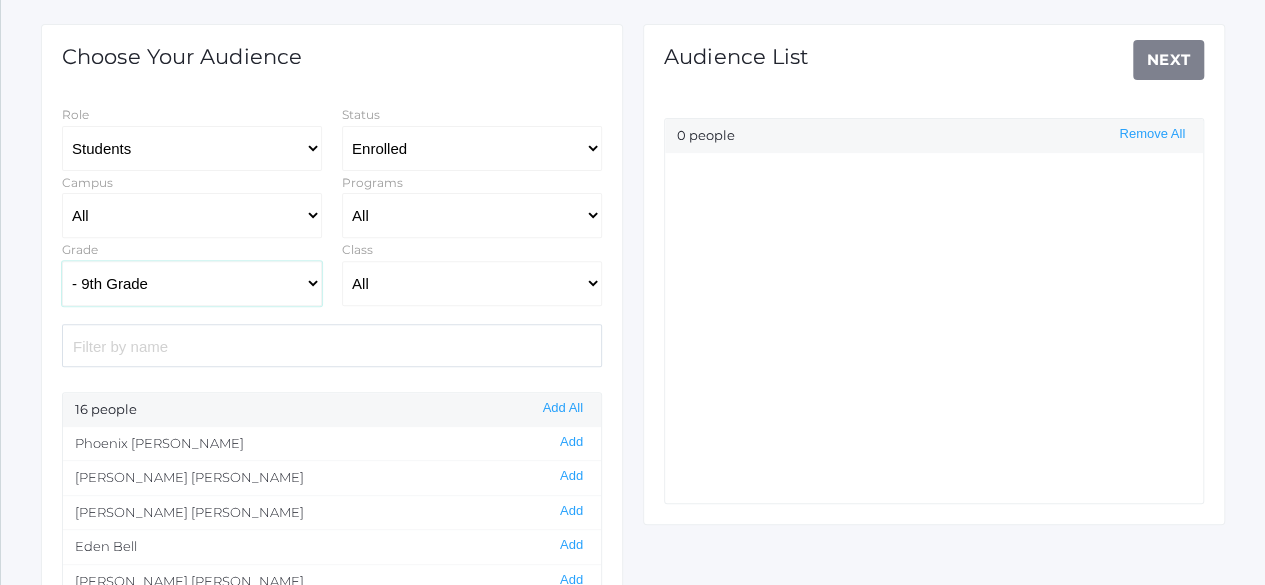 click on "All Grammar - Kindergarten - 1st Grade - 2nd Grade - 3rd Grade - 4th Grade - 5th Grade Logic - 6th Grade - 7th Grade - 8th Grade Rhetoric - 9th Grade - 10th Grade - 11th Grade - 12th Grade" 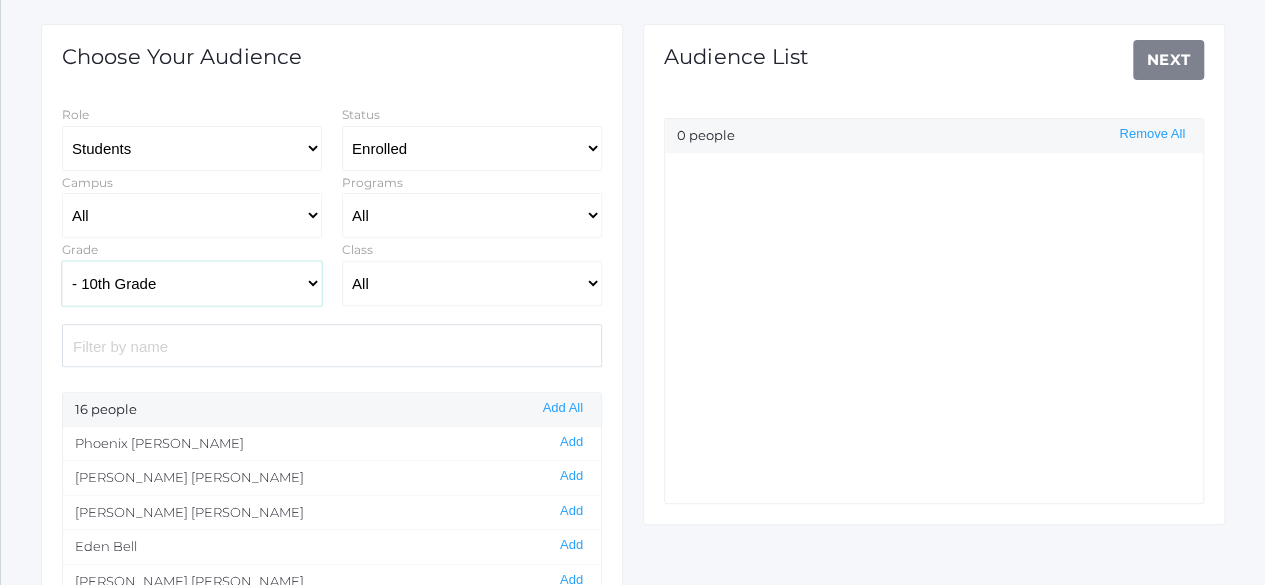 click on "All Grammar - Kindergarten - 1st Grade - 2nd Grade - 3rd Grade - 4th Grade - 5th Grade Logic - 6th Grade - 7th Grade - 8th Grade Rhetoric - 9th Grade - 10th Grade - 11th Grade - 12th Grade" 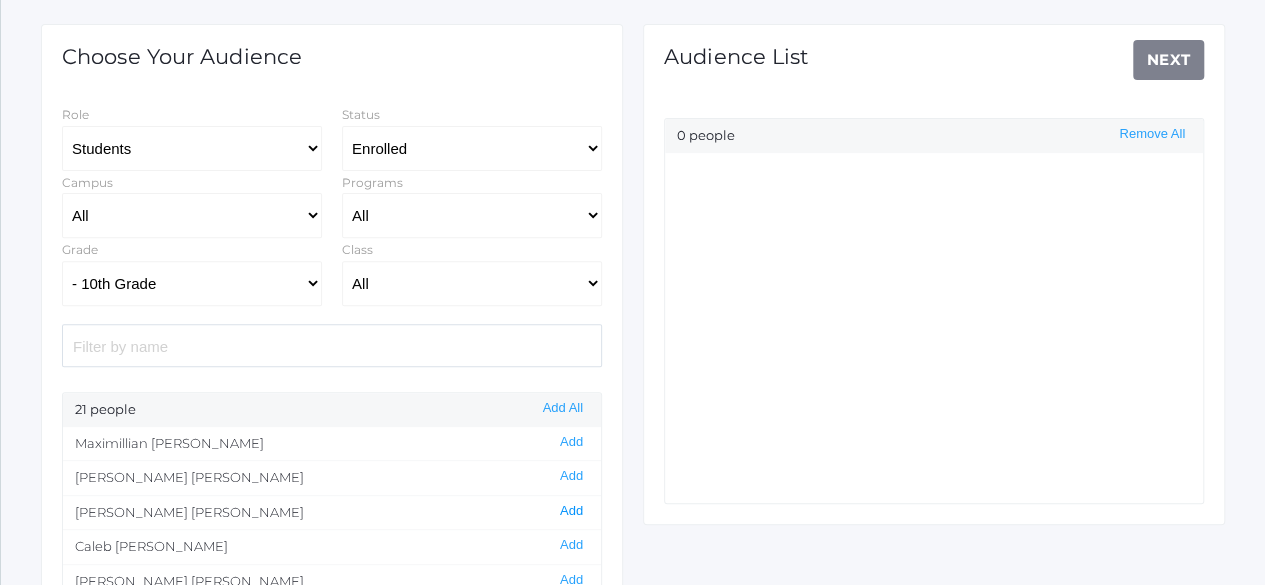click on "Add" 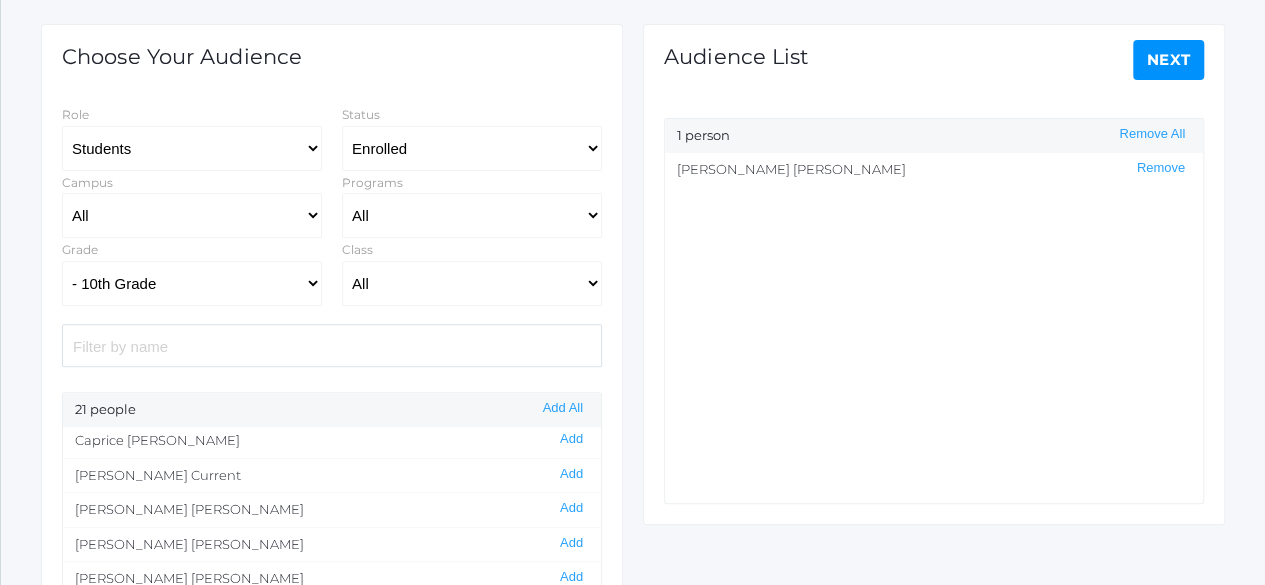 scroll, scrollTop: 176, scrollLeft: 0, axis: vertical 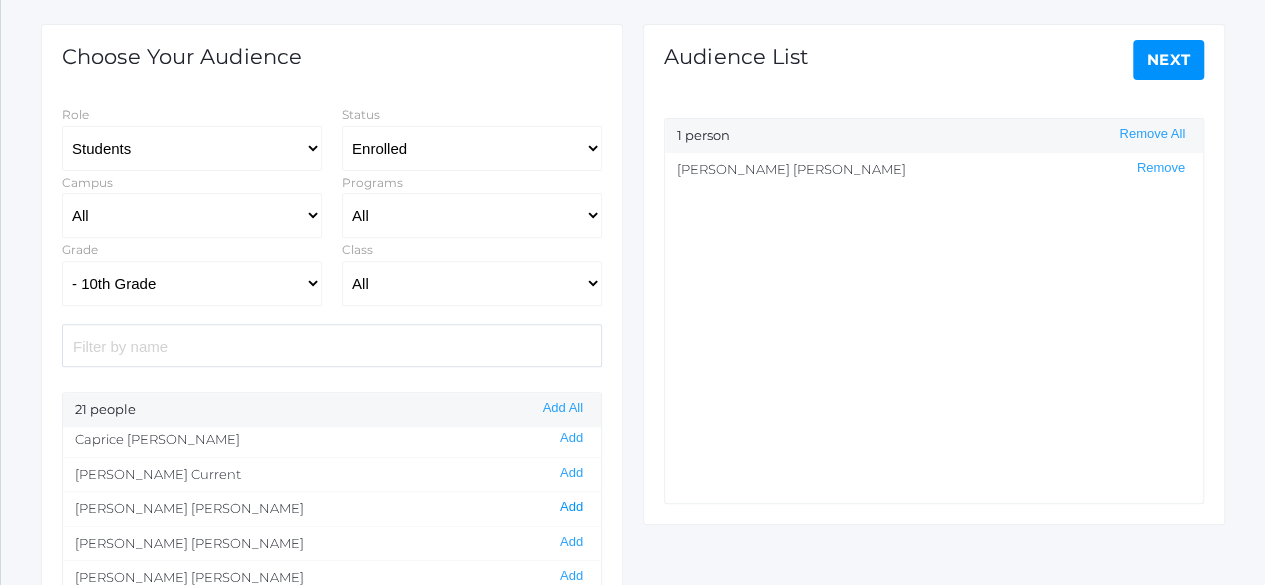 click on "Add" 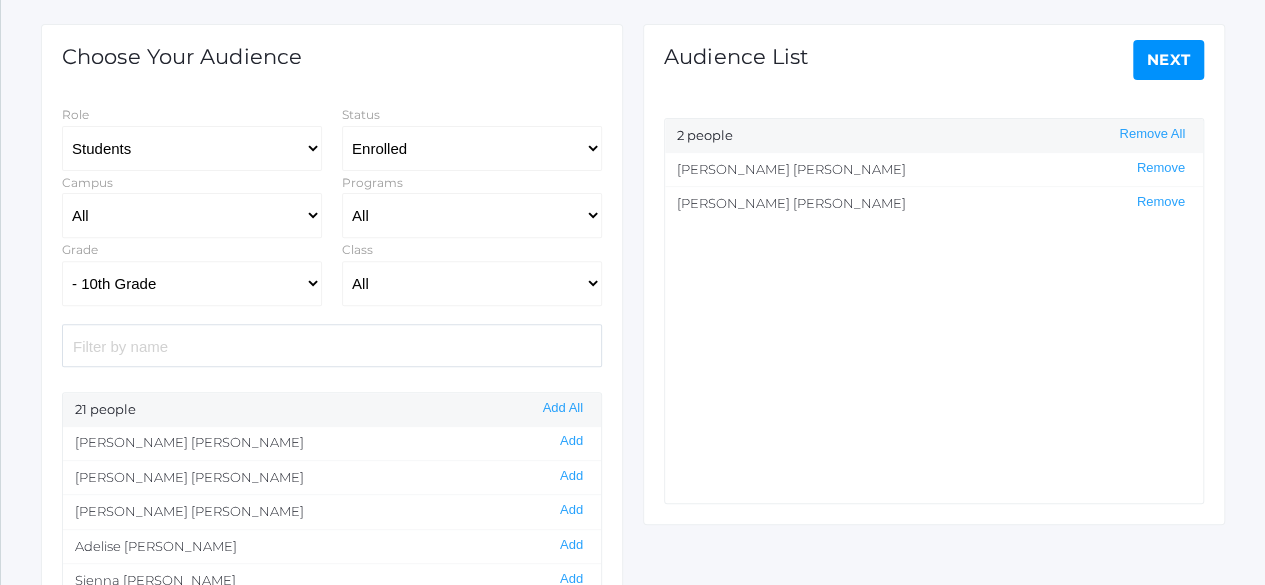 scroll, scrollTop: 244, scrollLeft: 0, axis: vertical 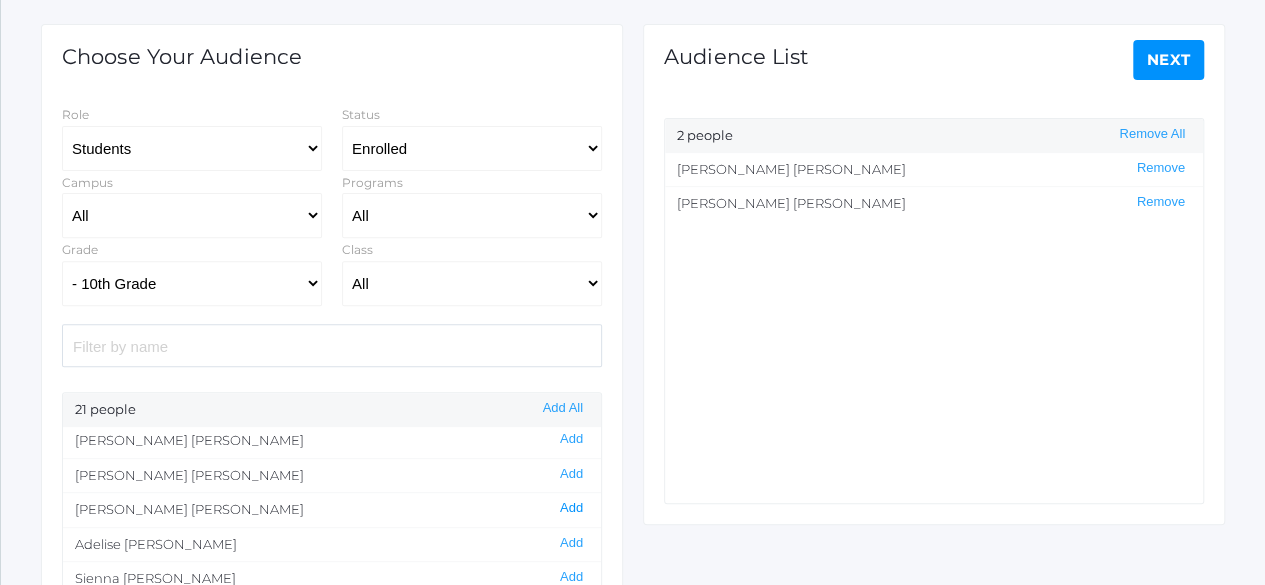 click on "Add" 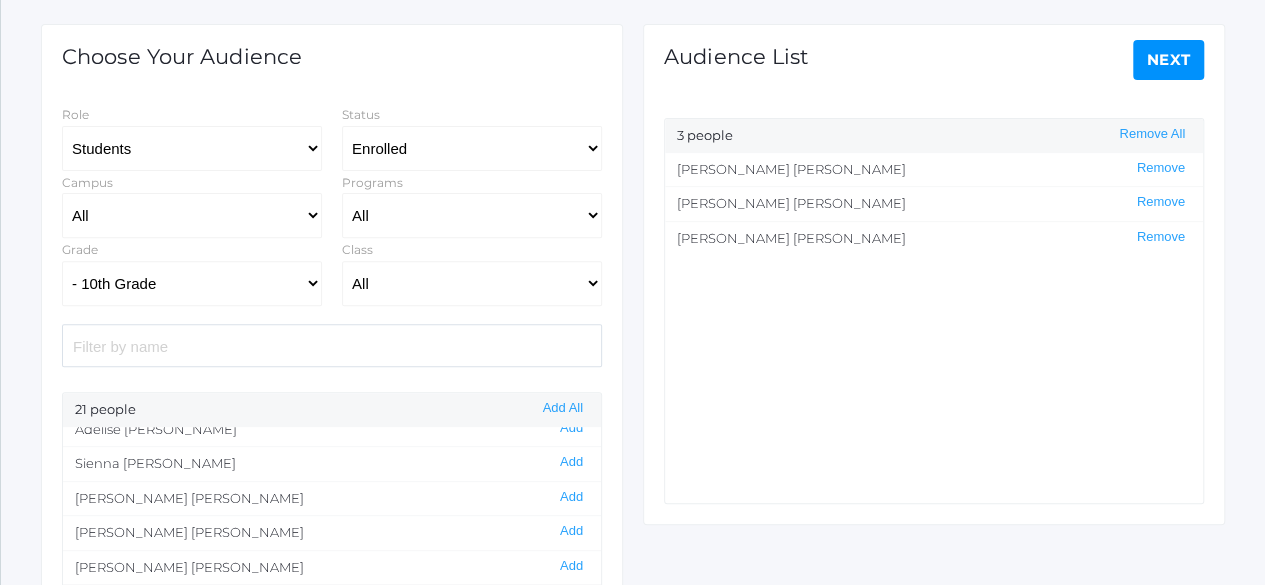 scroll, scrollTop: 366, scrollLeft: 0, axis: vertical 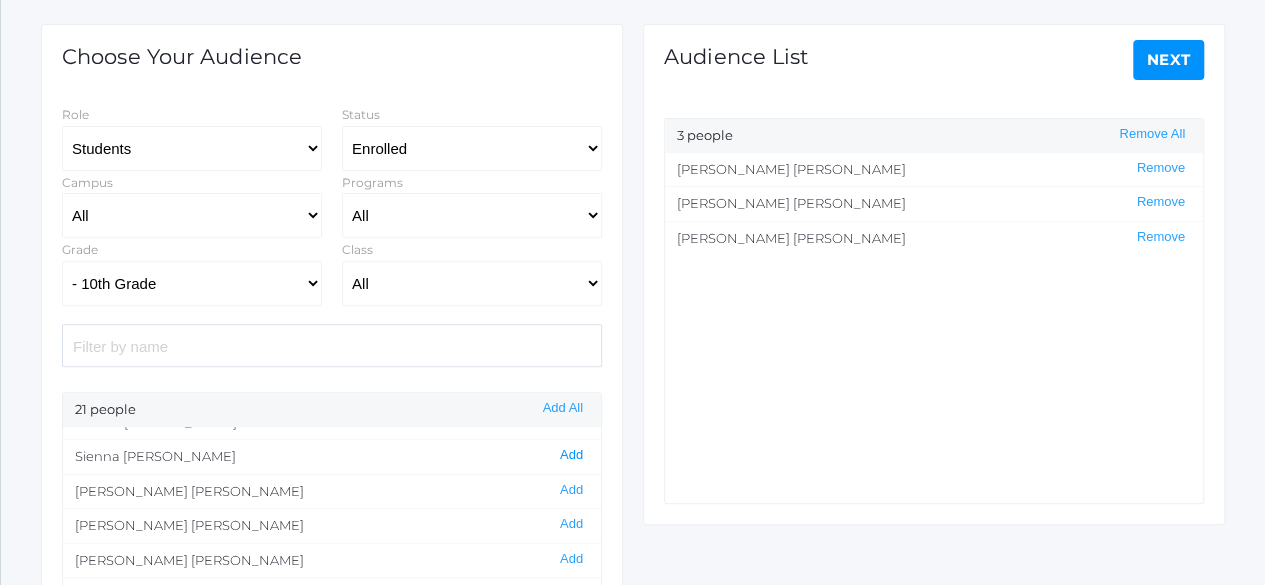 click on "Add" 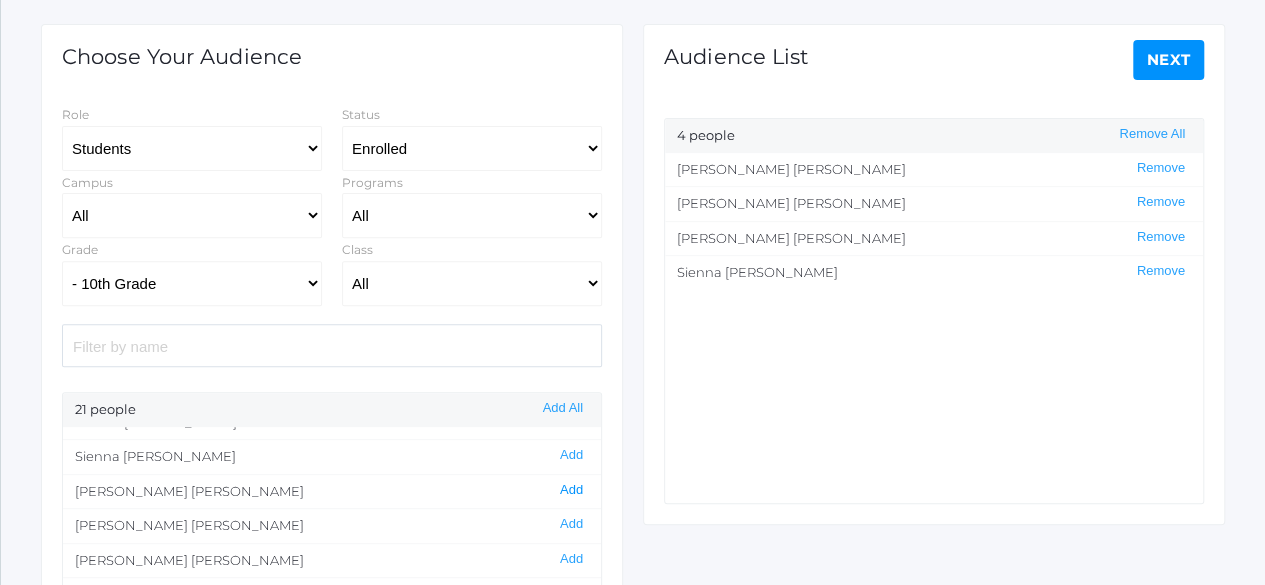 click on "Add" 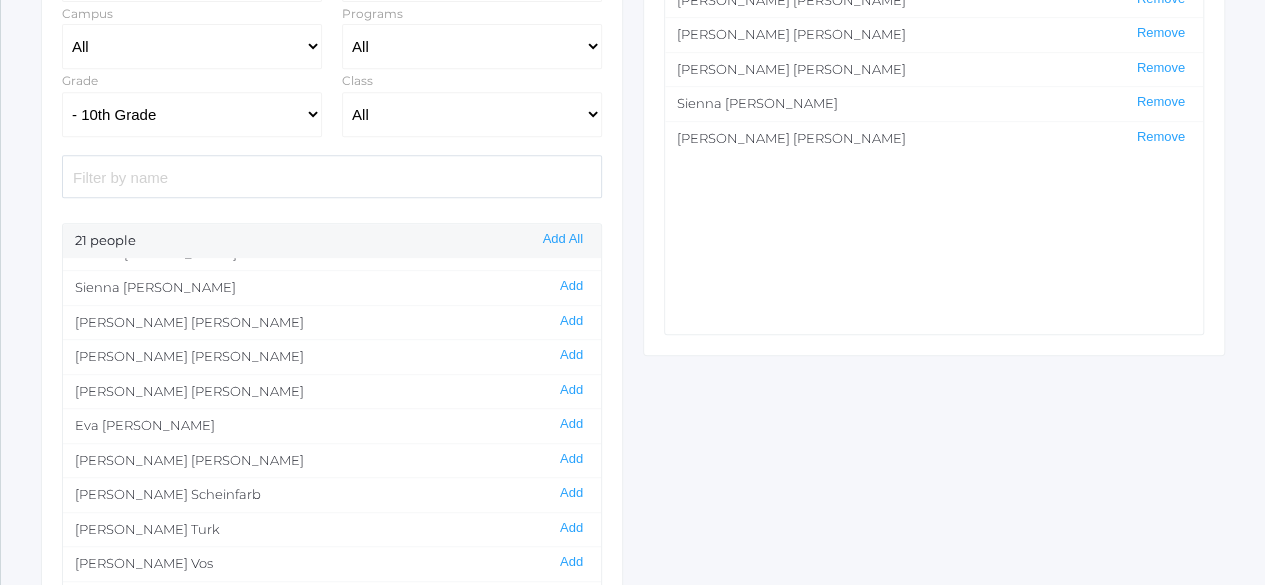 scroll, scrollTop: 426, scrollLeft: 0, axis: vertical 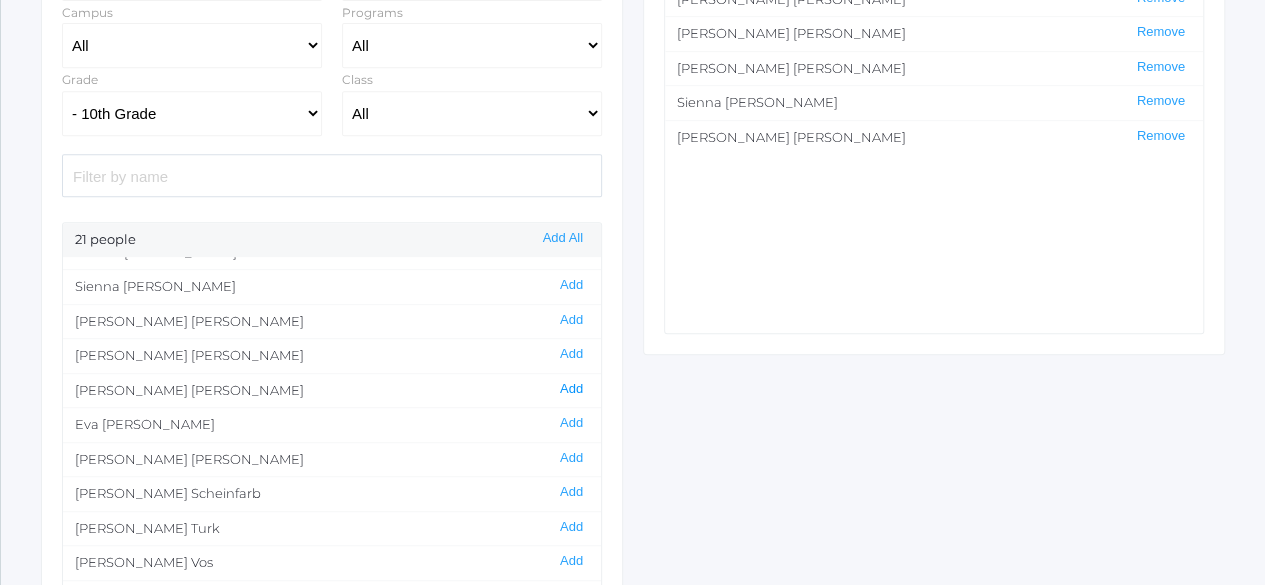 click on "Add" 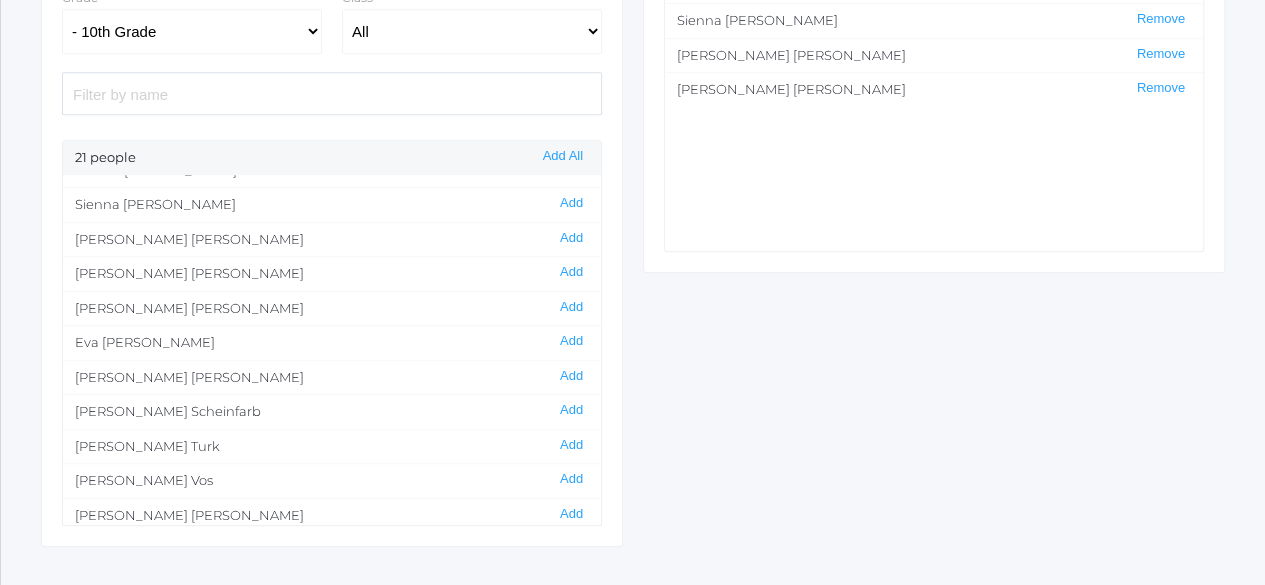 scroll, scrollTop: 507, scrollLeft: 0, axis: vertical 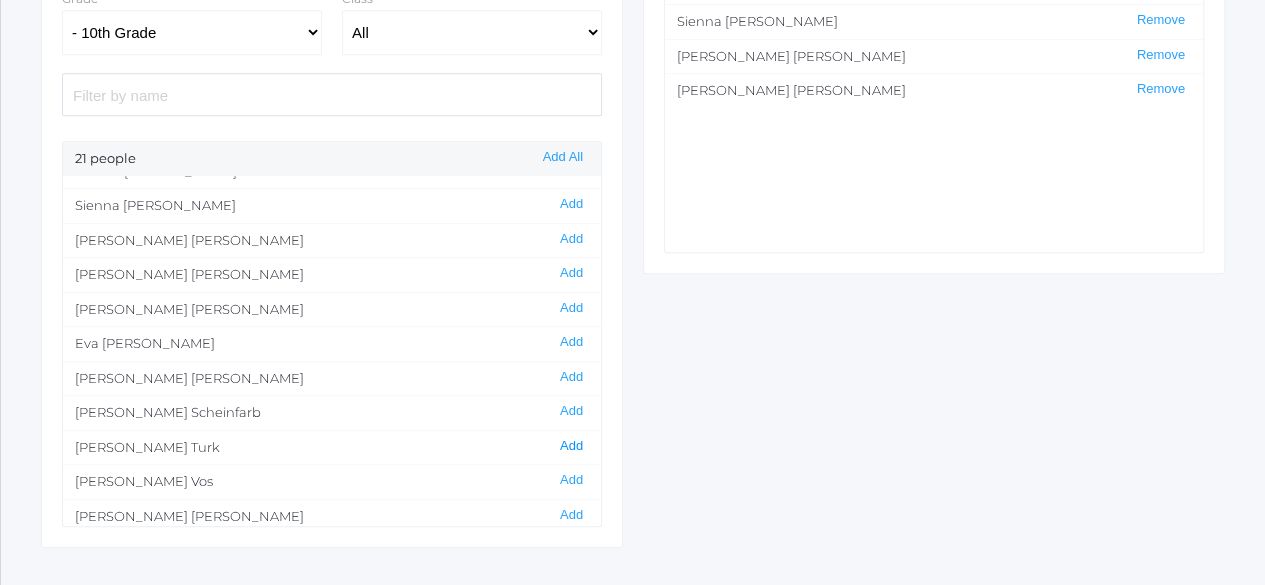click on "Add" 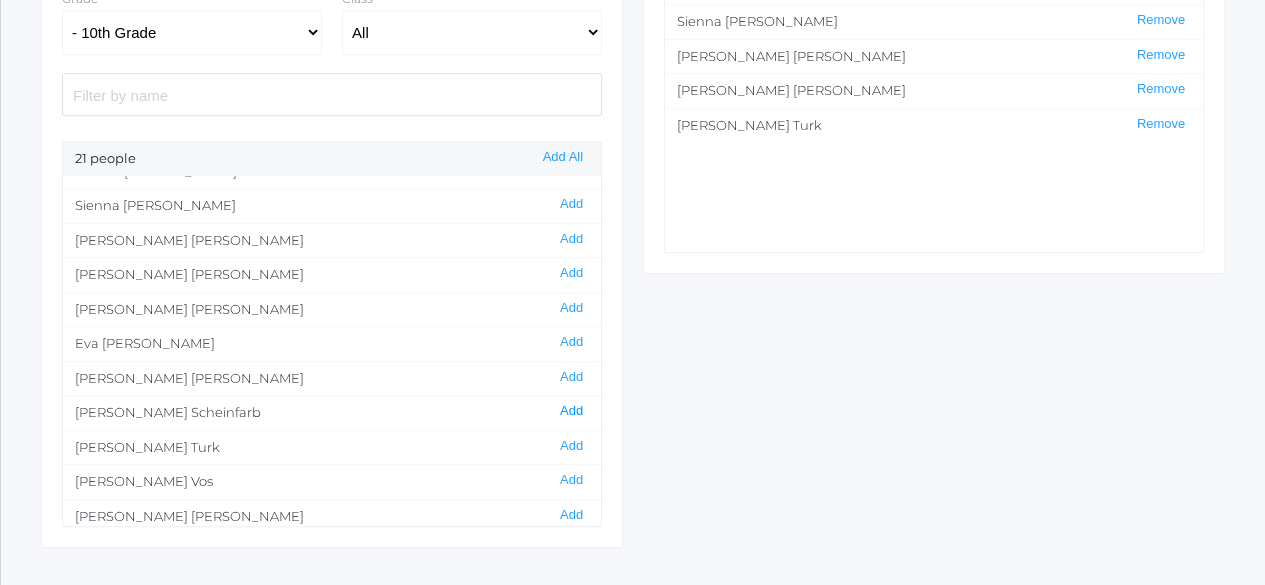 click on "Add" 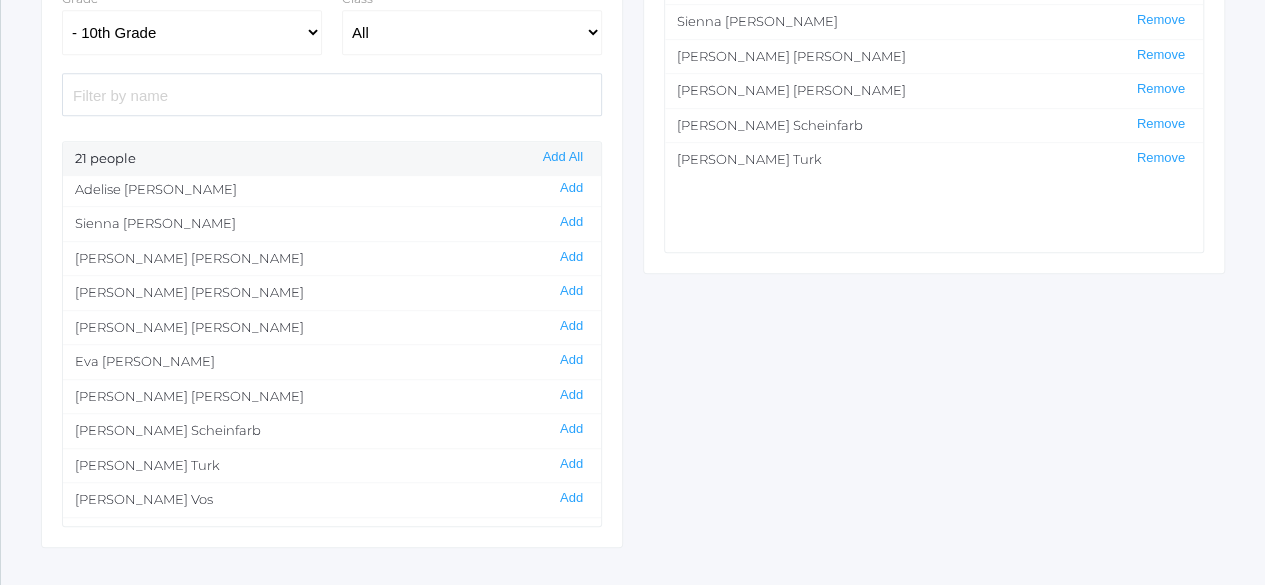 scroll, scrollTop: 366, scrollLeft: 0, axis: vertical 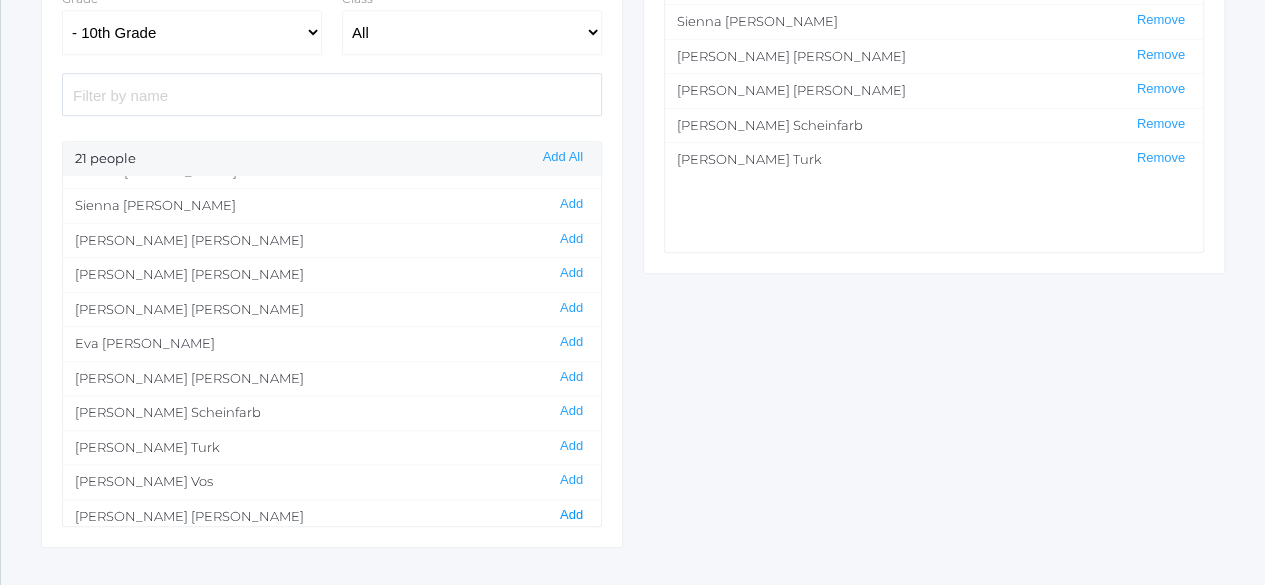 click on "Add" 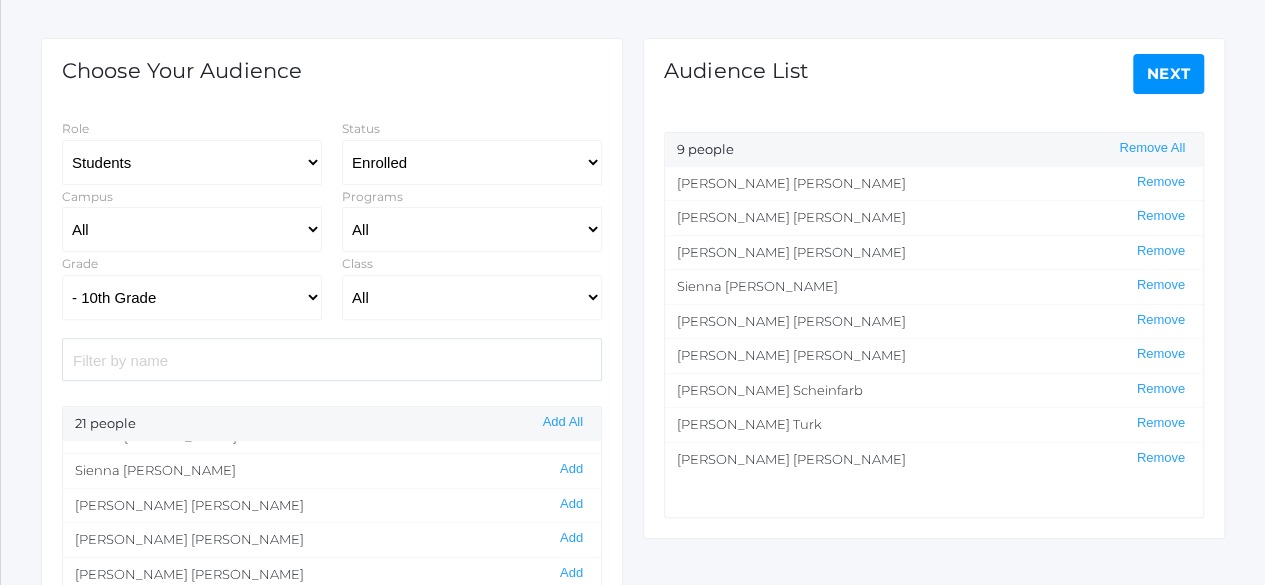 scroll, scrollTop: 241, scrollLeft: 0, axis: vertical 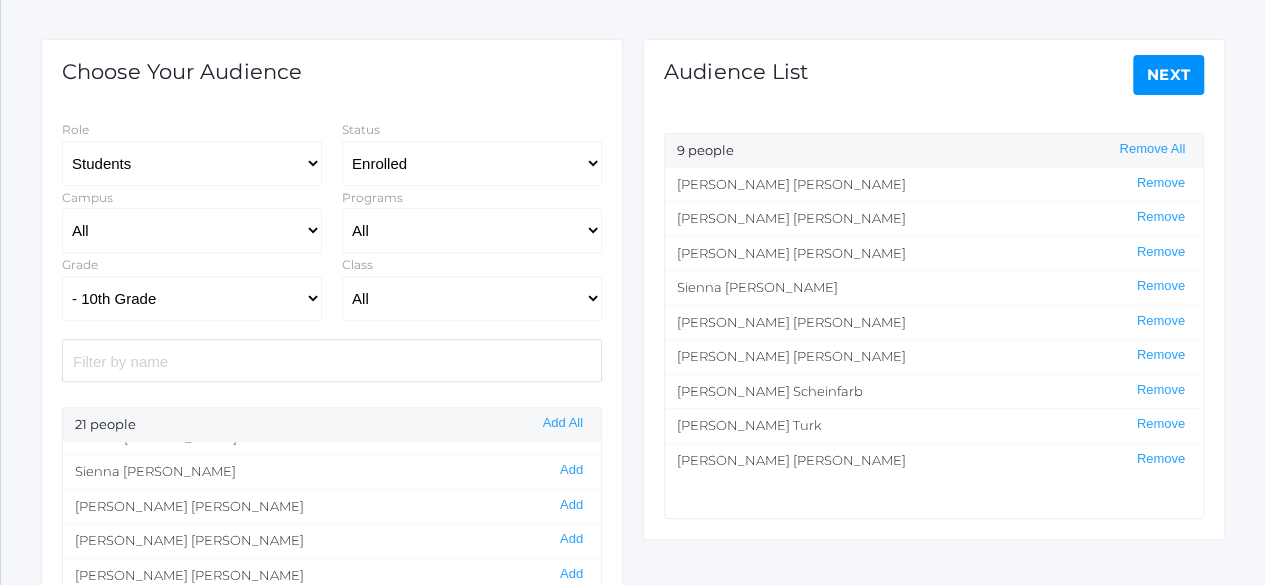 click on "Next" 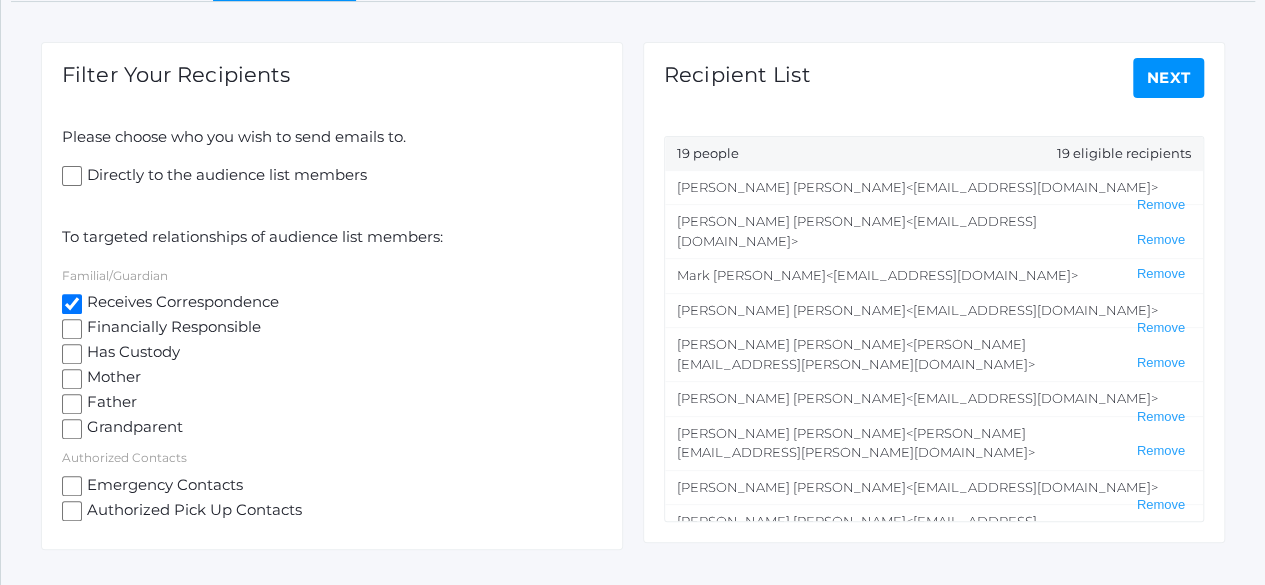 scroll, scrollTop: 239, scrollLeft: 0, axis: vertical 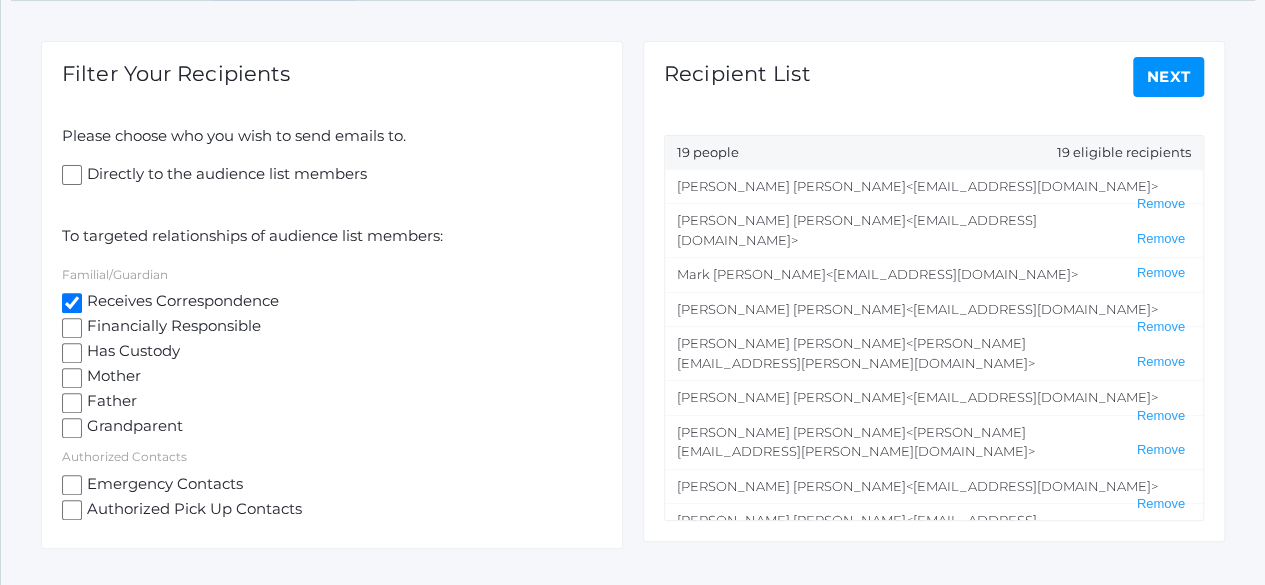 click on "Next" 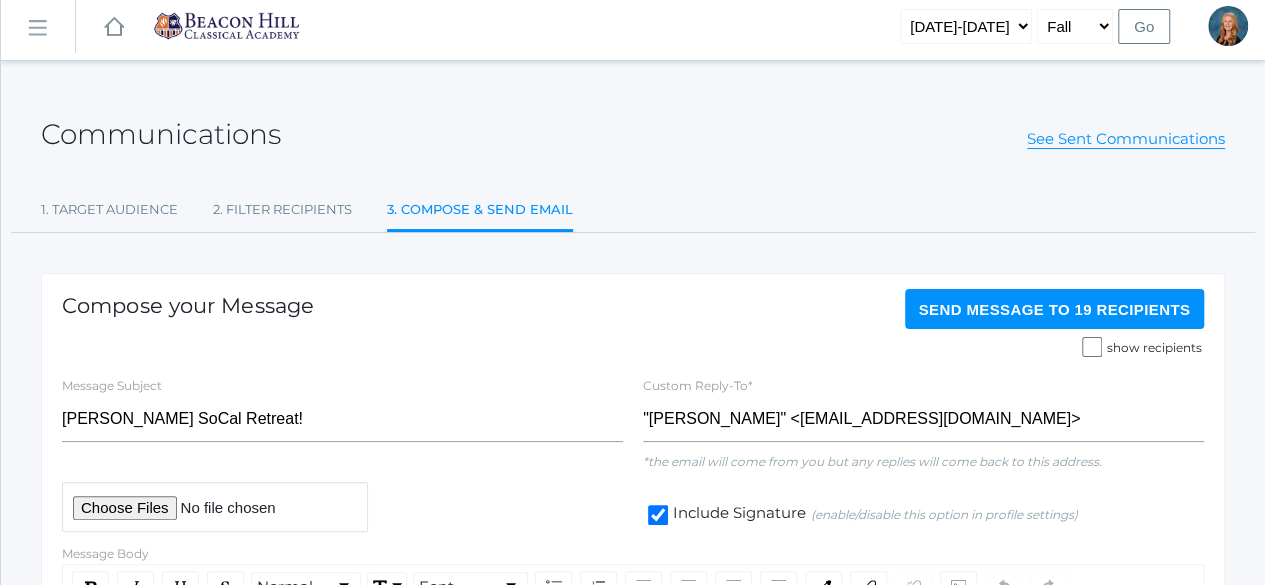 scroll, scrollTop: 0, scrollLeft: 0, axis: both 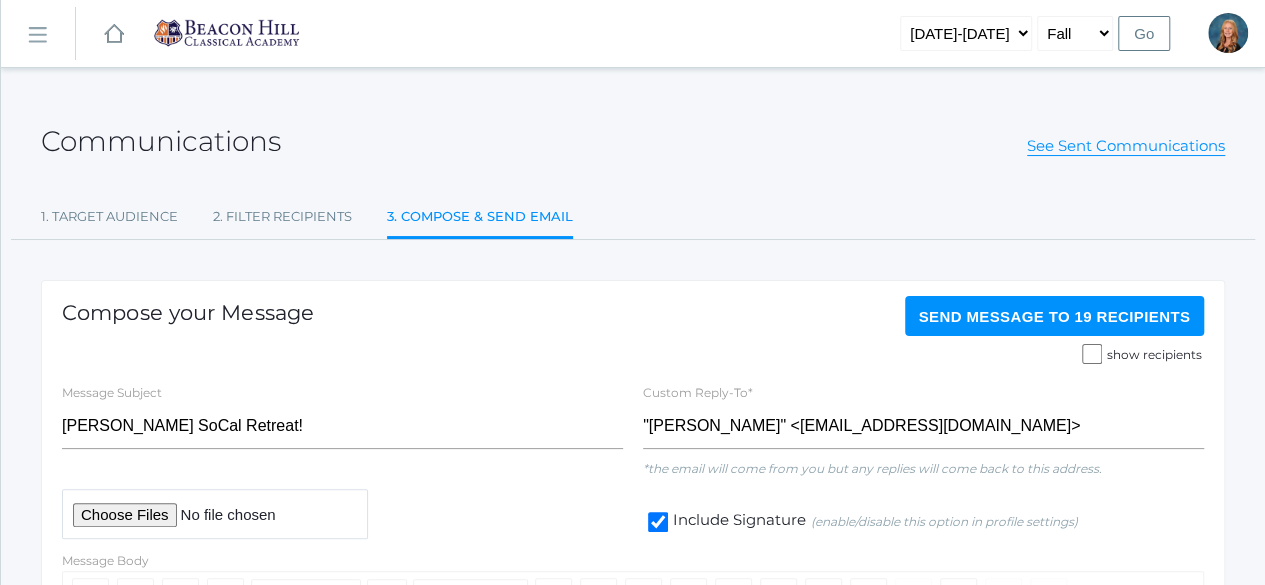 click on "Send Message   to 19 recipients" 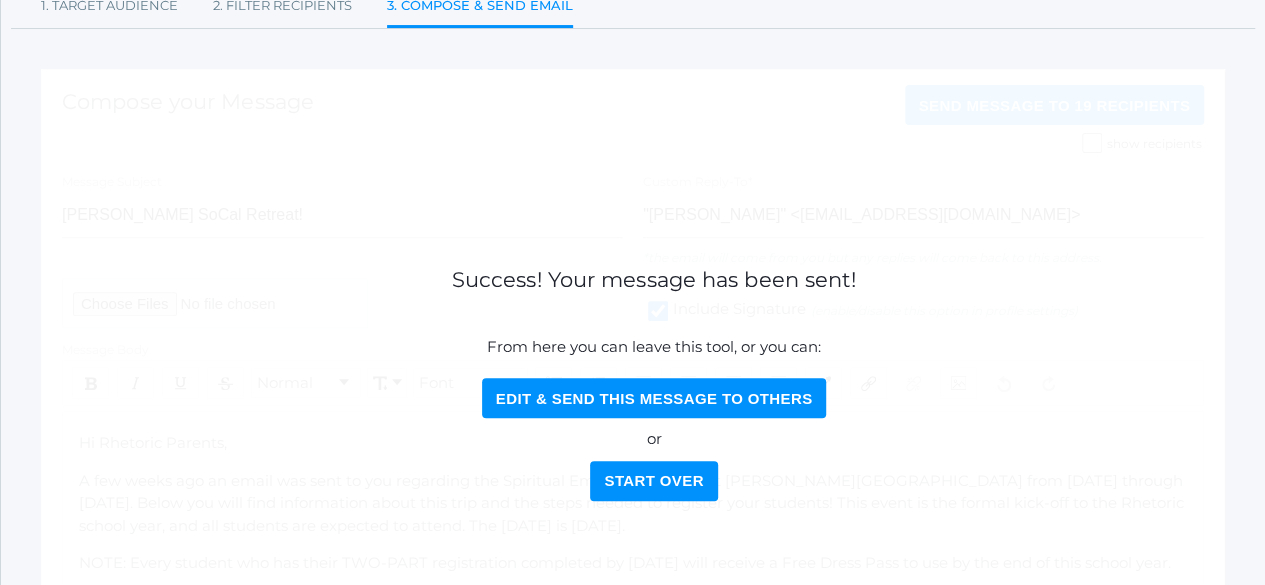 scroll, scrollTop: 216, scrollLeft: 0, axis: vertical 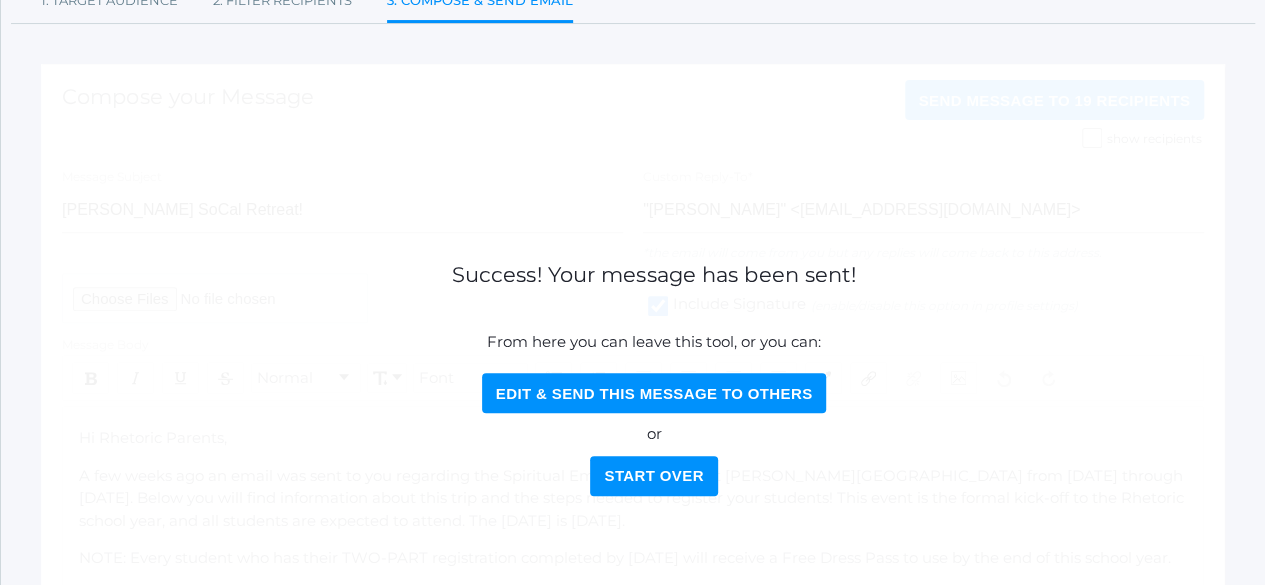 click on "Edit & Send this Message to Others" 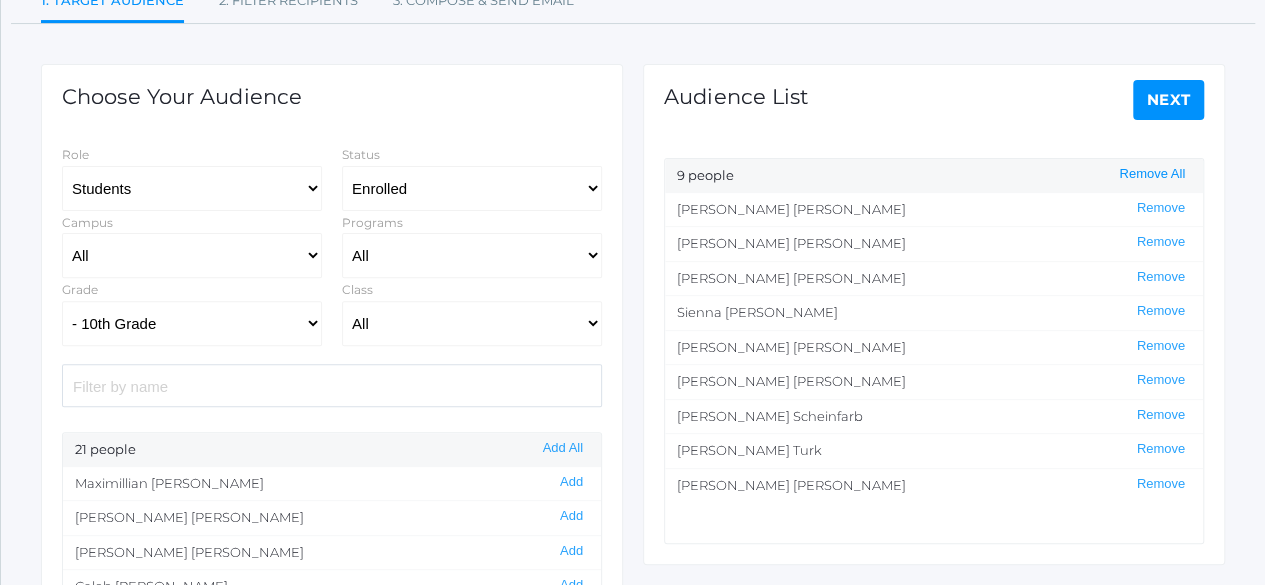 click on "Remove All" 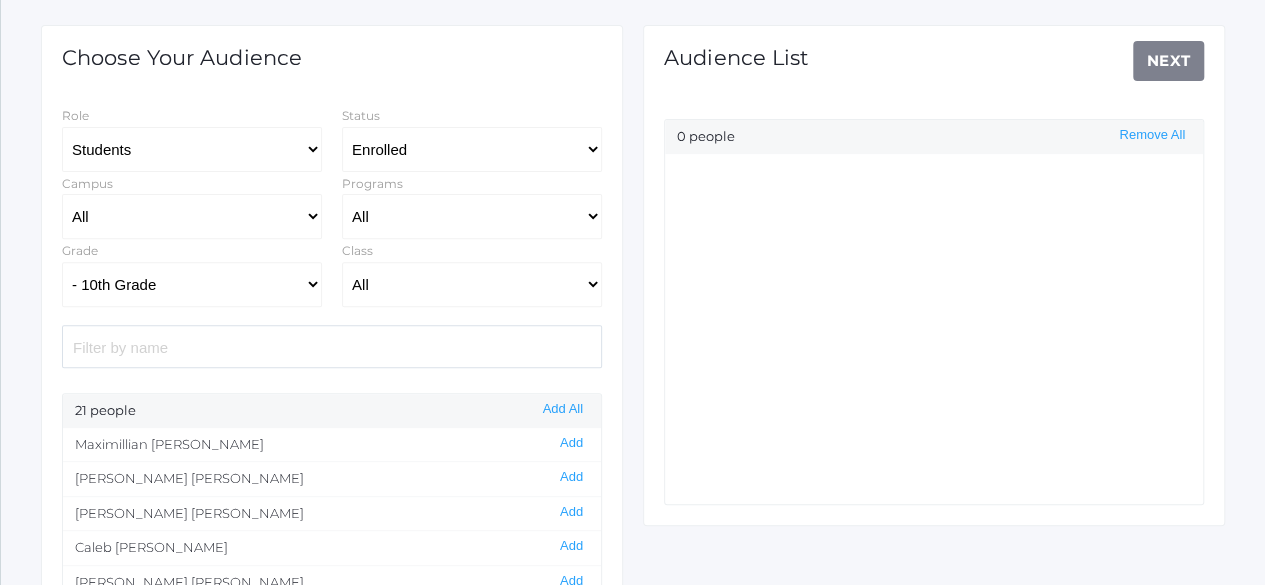 scroll, scrollTop: 256, scrollLeft: 0, axis: vertical 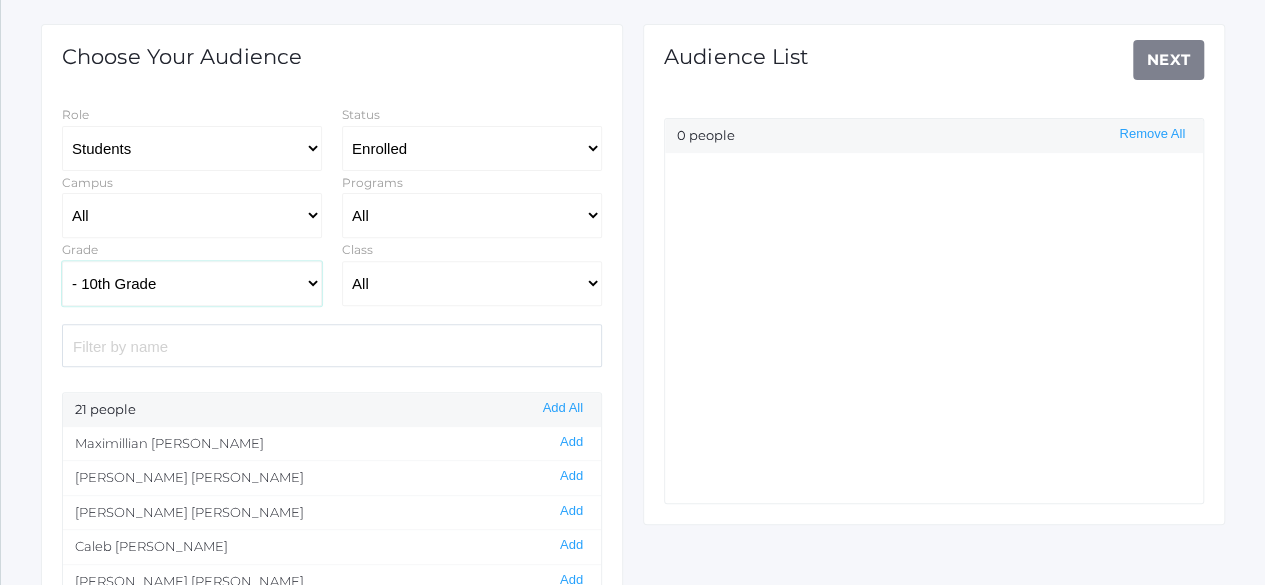 click on "All Grammar - Kindergarten - 1st Grade - 2nd Grade - 3rd Grade - 4th Grade - 5th Grade Logic - 6th Grade - 7th Grade - 8th Grade Rhetoric - 9th Grade - 10th Grade - 11th Grade - 12th Grade" 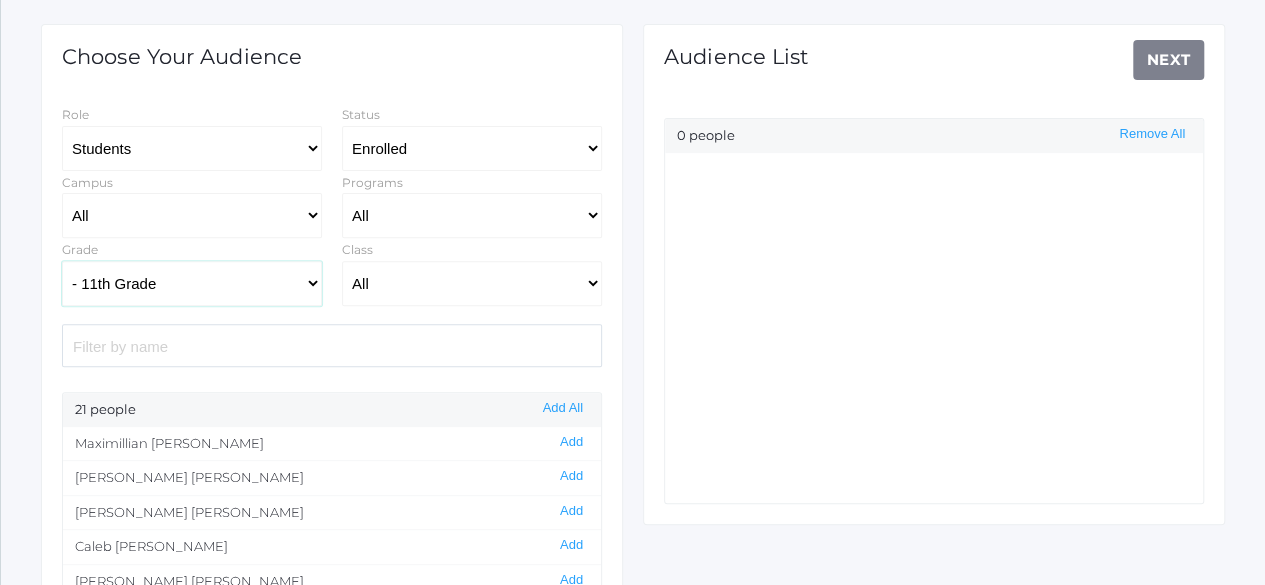 click on "All Grammar - Kindergarten - 1st Grade - 2nd Grade - 3rd Grade - 4th Grade - 5th Grade Logic - 6th Grade - 7th Grade - 8th Grade Rhetoric - 9th Grade - 10th Grade - 11th Grade - 12th Grade" 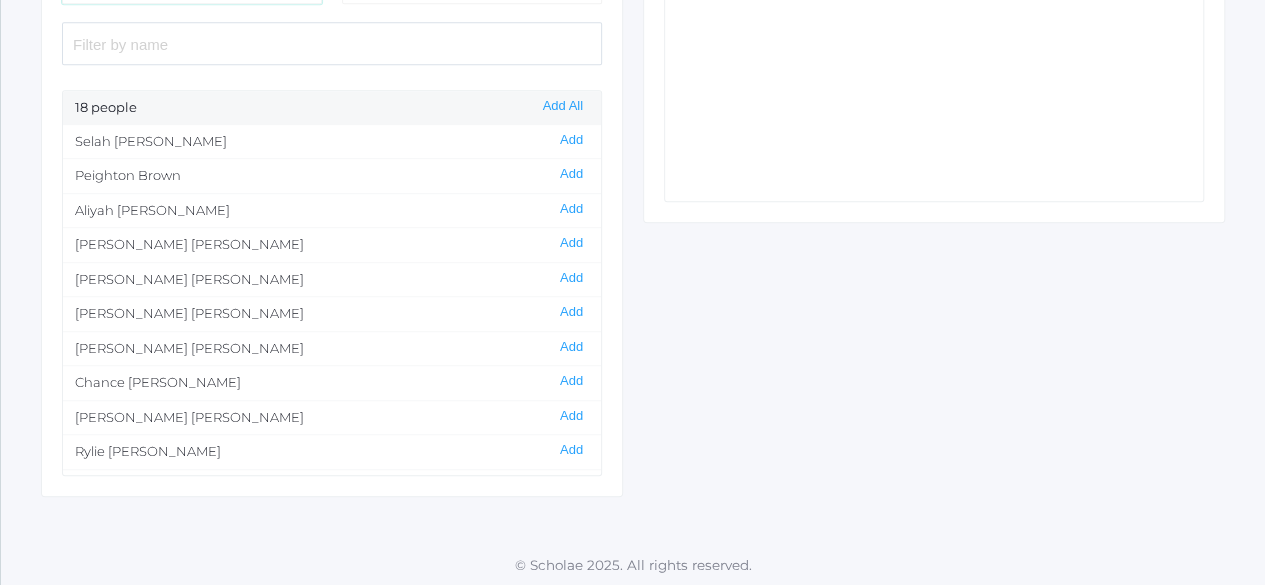 scroll, scrollTop: 558, scrollLeft: 0, axis: vertical 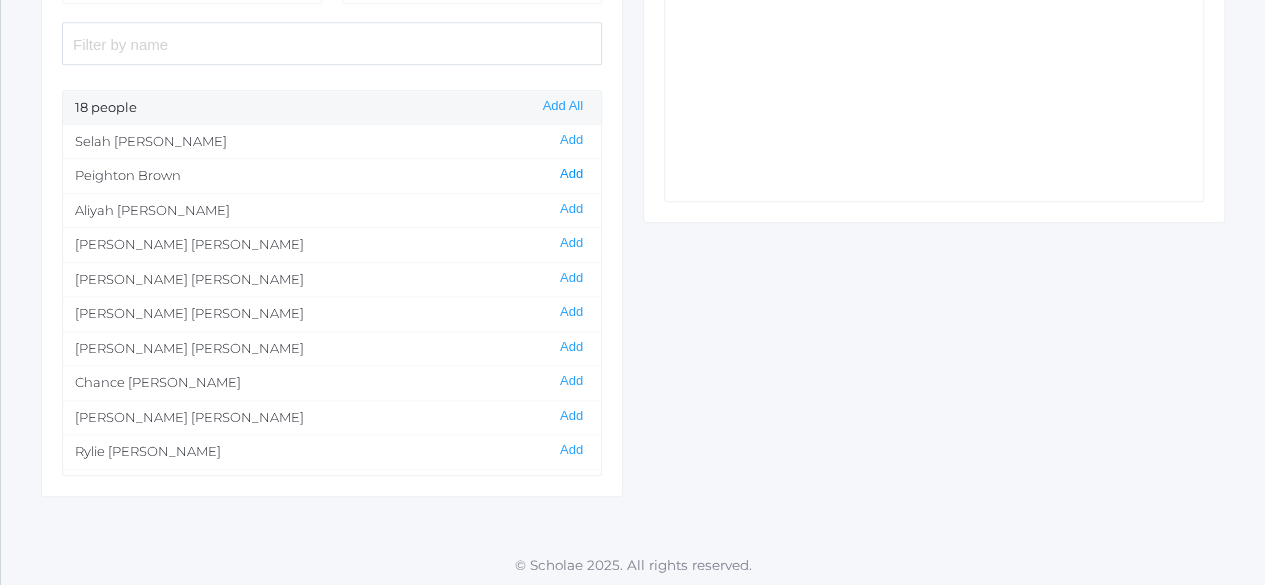 click on "Add" 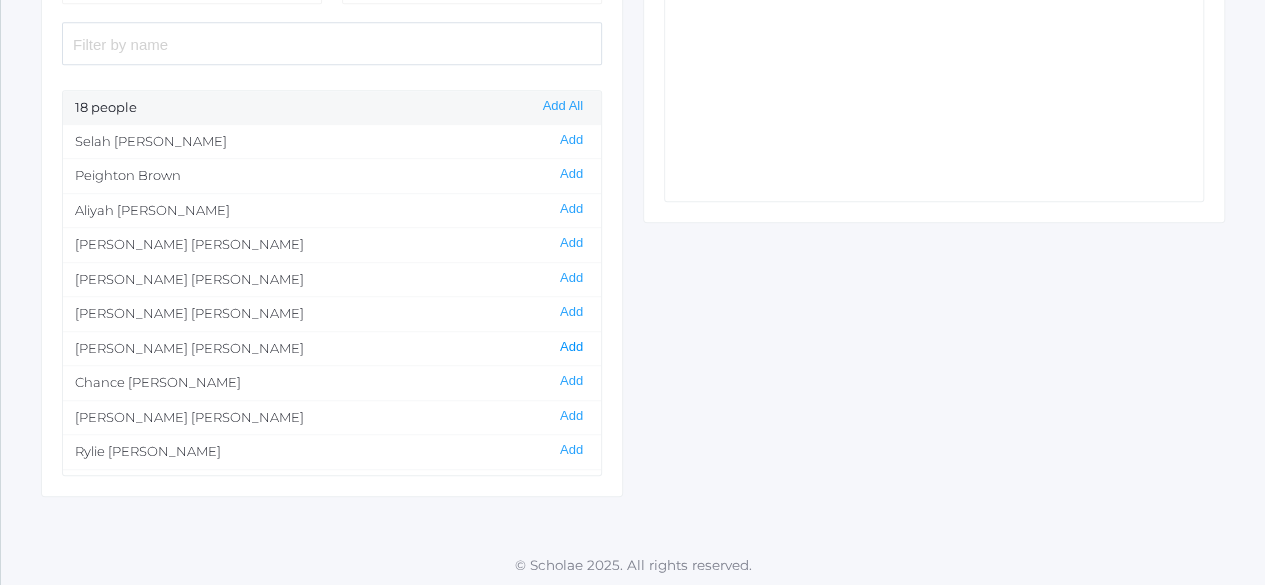 click on "Add" 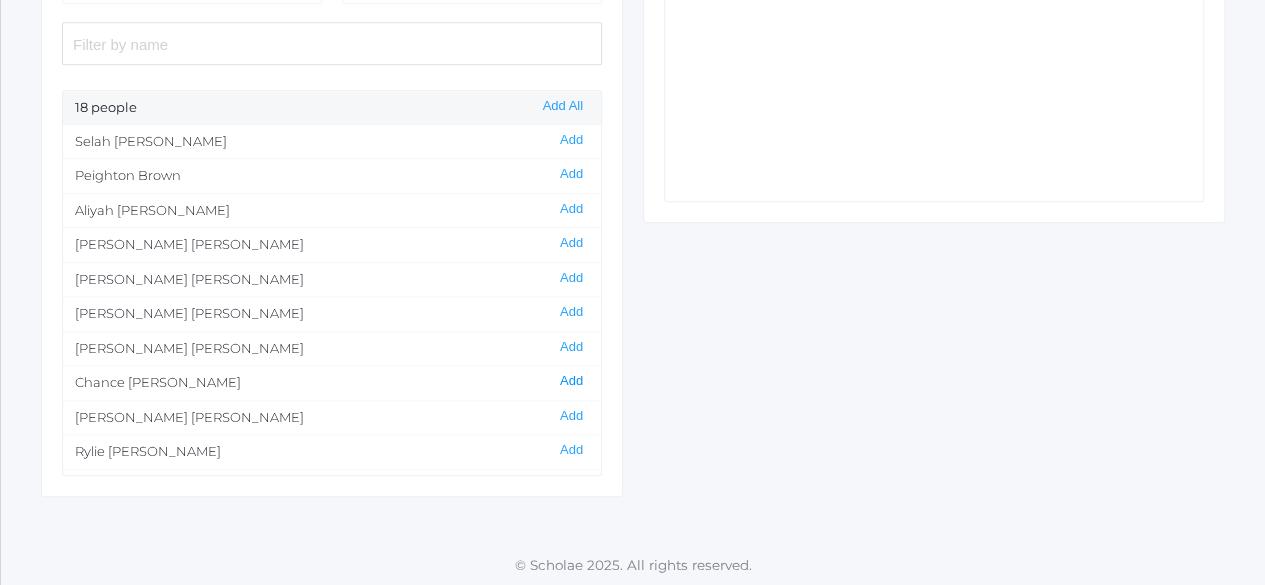 click on "Add" 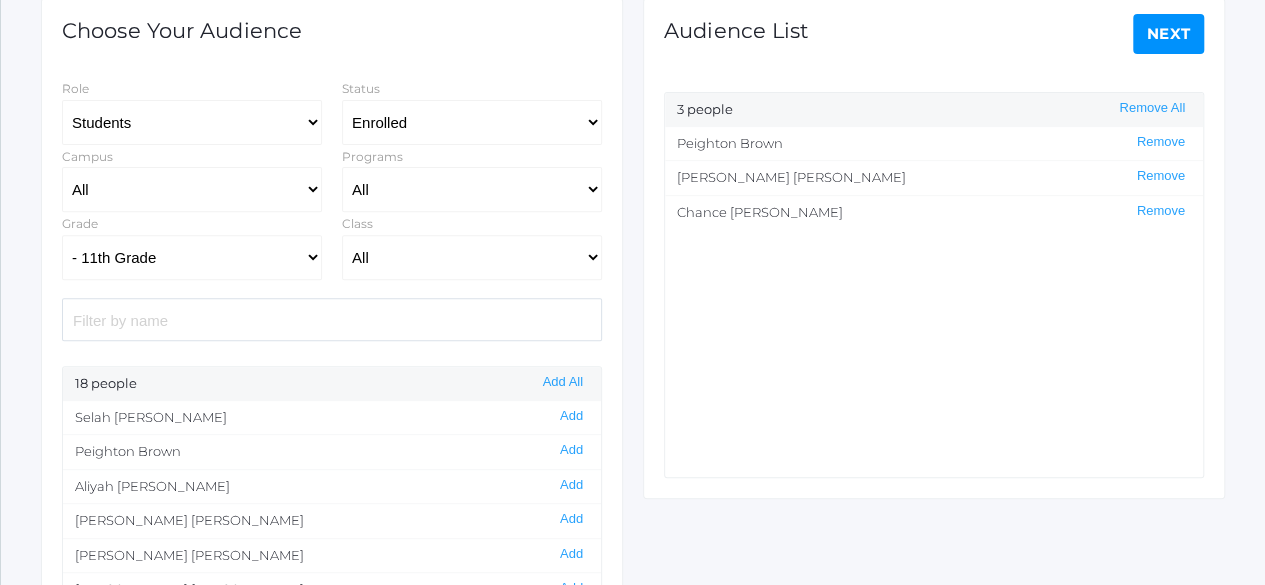 scroll, scrollTop: 558, scrollLeft: 0, axis: vertical 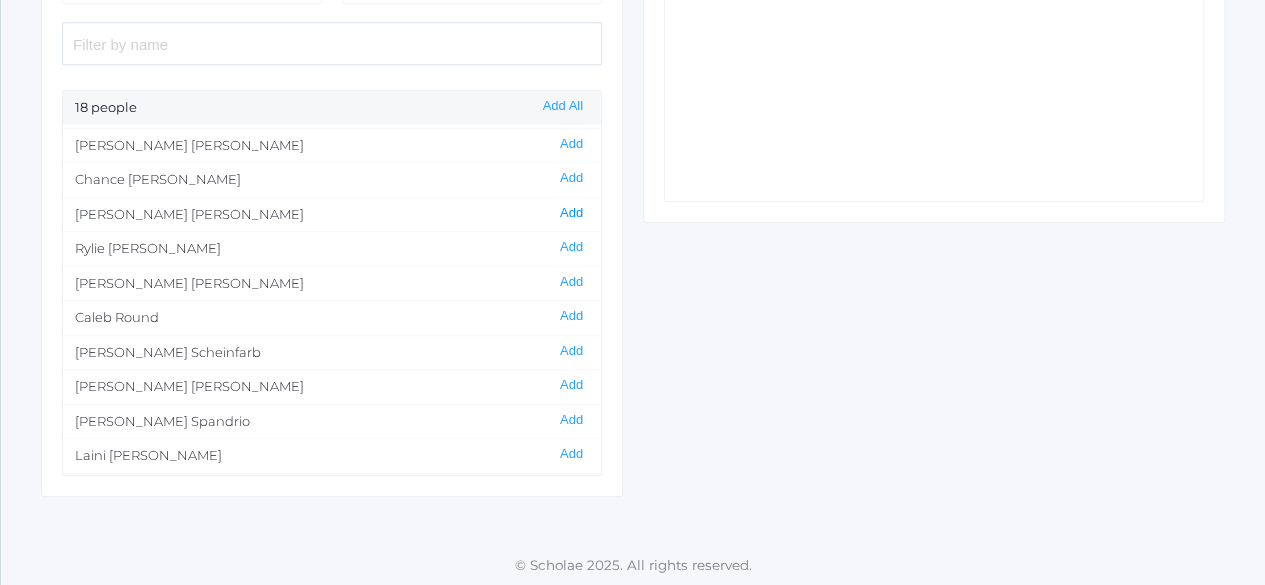 click on "Add" 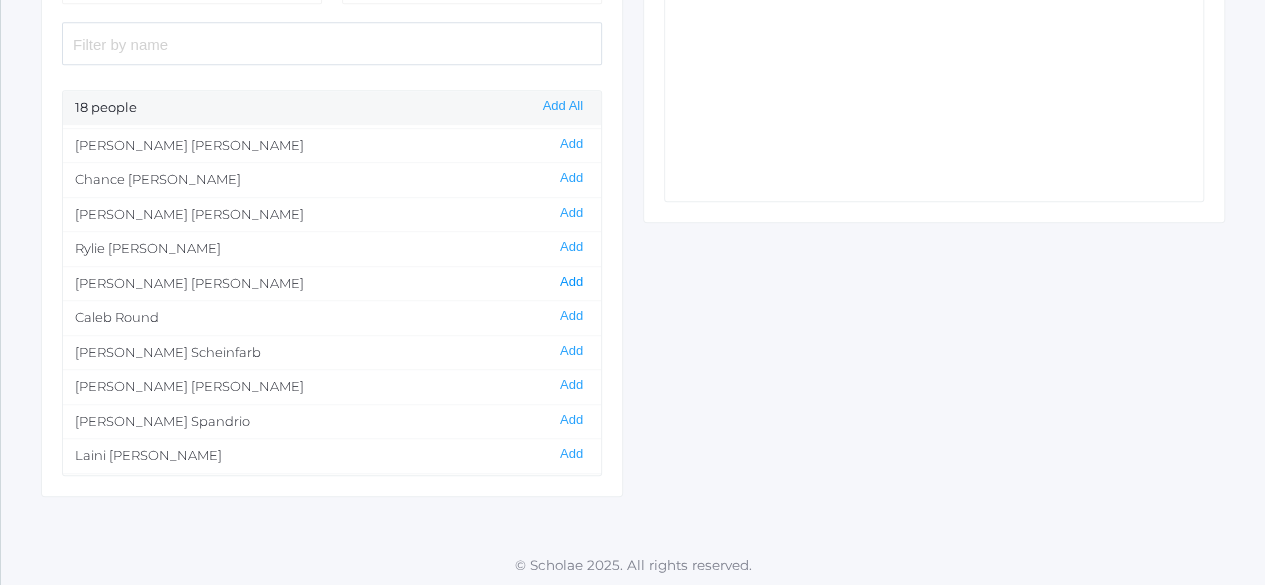 click on "Add" 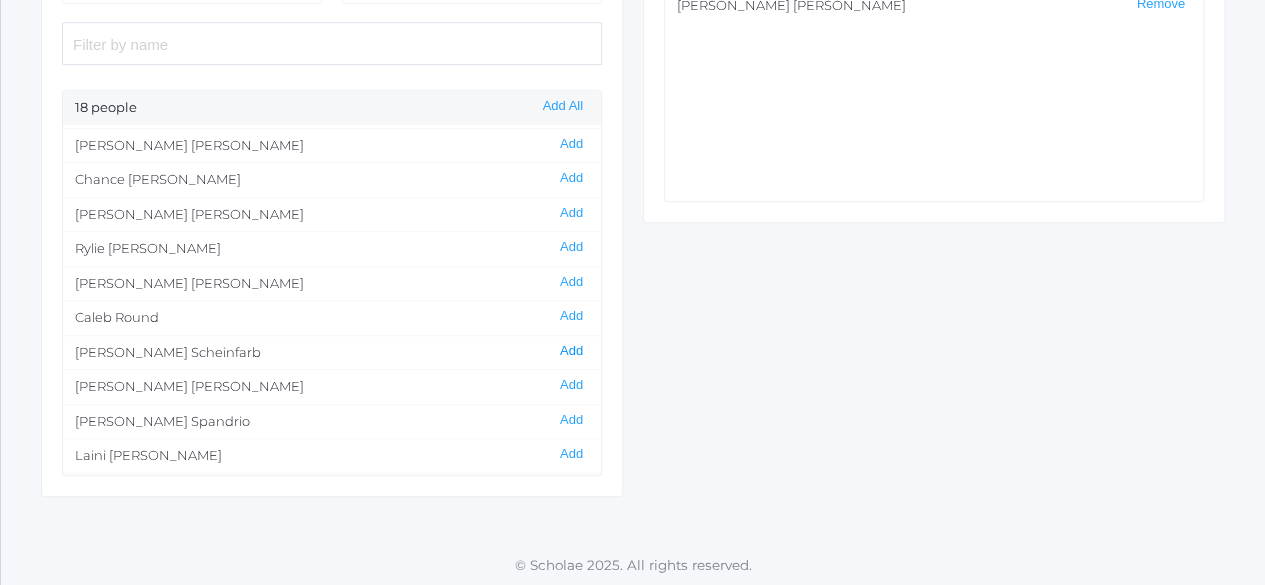 click on "Add" 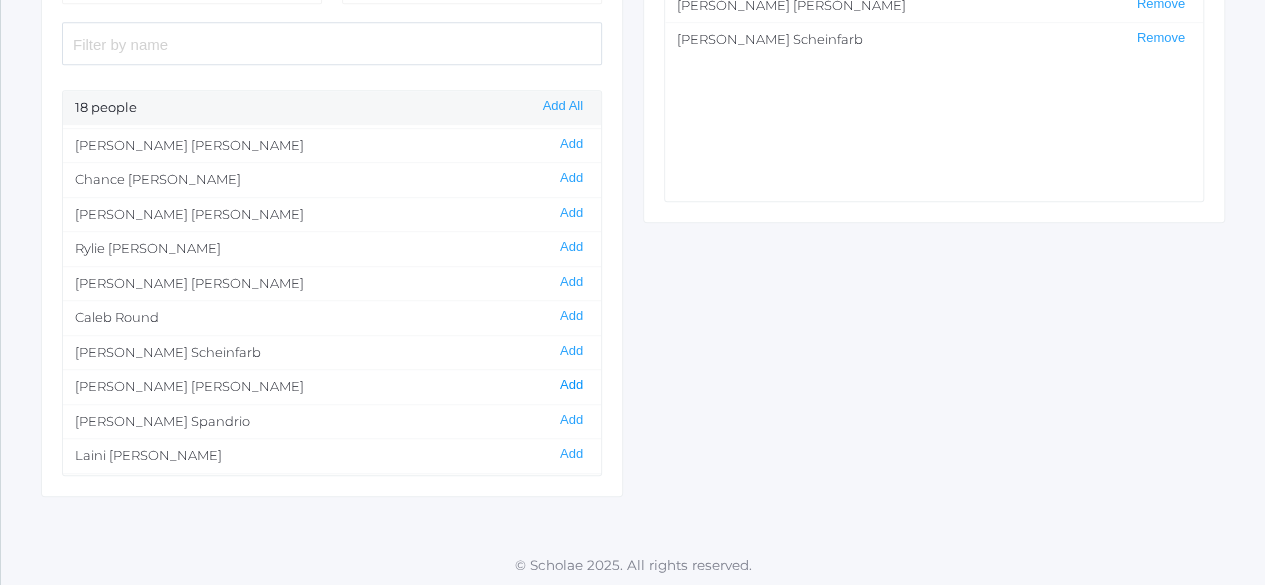 click on "Add" 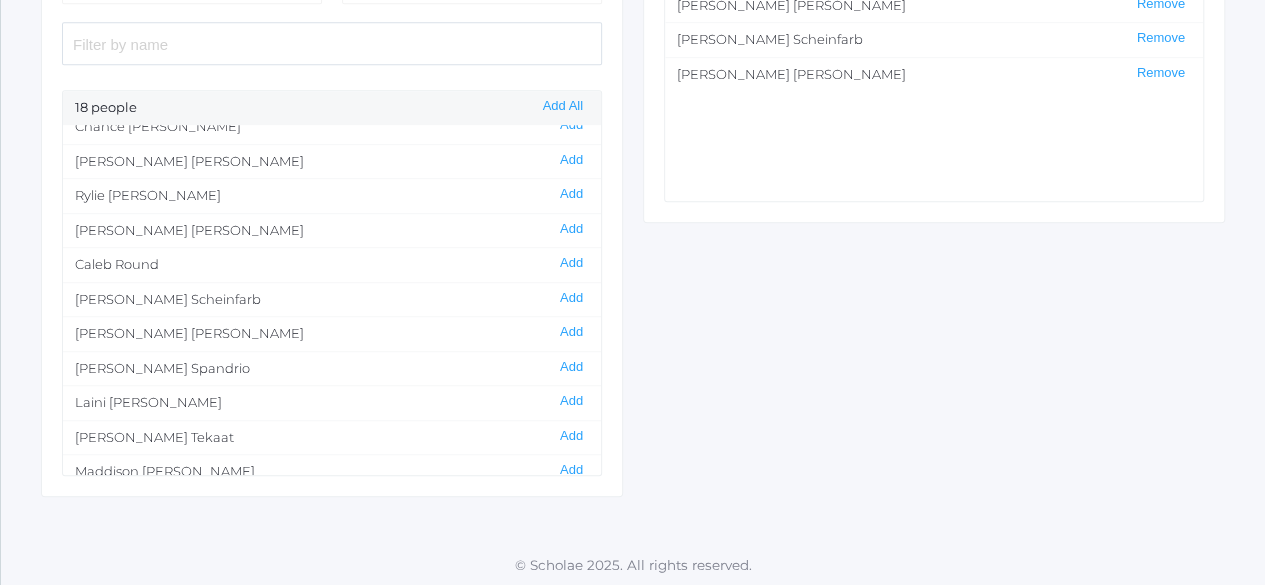 scroll, scrollTop: 264, scrollLeft: 0, axis: vertical 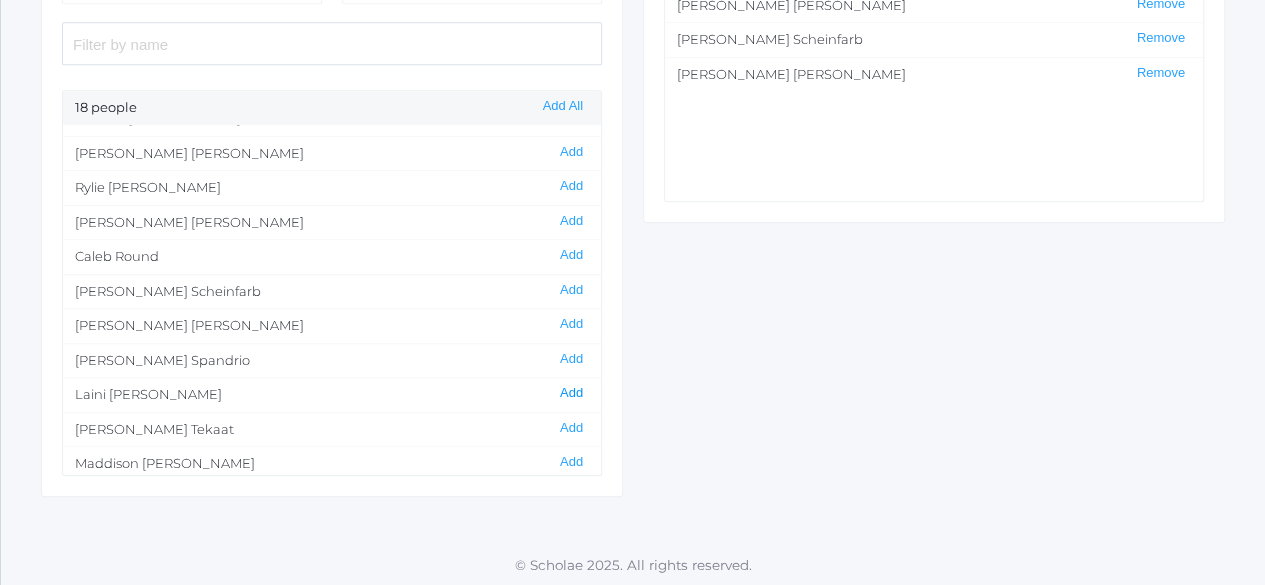 click on "Add" 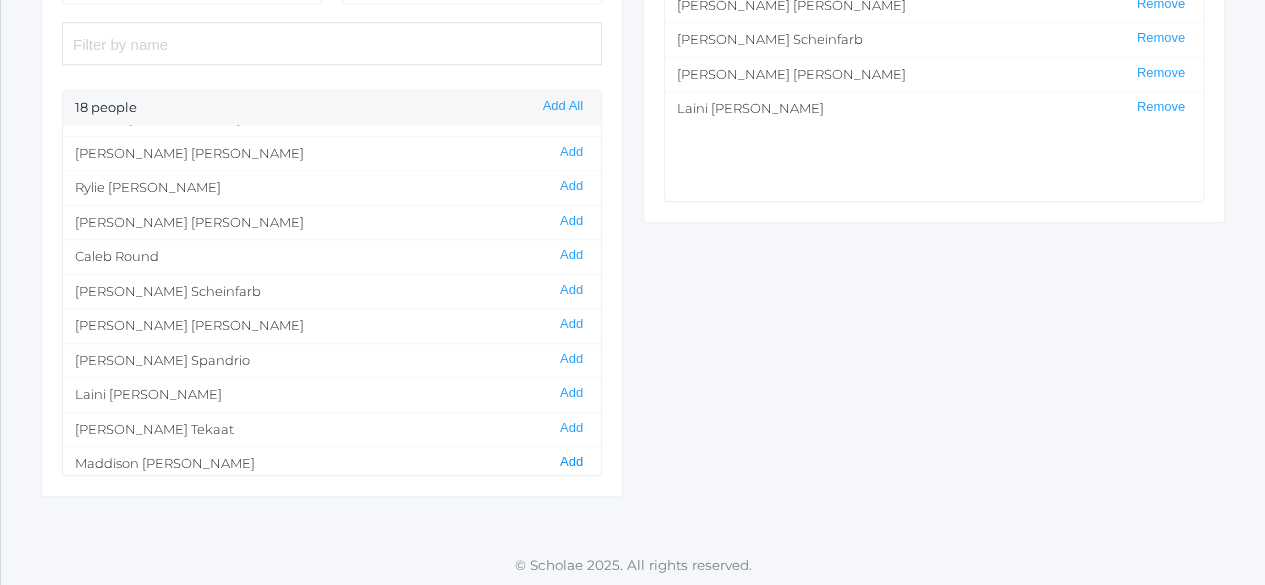 click on "Add" 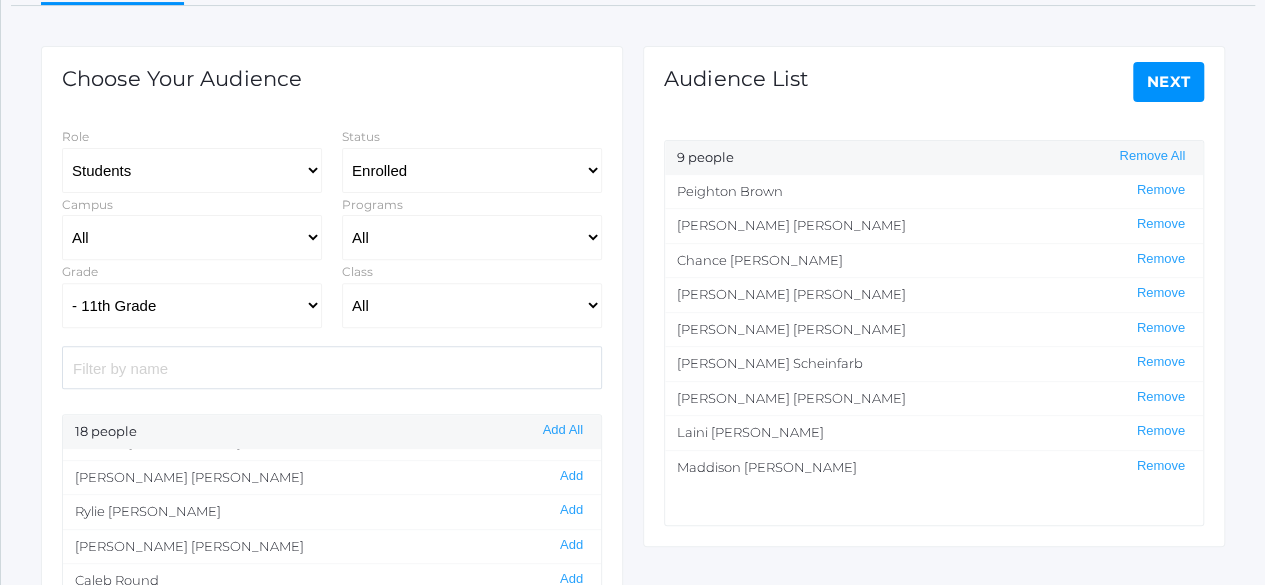 scroll, scrollTop: 204, scrollLeft: 0, axis: vertical 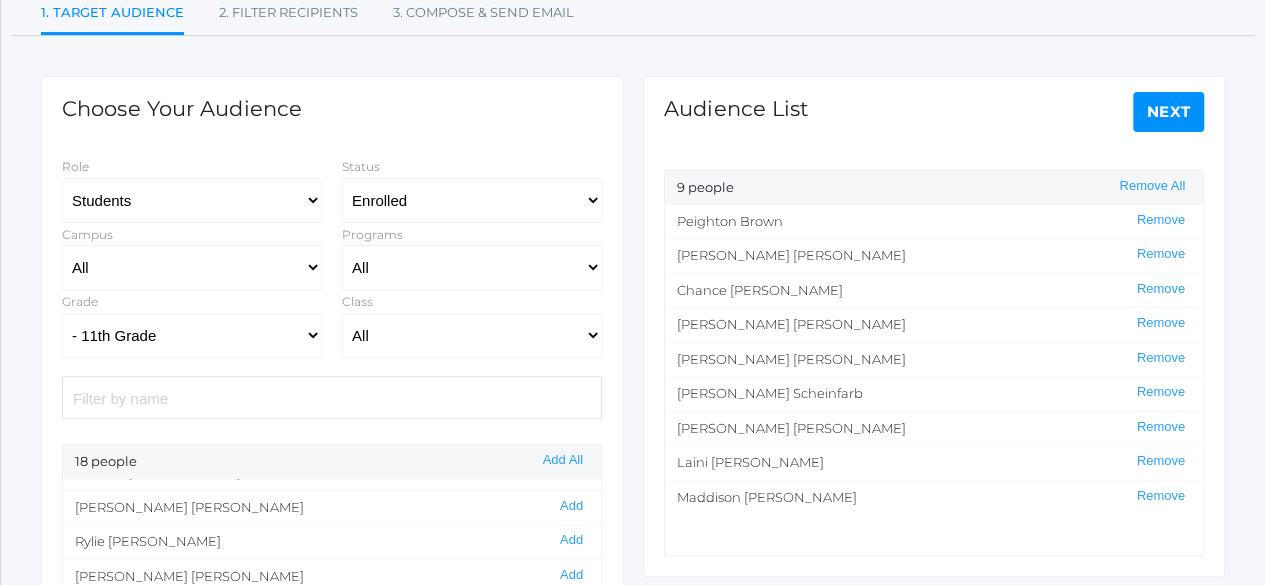 click on "Next" 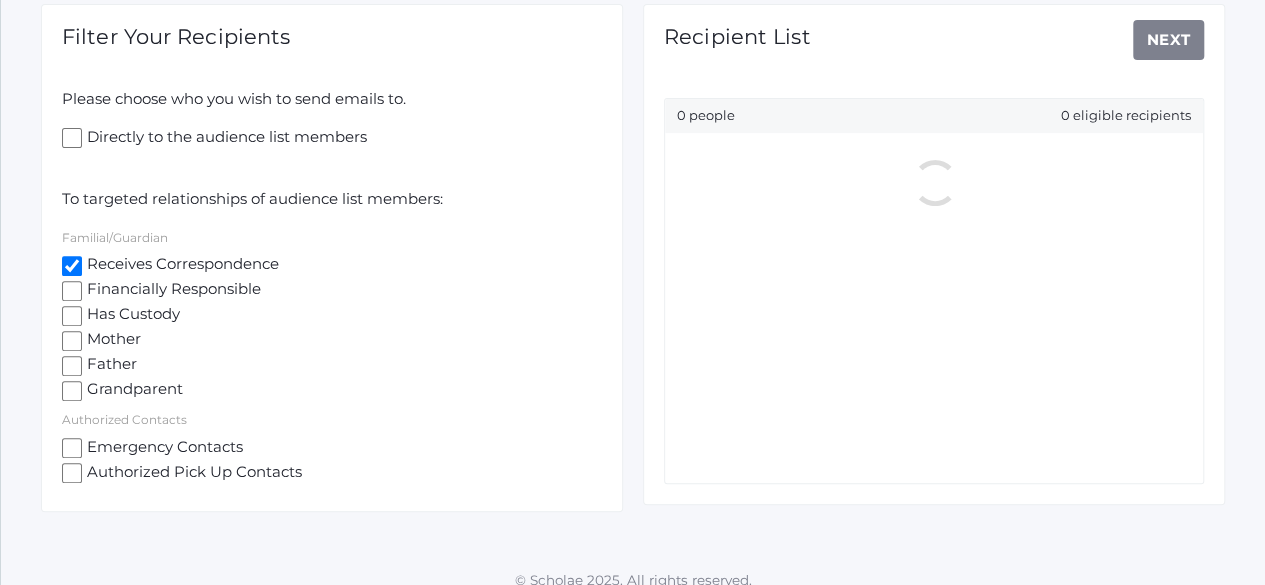 scroll, scrollTop: 293, scrollLeft: 0, axis: vertical 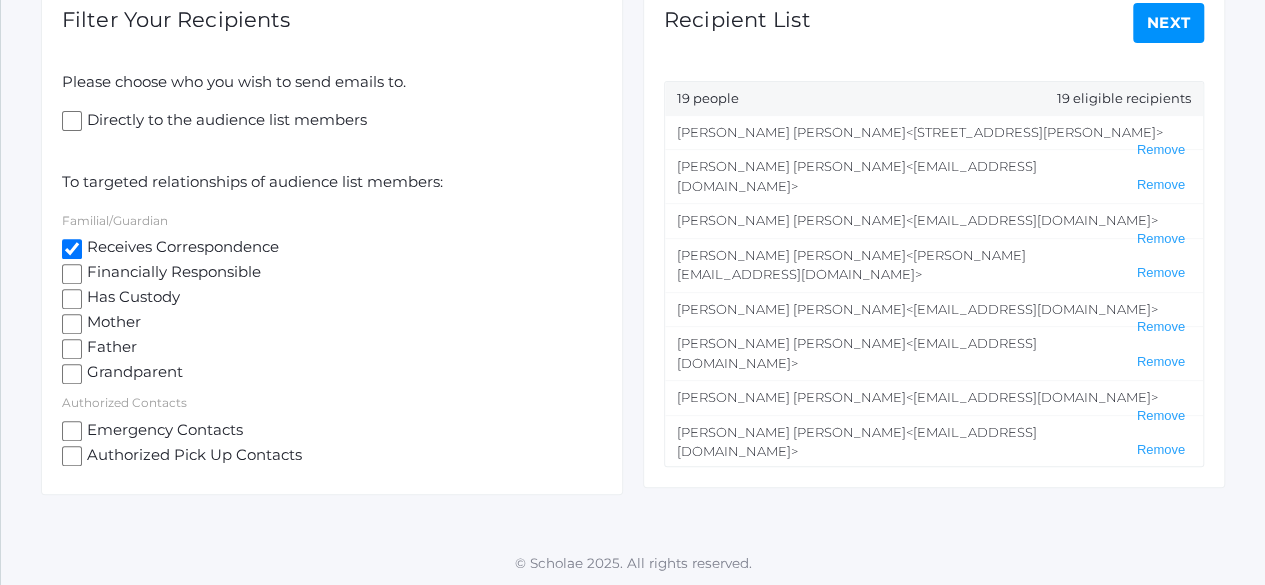 click on "Next" 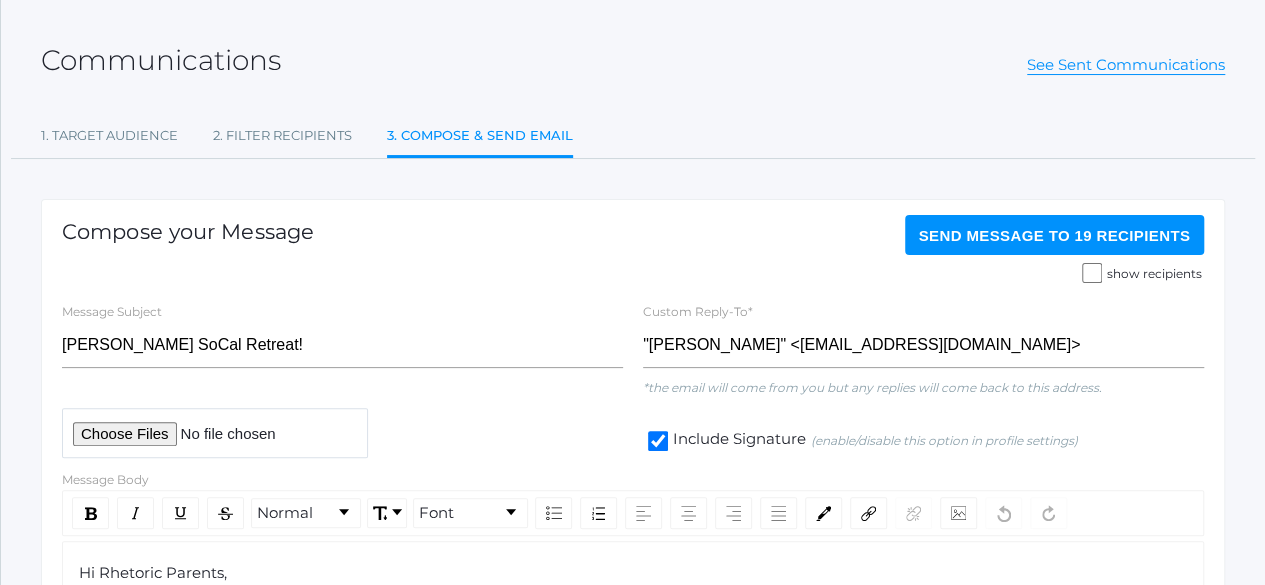 scroll, scrollTop: 0, scrollLeft: 0, axis: both 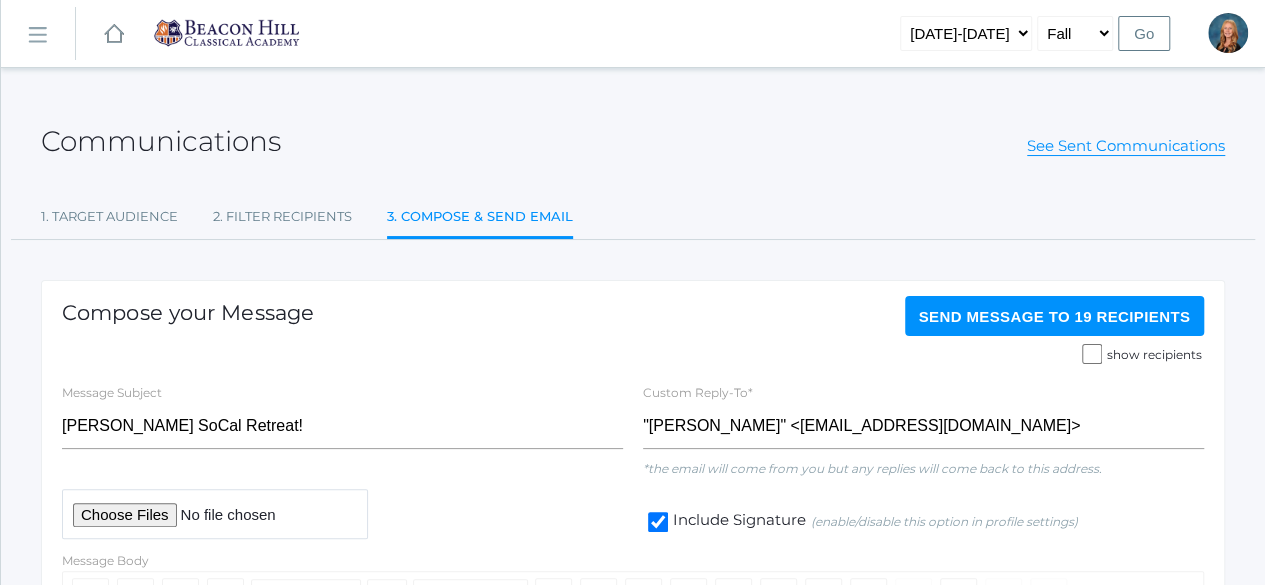 click on "Send Message   to 19 recipients" 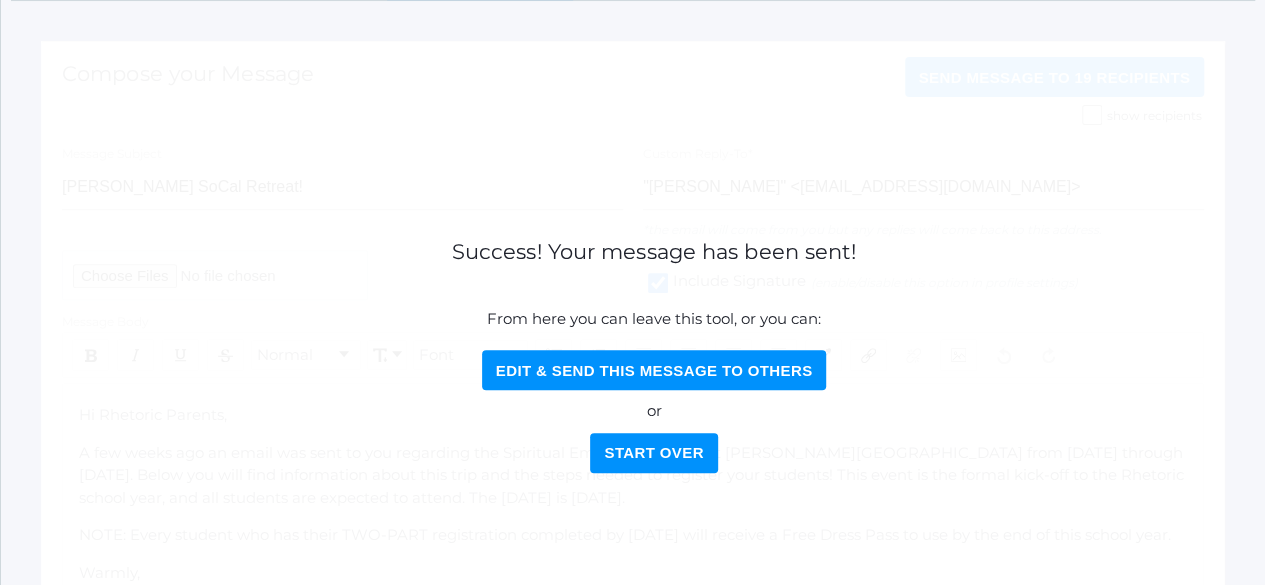 scroll, scrollTop: 240, scrollLeft: 0, axis: vertical 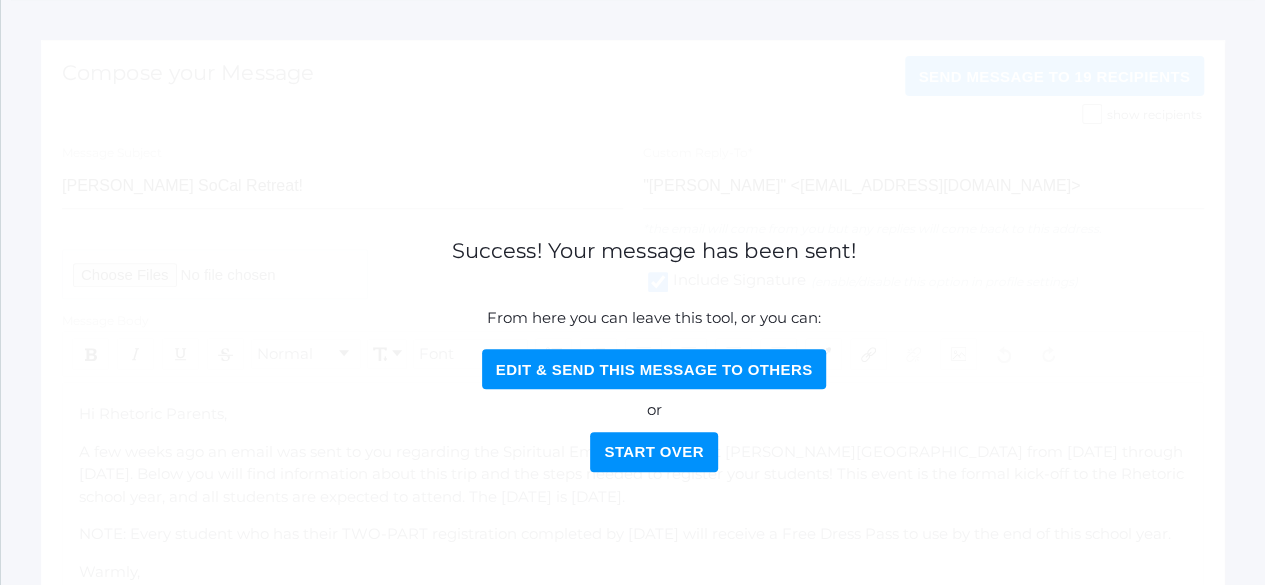 click on "Edit & Send this Message to Others" 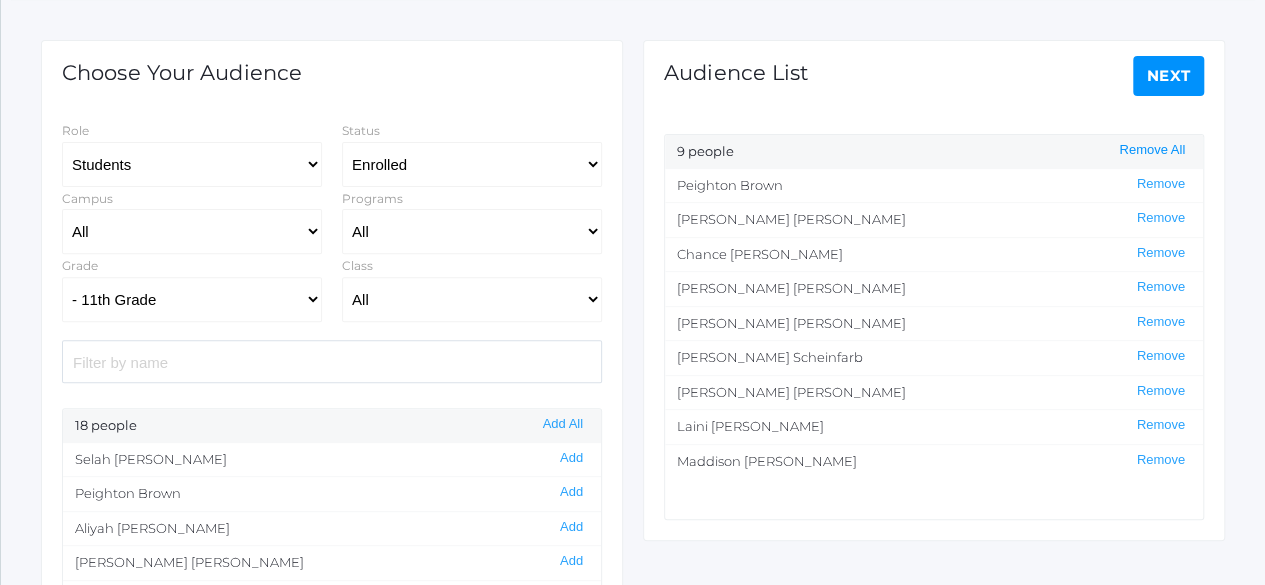 click on "Remove All" 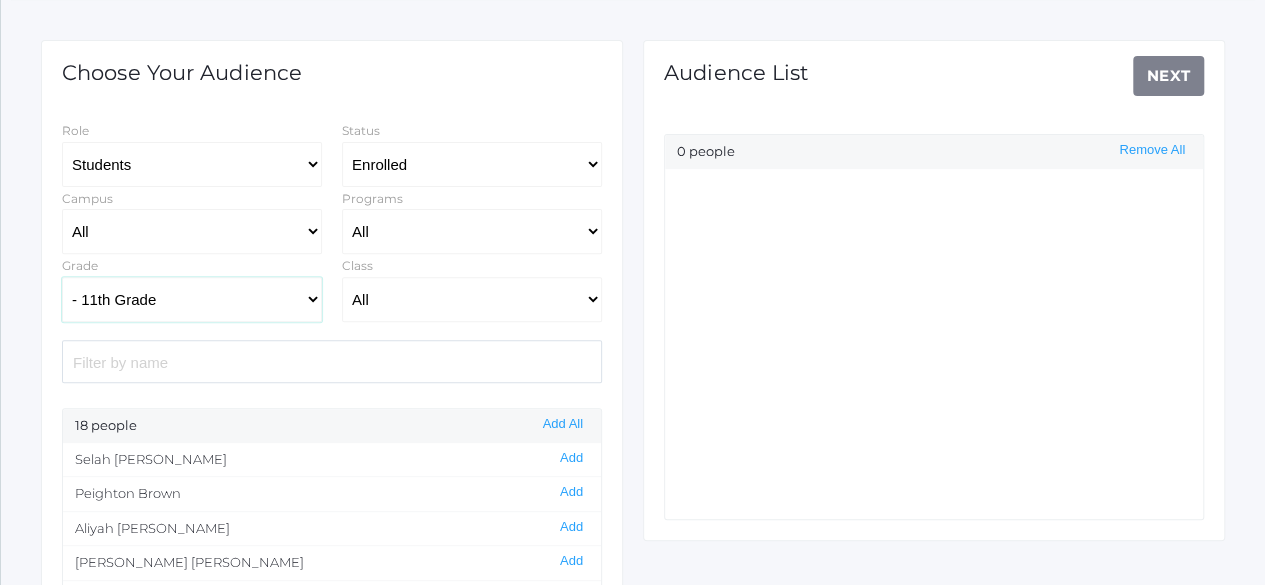 click on "All Grammar - Kindergarten - 1st Grade - 2nd Grade - 3rd Grade - 4th Grade - 5th Grade Logic - 6th Grade - 7th Grade - 8th Grade Rhetoric - 9th Grade - 10th Grade - 11th Grade - 12th Grade" 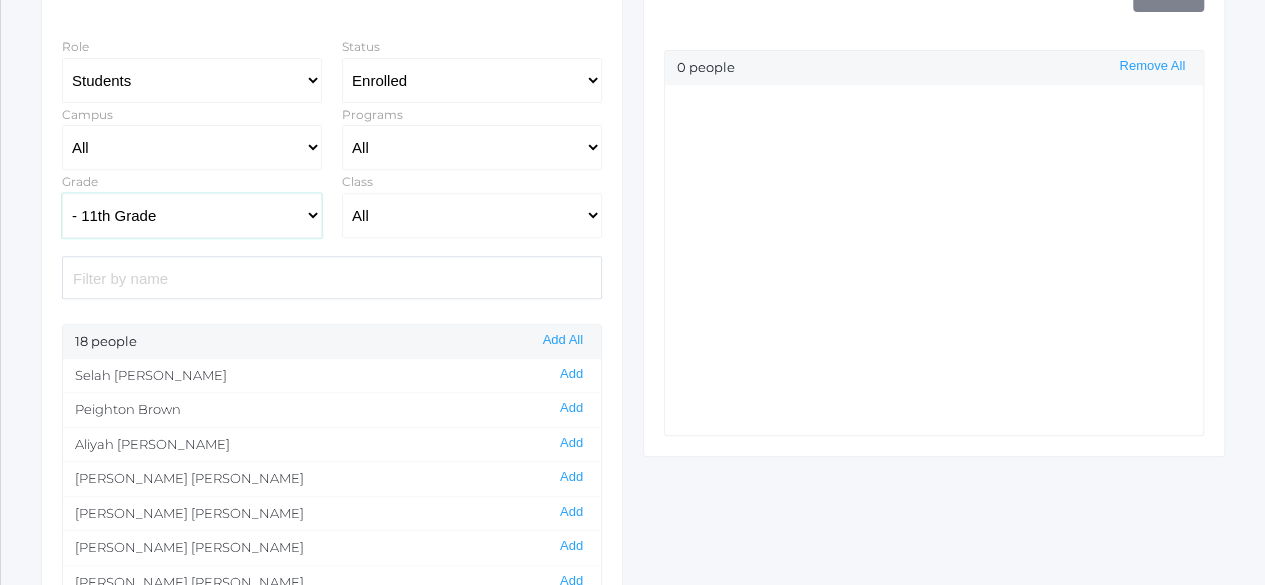 scroll, scrollTop: 326, scrollLeft: 0, axis: vertical 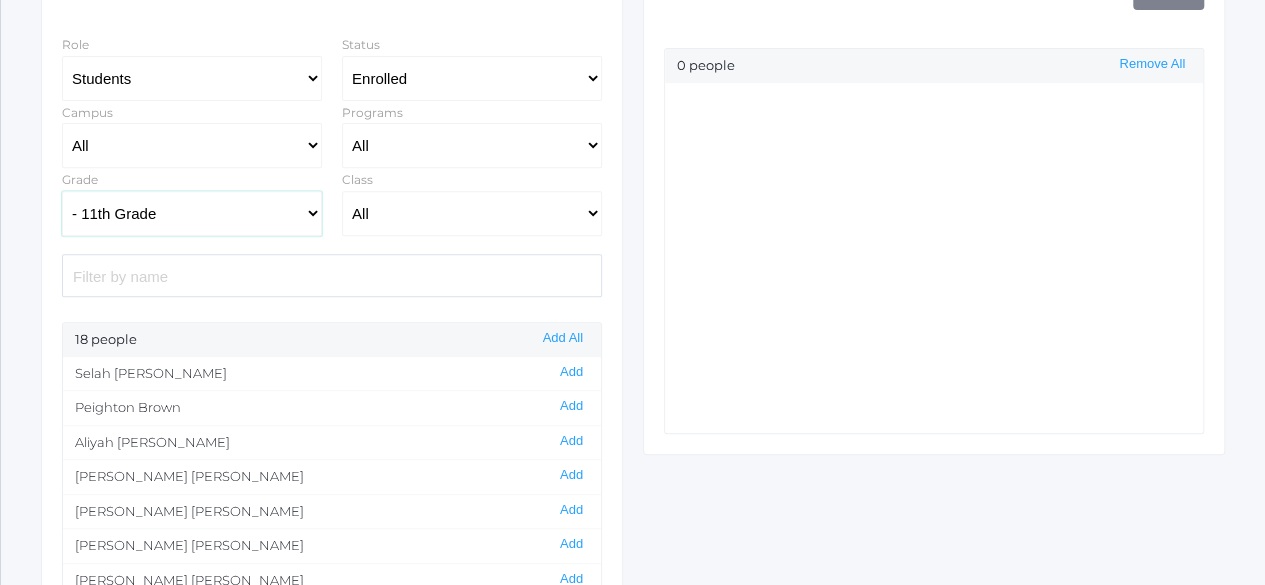 click on "All Grammar - Kindergarten - 1st Grade - 2nd Grade - 3rd Grade - 4th Grade - 5th Grade Logic - 6th Grade - 7th Grade - 8th Grade Rhetoric - 9th Grade - 10th Grade - 11th Grade - 12th Grade" 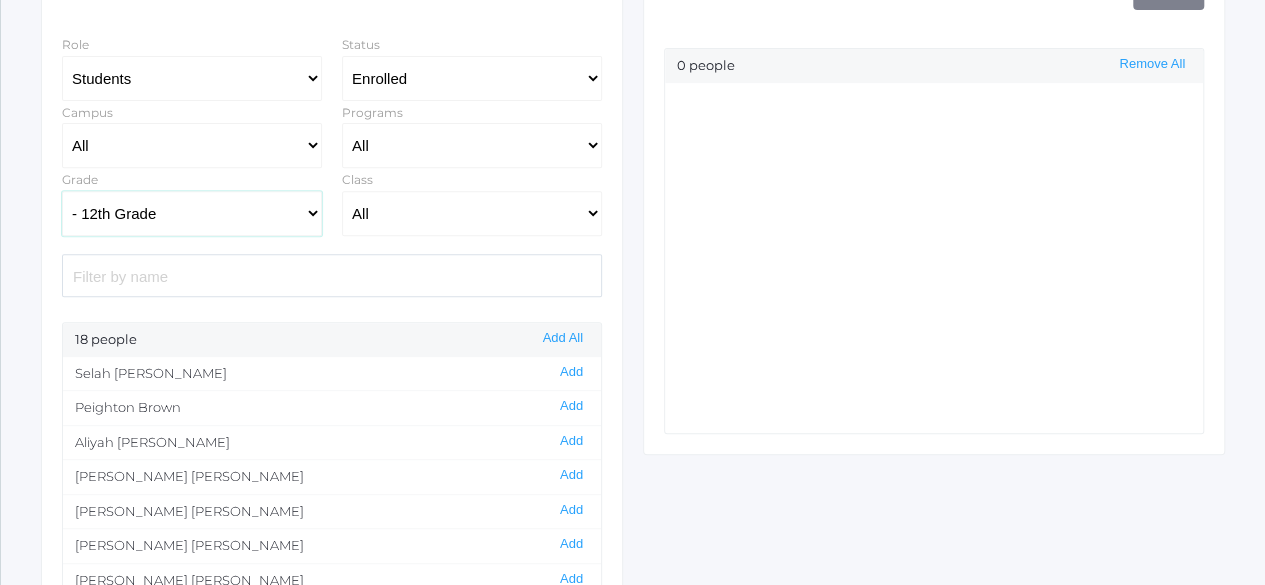 click on "All Grammar - Kindergarten - 1st Grade - 2nd Grade - 3rd Grade - 4th Grade - 5th Grade Logic - 6th Grade - 7th Grade - 8th Grade Rhetoric - 9th Grade - 10th Grade - 11th Grade - 12th Grade" 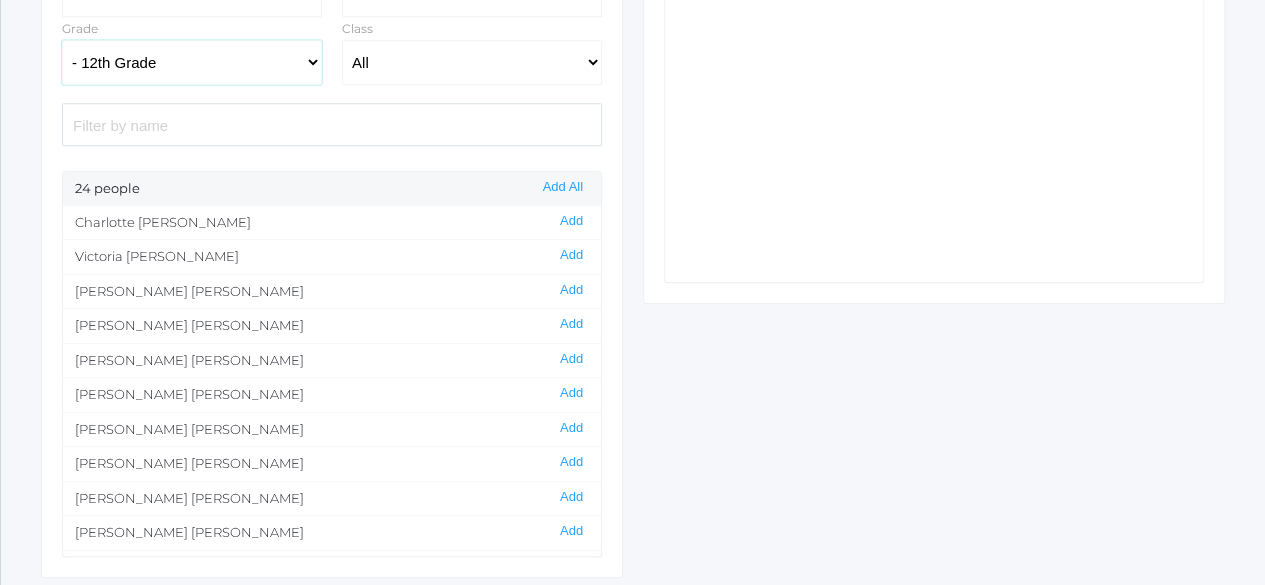 scroll, scrollTop: 478, scrollLeft: 0, axis: vertical 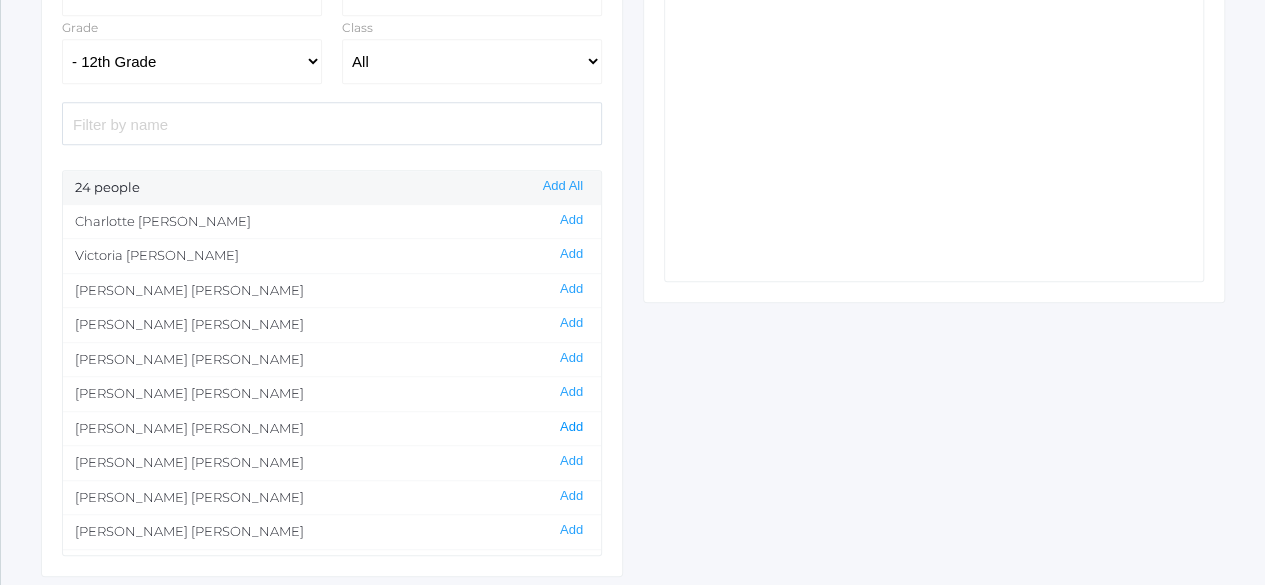 click on "Add" 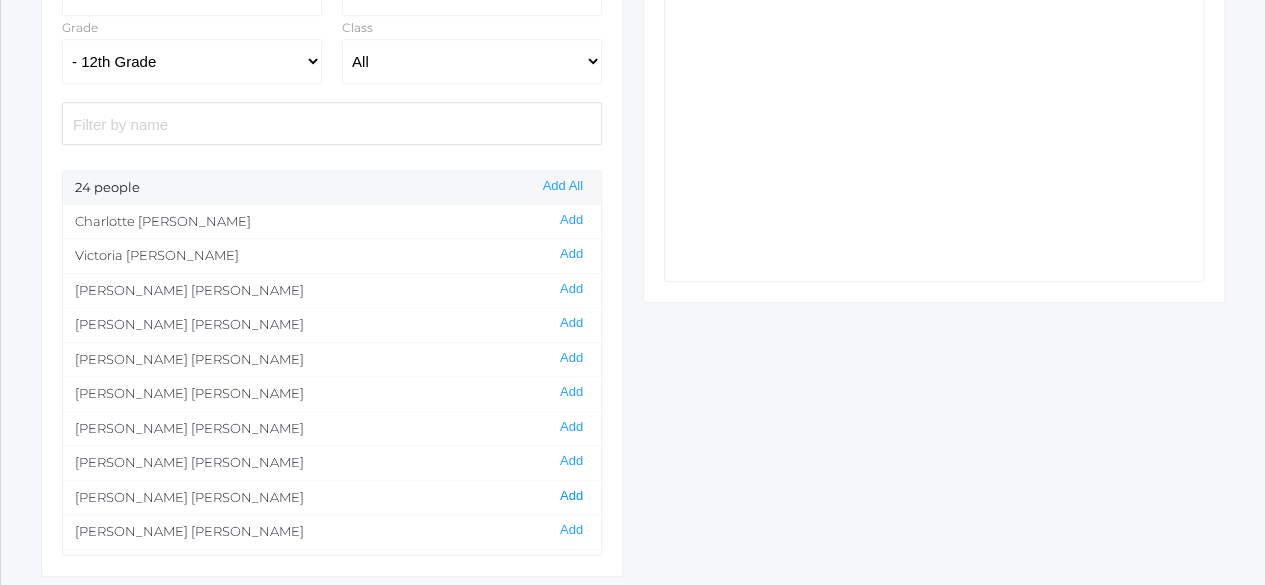 click on "Add" 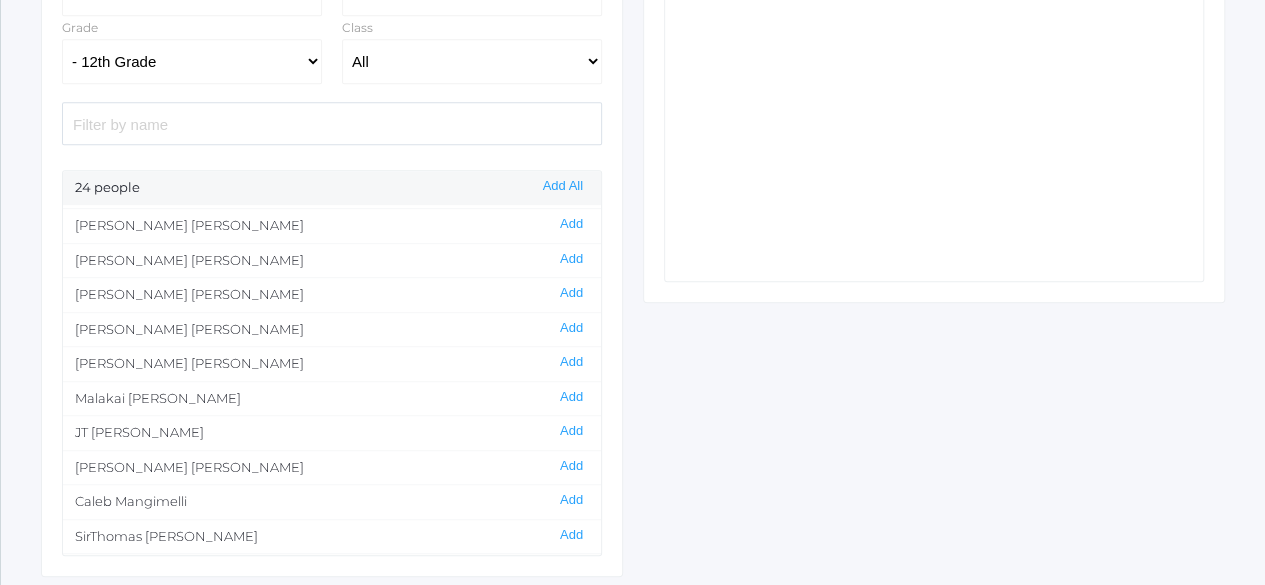 scroll, scrollTop: 249, scrollLeft: 0, axis: vertical 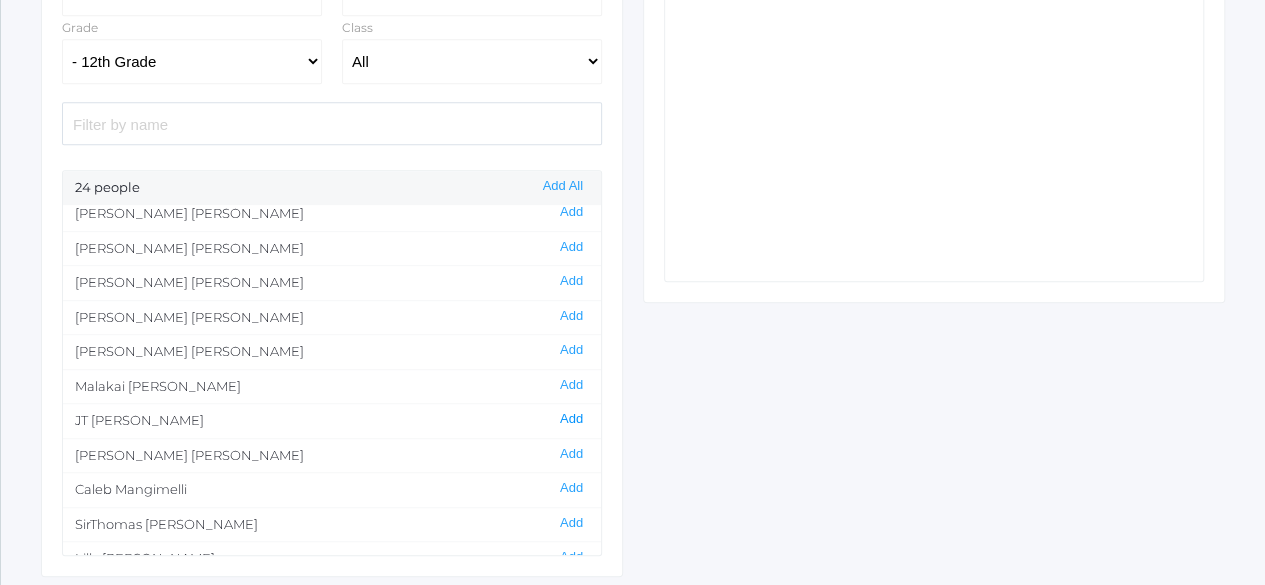 click on "Add" 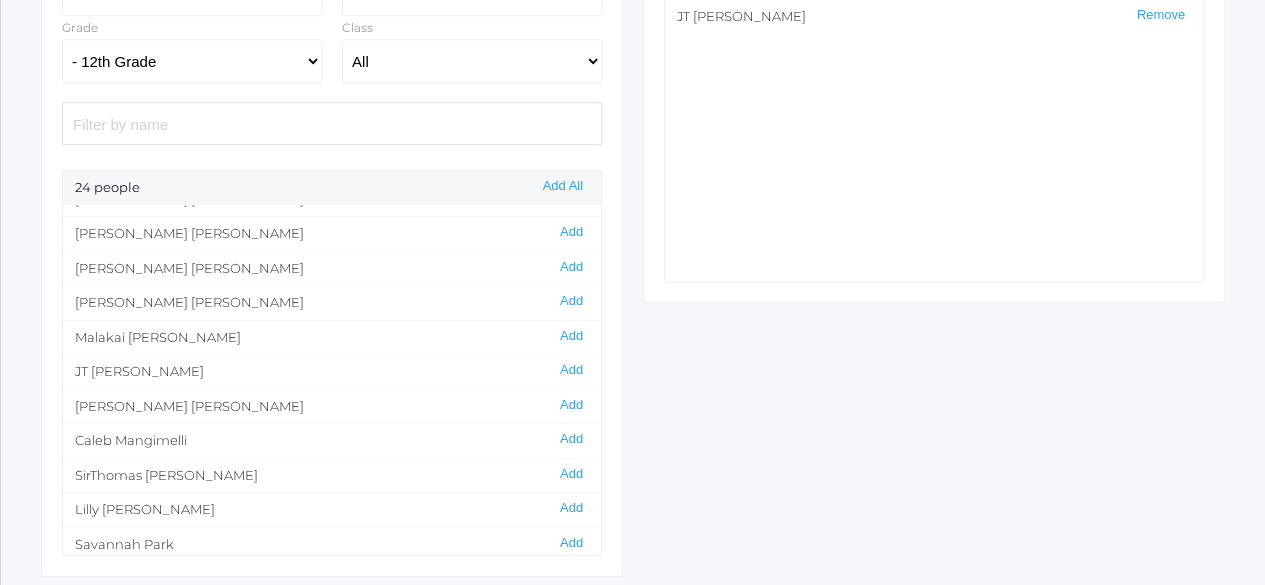 scroll, scrollTop: 303, scrollLeft: 0, axis: vertical 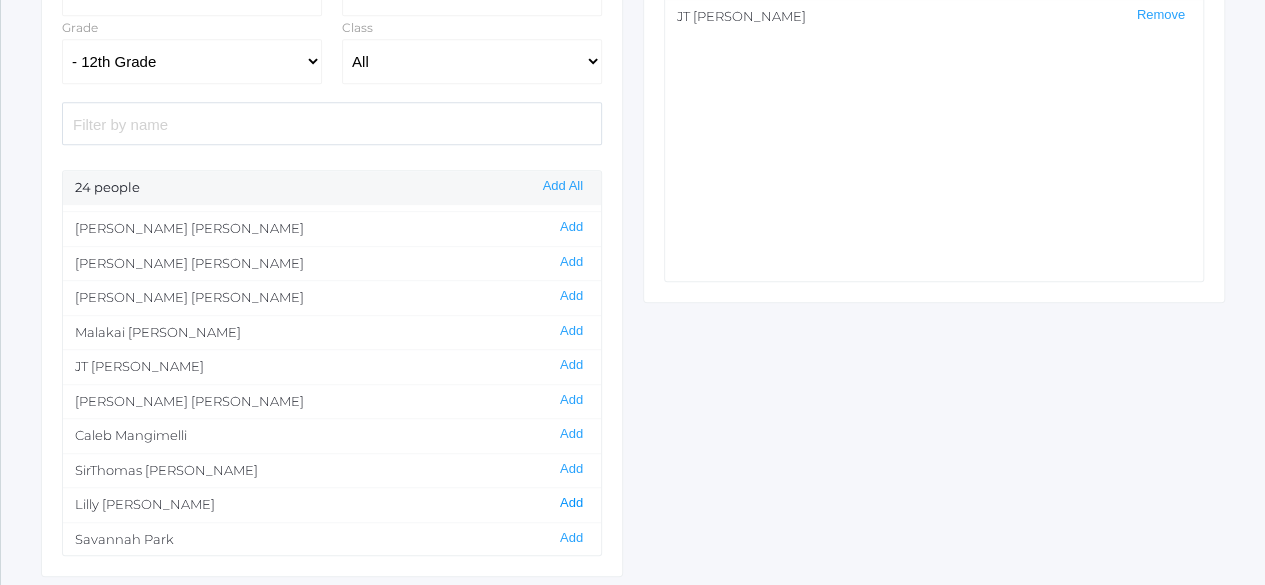 click on "Add" 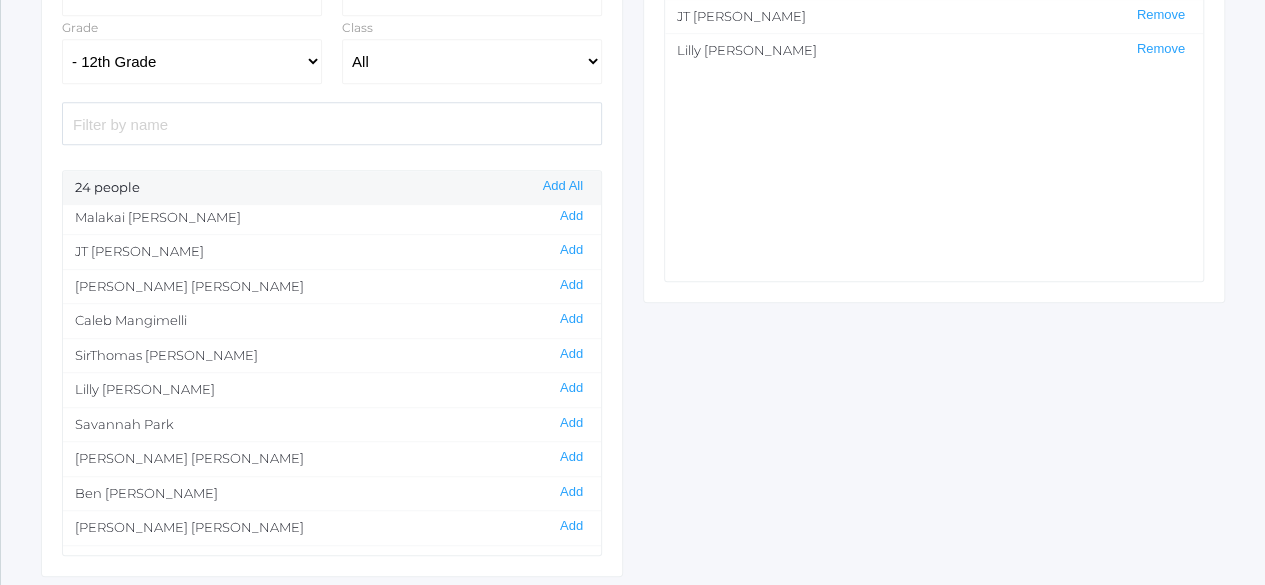 scroll, scrollTop: 419, scrollLeft: 0, axis: vertical 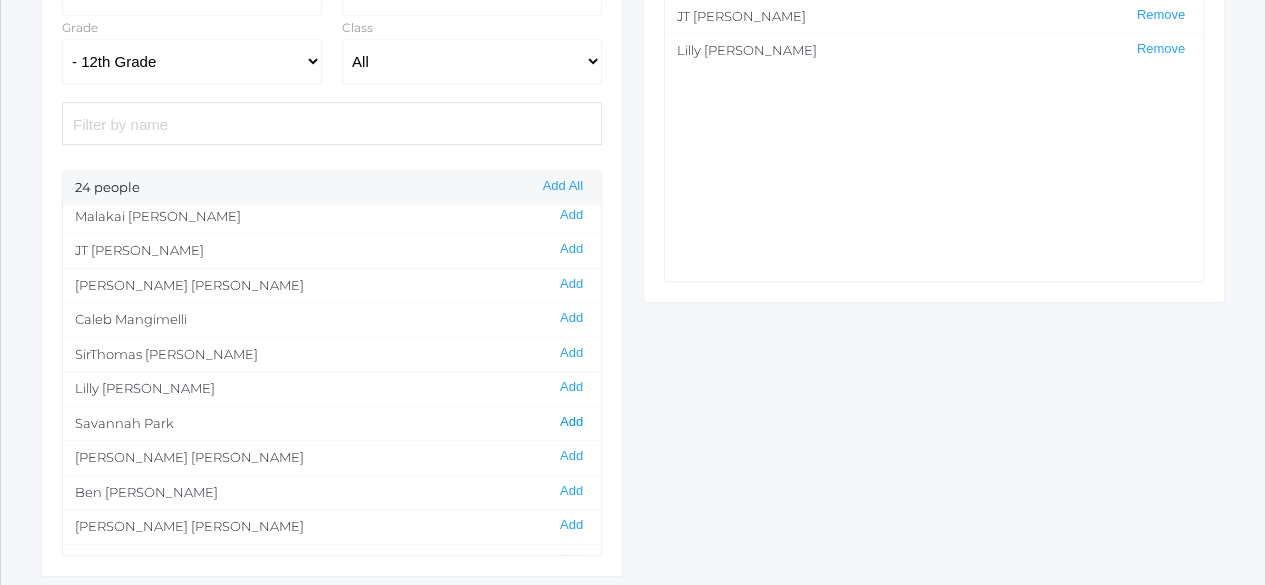 click on "Add" 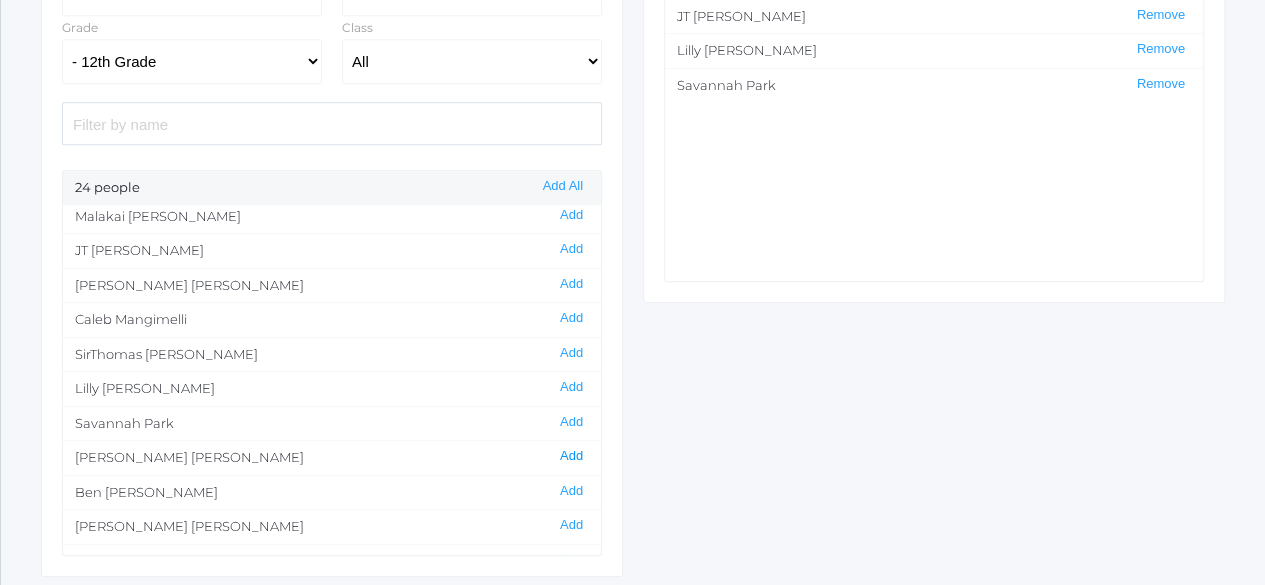 click on "Add" 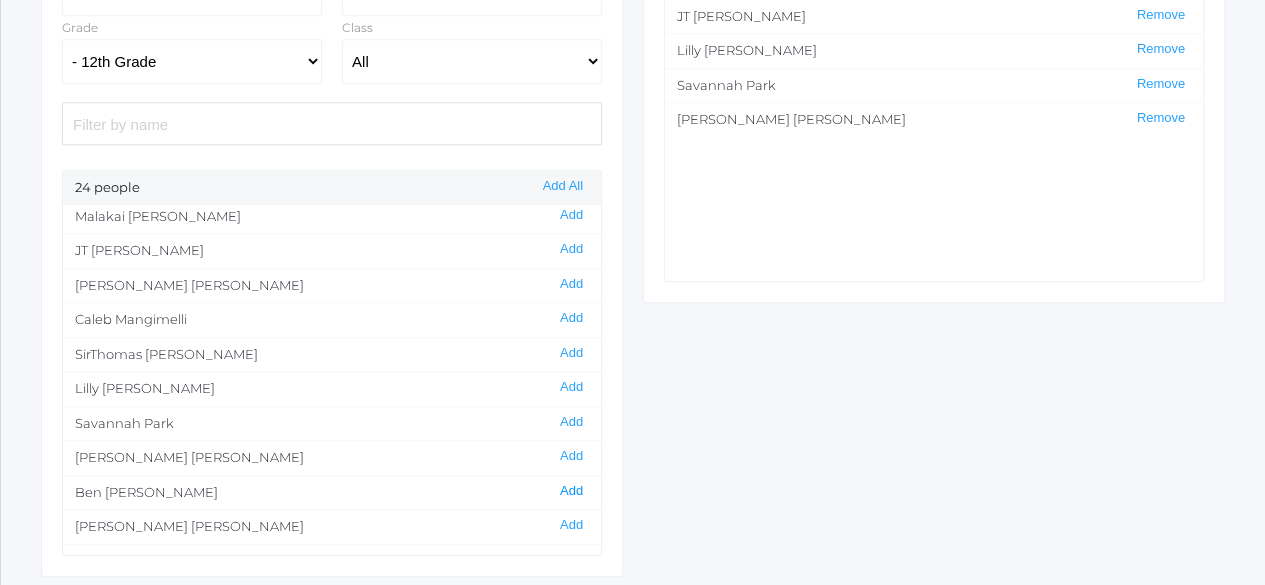 click on "Add" 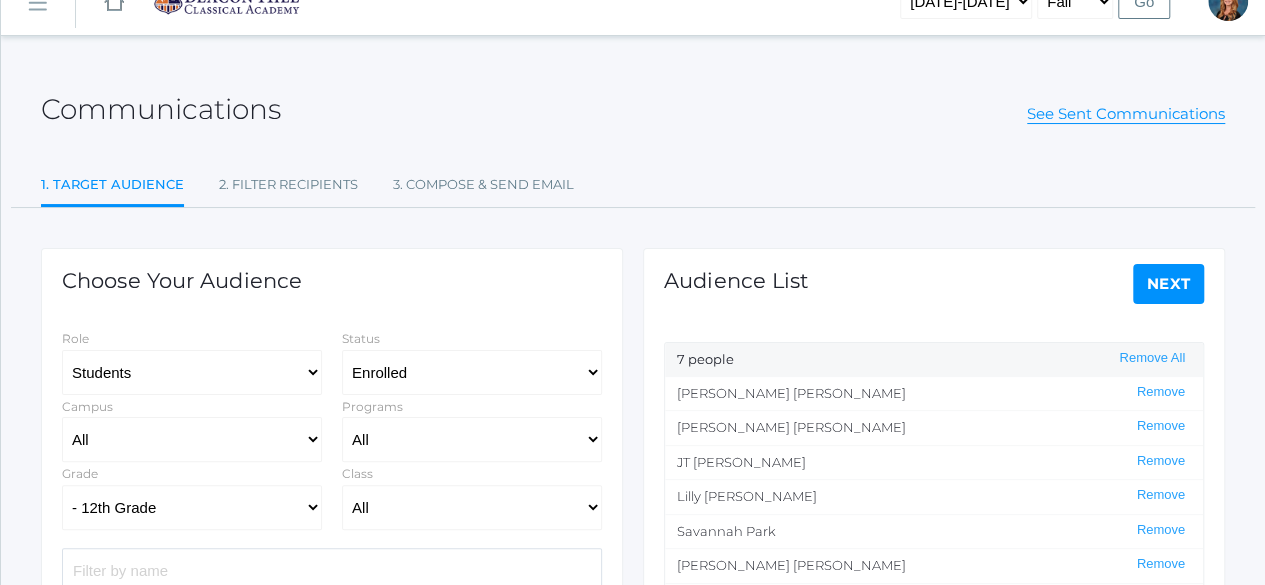scroll, scrollTop: 30, scrollLeft: 0, axis: vertical 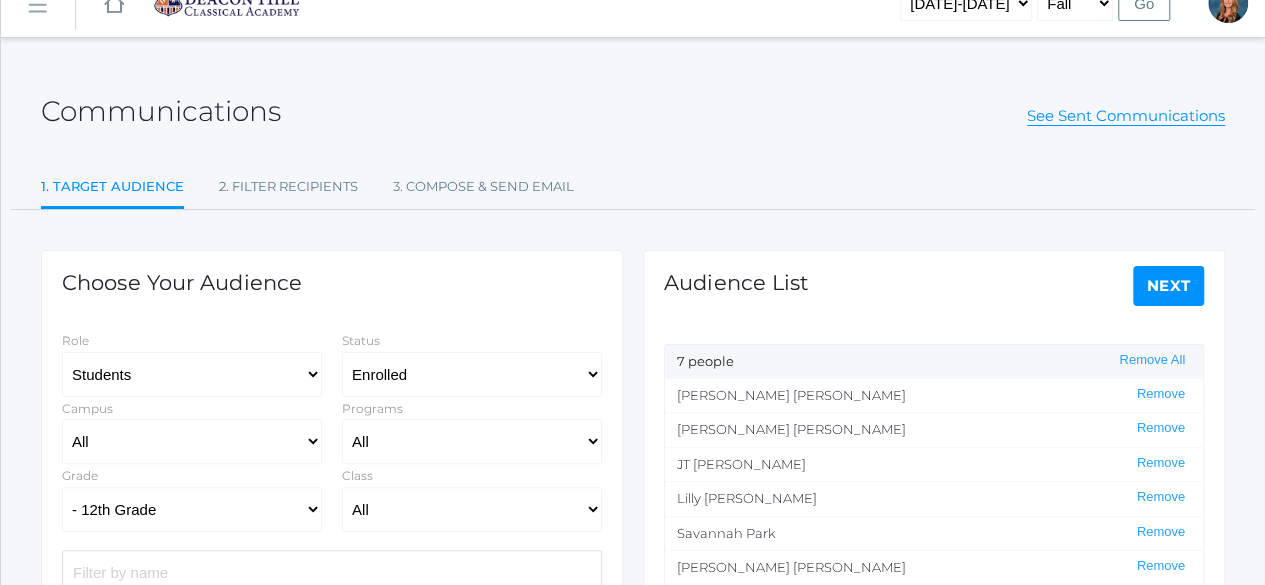 click on "Next" 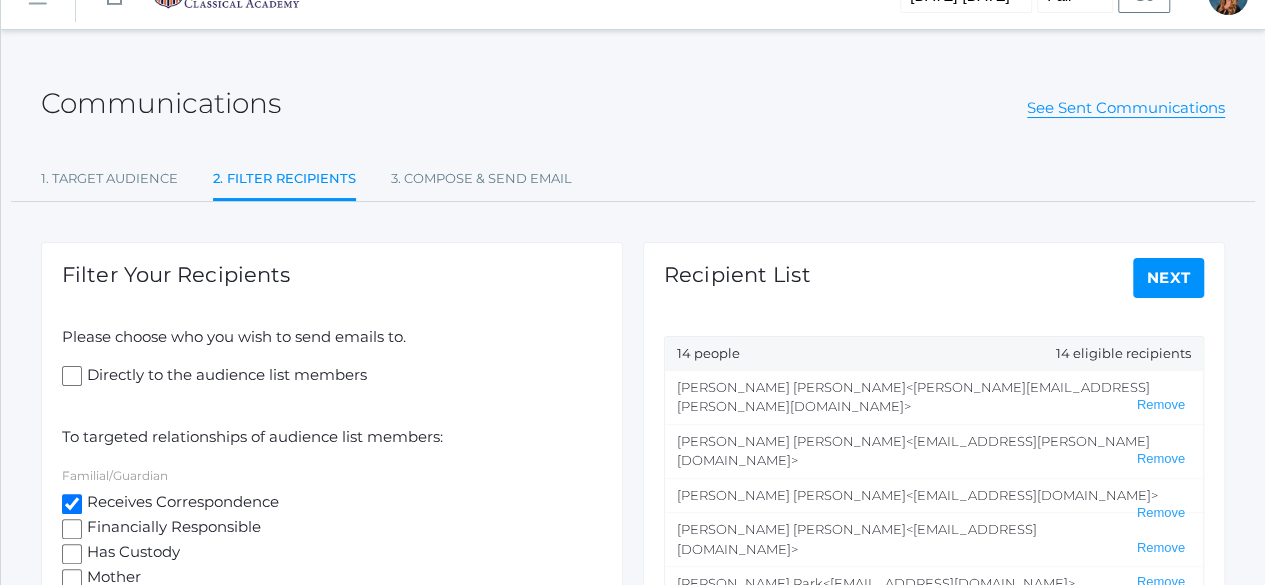 scroll, scrollTop: 42, scrollLeft: 0, axis: vertical 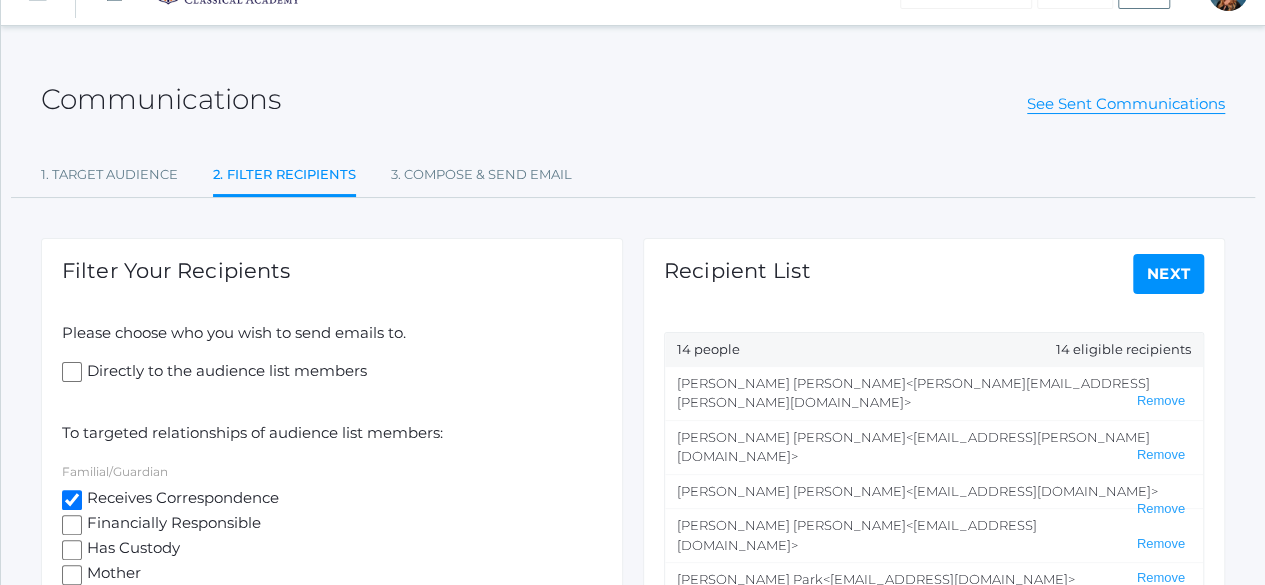 click on "Next" 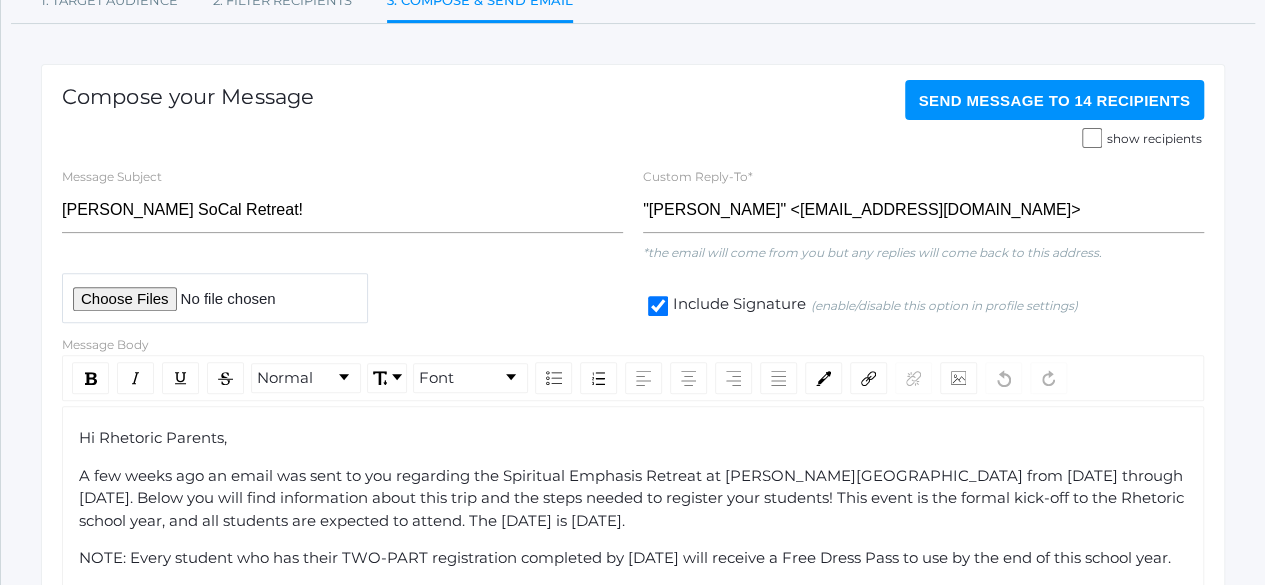 scroll, scrollTop: 212, scrollLeft: 0, axis: vertical 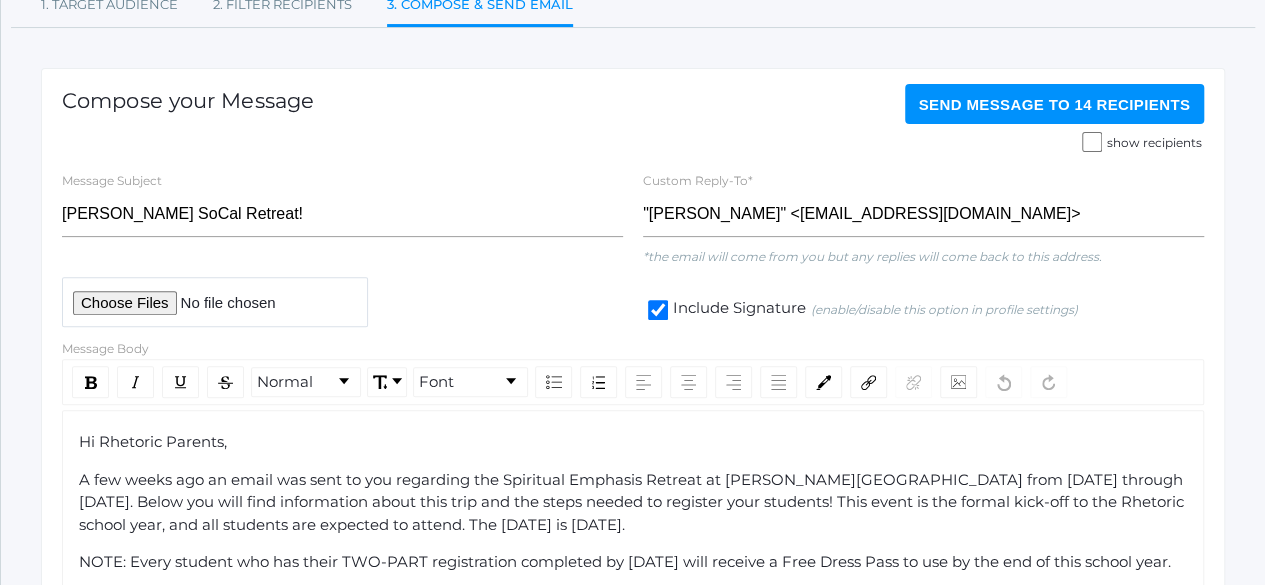 click on "Send Message   to 14 recipients" 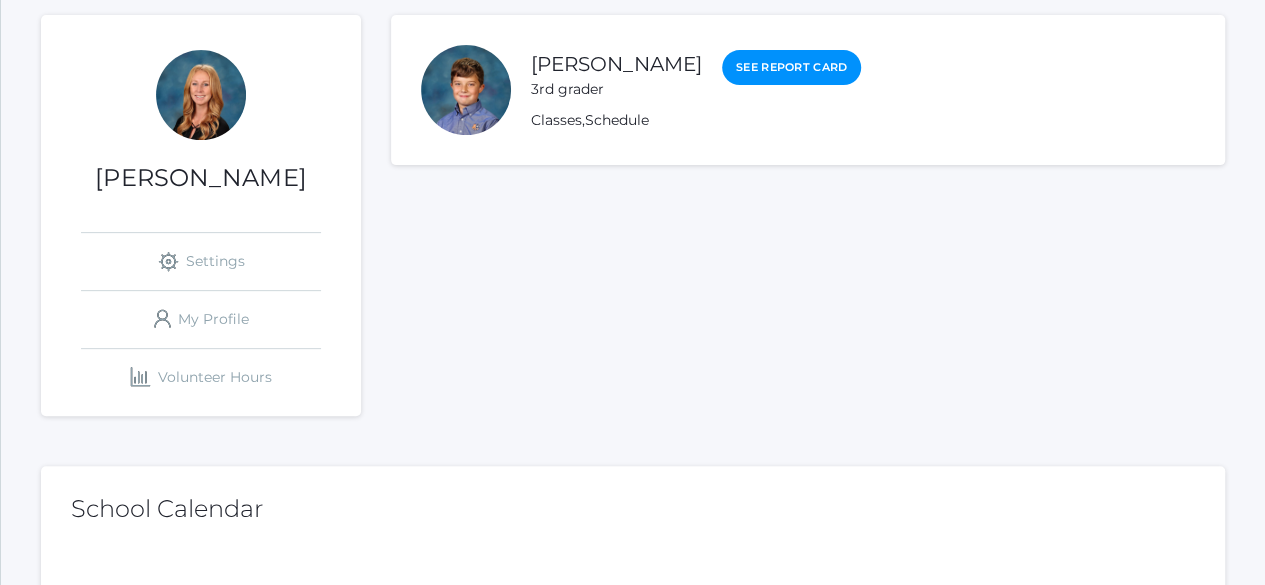 scroll, scrollTop: 0, scrollLeft: 0, axis: both 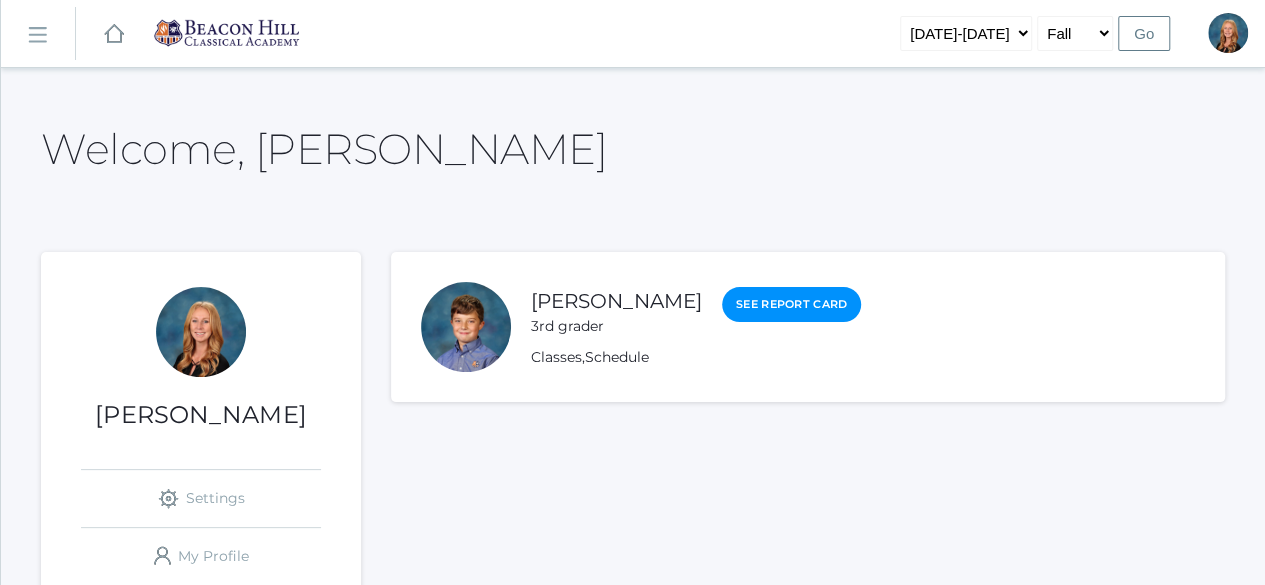 click 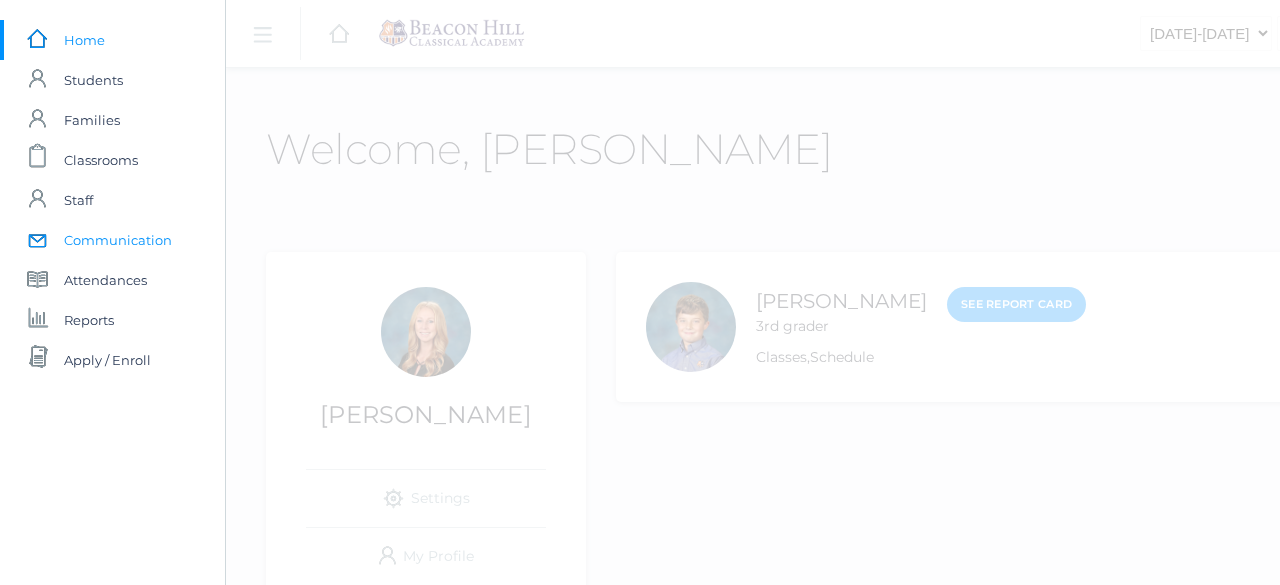 click on "Communication" at bounding box center [118, 240] 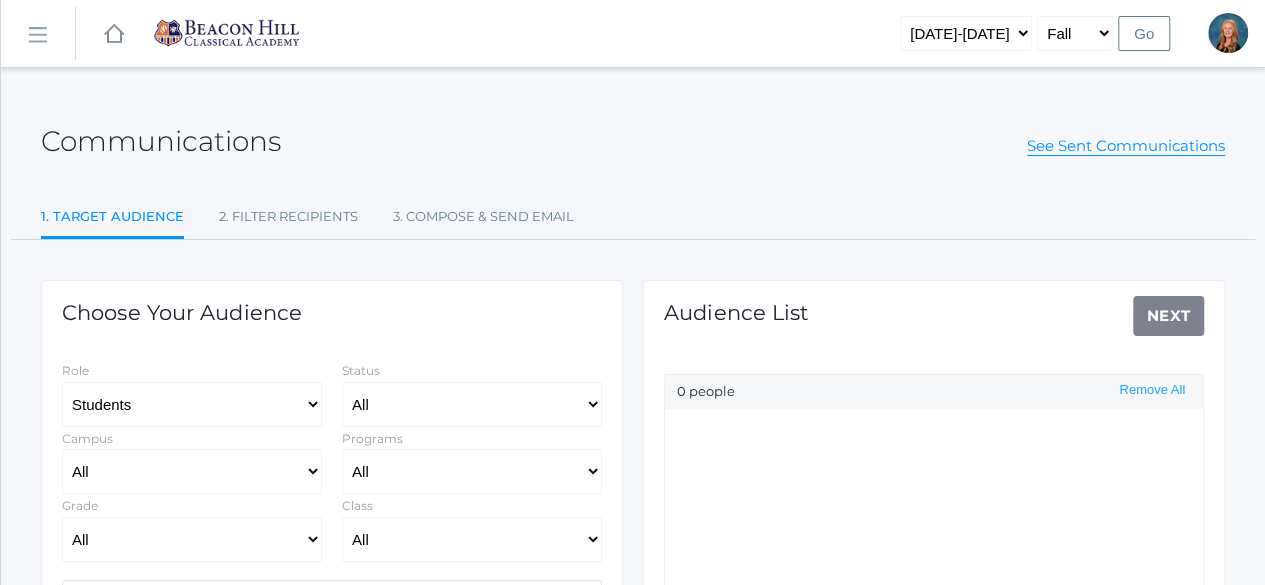 select on "Enrolled" 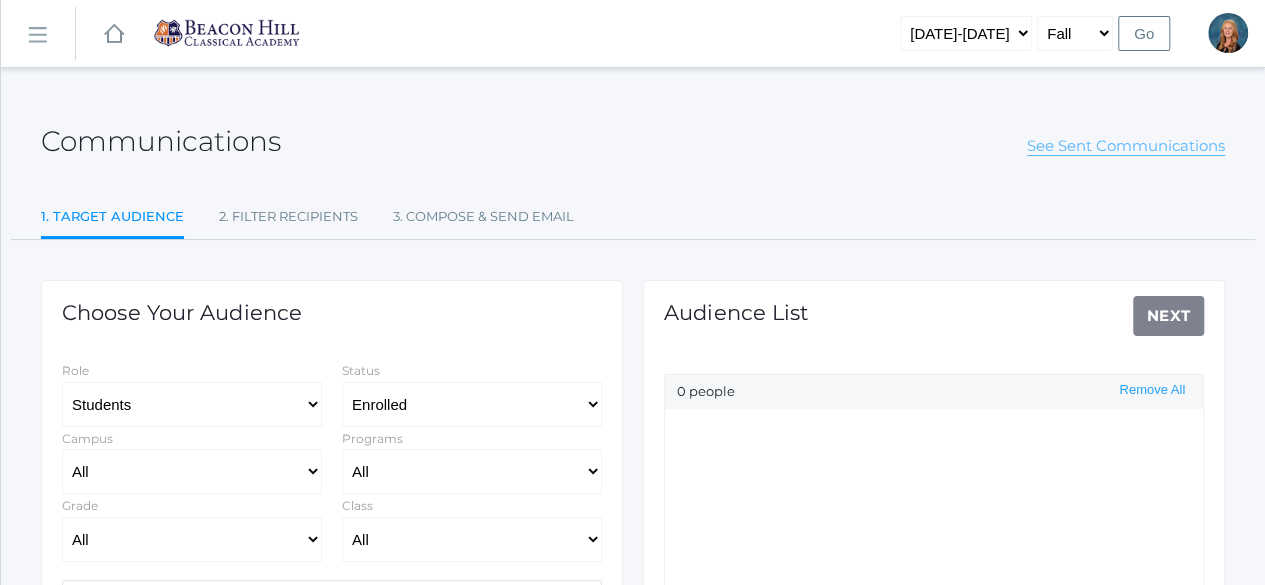 click on "See Sent Communications" 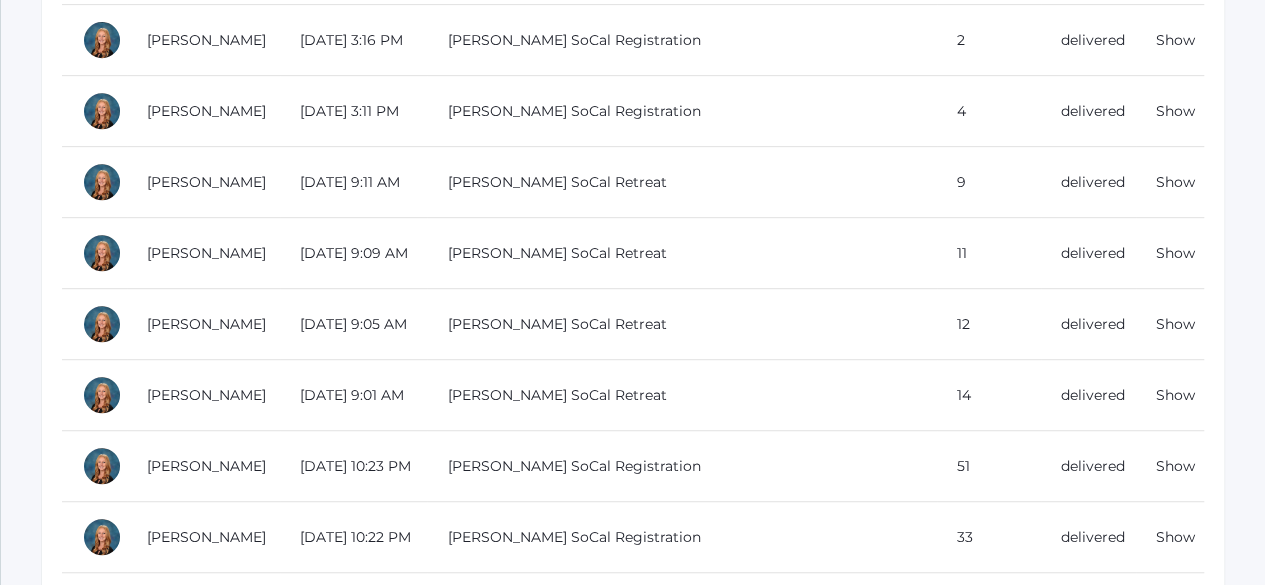 scroll, scrollTop: 448, scrollLeft: 0, axis: vertical 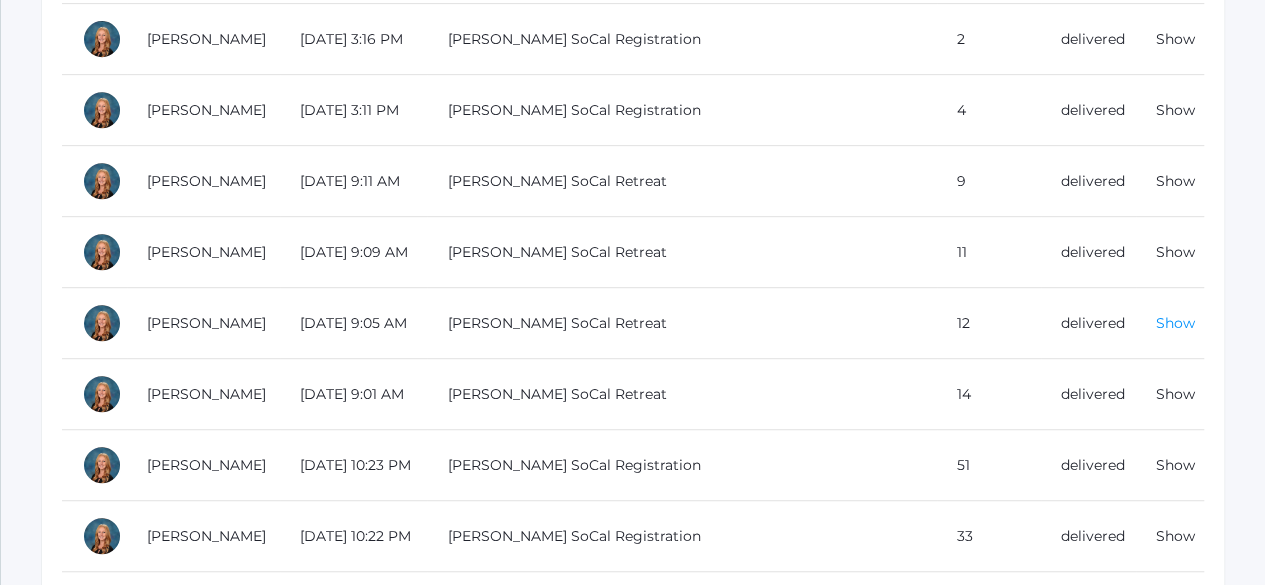 click on "Show" at bounding box center (1175, 323) 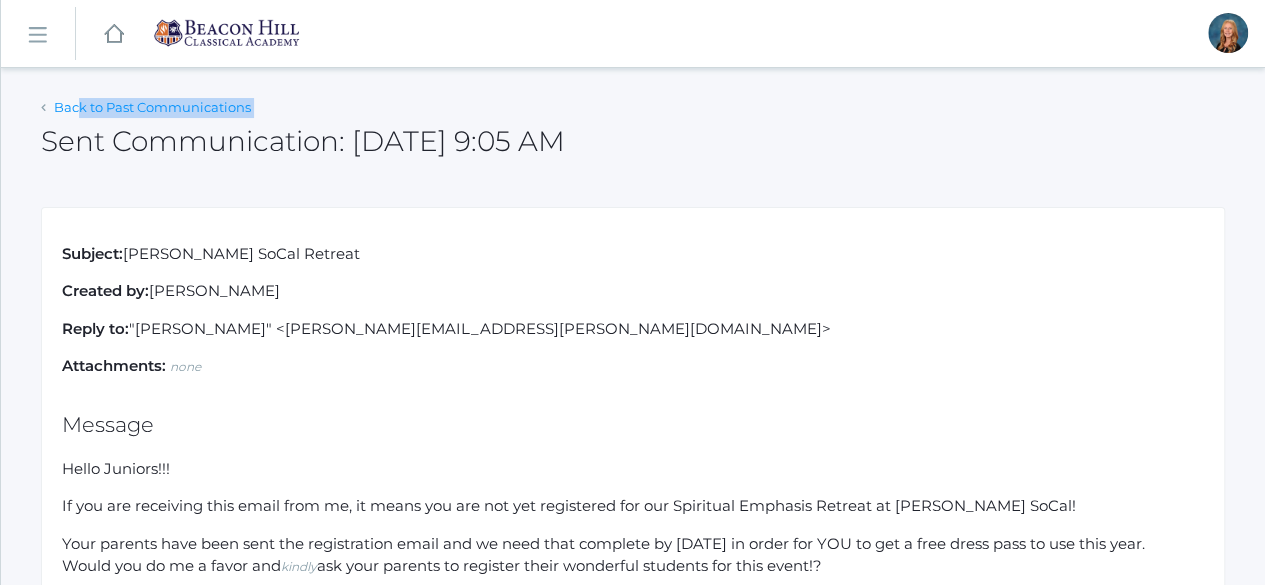 drag, startPoint x: 39, startPoint y: 105, endPoint x: 82, endPoint y: 109, distance: 43.185646 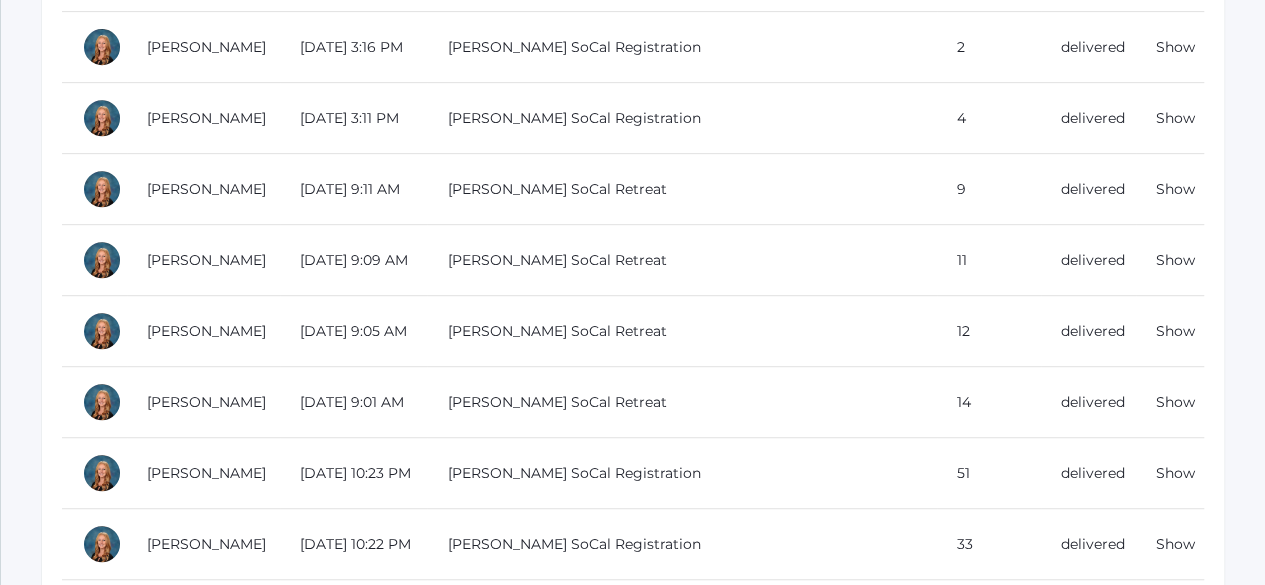 scroll, scrollTop: 452, scrollLeft: 0, axis: vertical 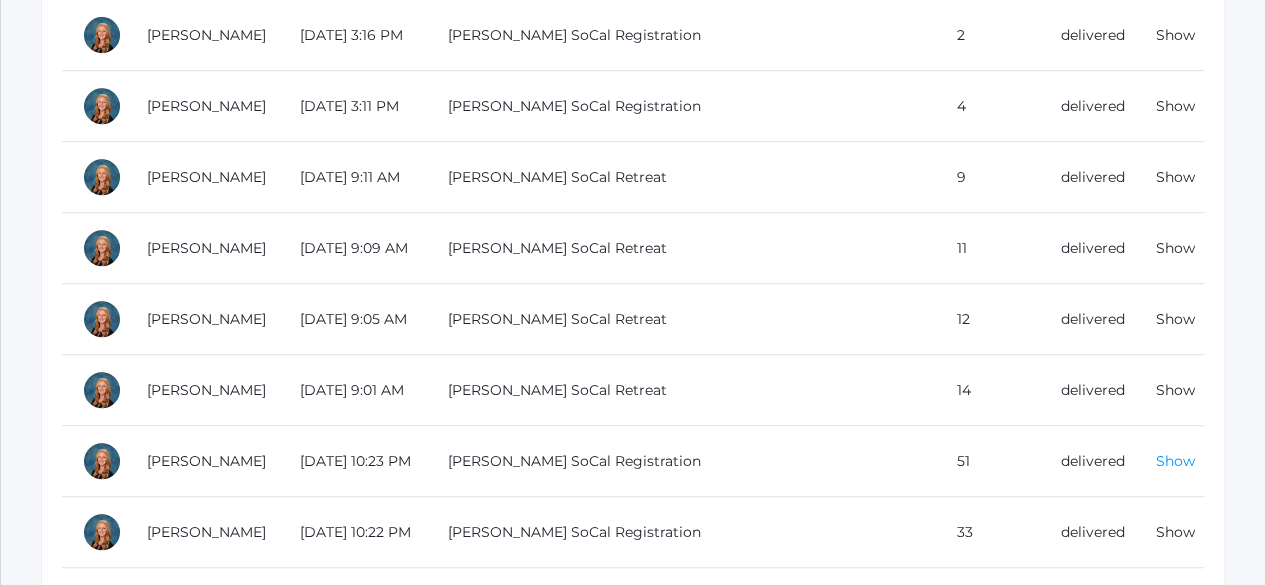 click on "Show" at bounding box center (1175, 461) 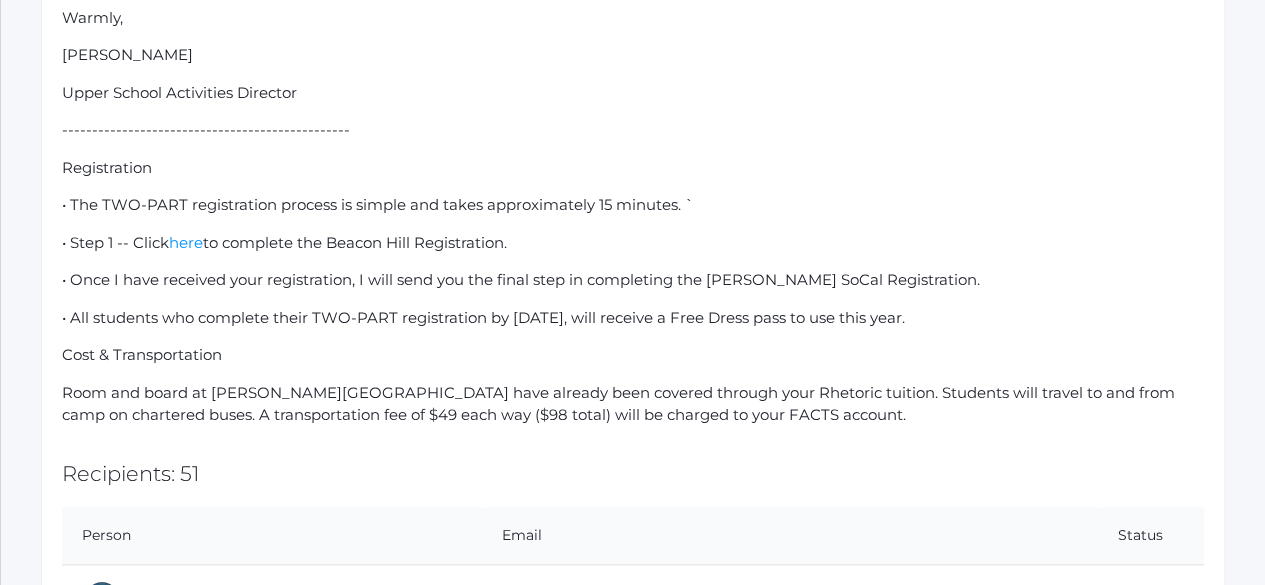 scroll, scrollTop: 647, scrollLeft: 0, axis: vertical 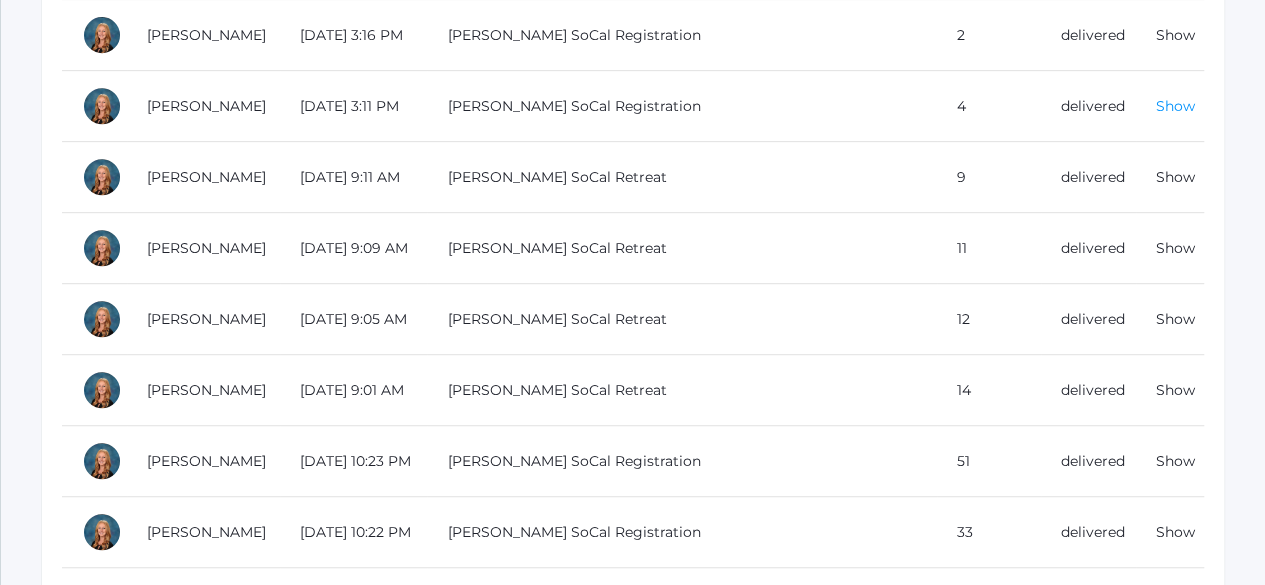 click on "Show" at bounding box center (1175, 106) 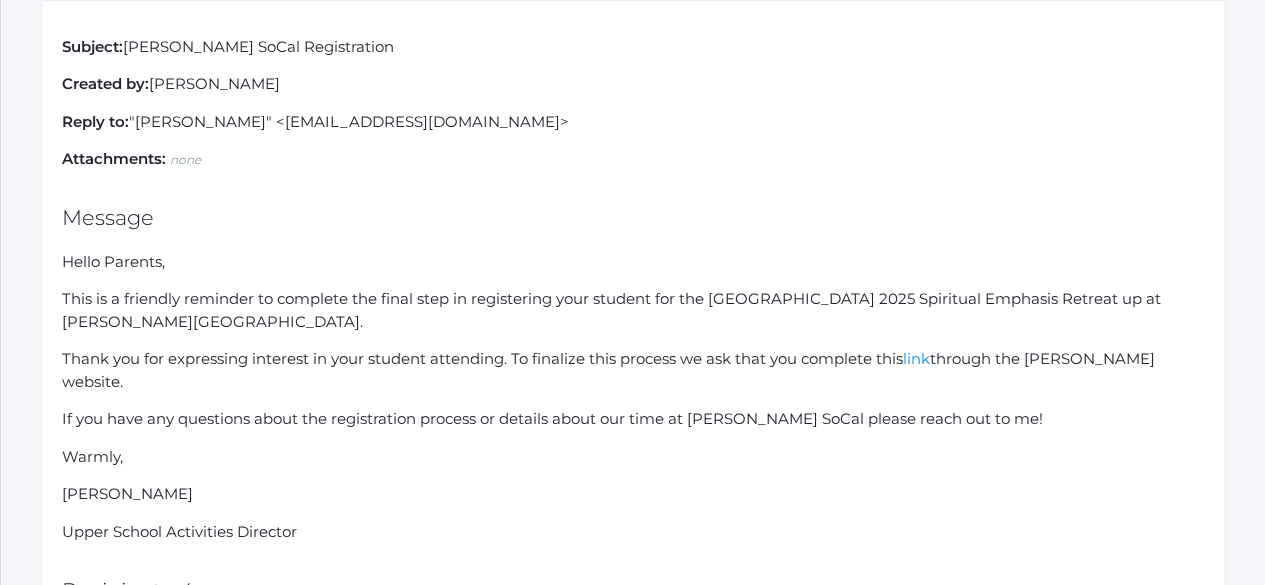 scroll, scrollTop: 208, scrollLeft: 0, axis: vertical 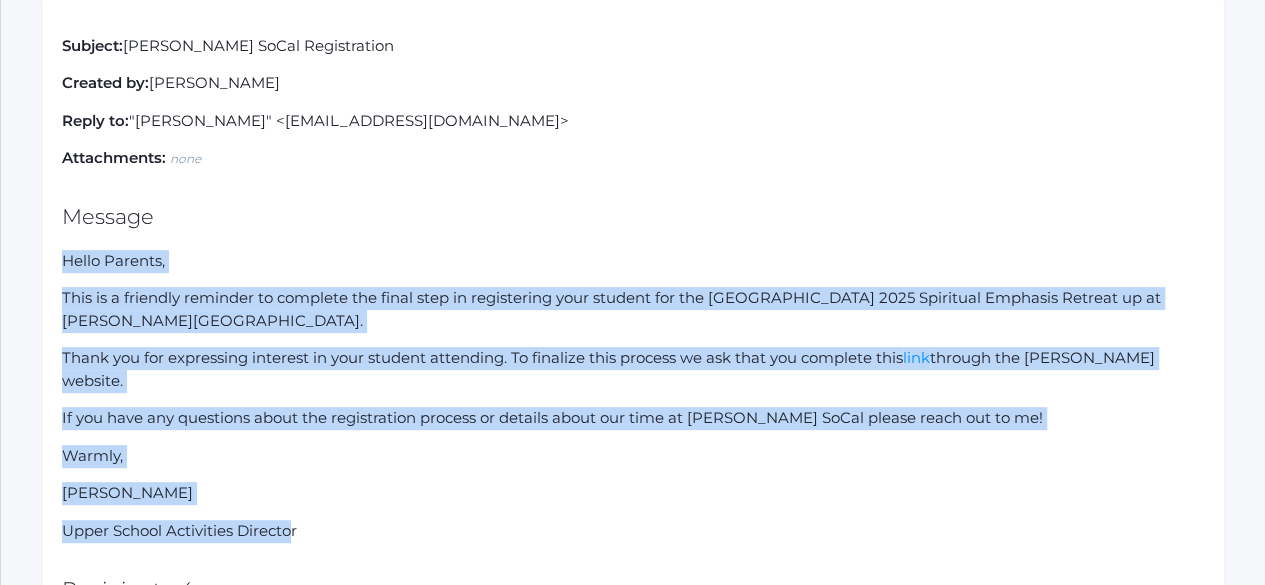 drag, startPoint x: 60, startPoint y: 260, endPoint x: 296, endPoint y: 485, distance: 326.069 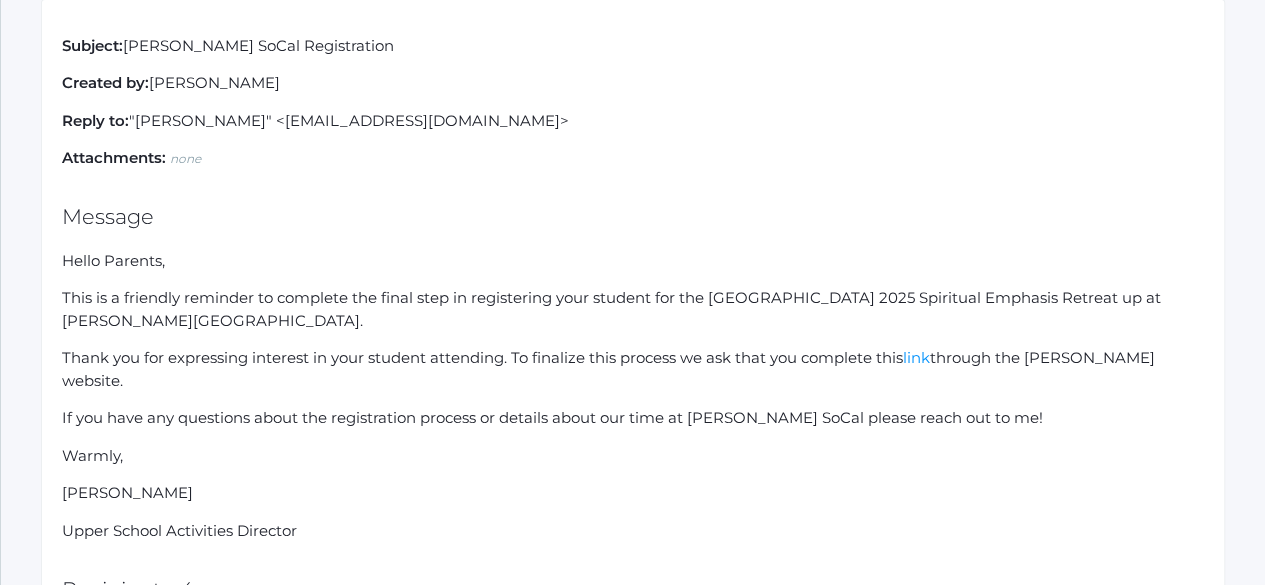 click on "Subject:
Hume SoCal Registration
Created by:
Nicole Canty
Reply to:
"Nicole Canty" <nicolecanty18@gmail.com>
Attachments:
none
Message
Hello Parents,
This is a friendly reminder to complete the final step in registering your student for the Beacon Hill 2025 Spiritual Emphasis Retreat up at Hume SoCal.
Thank you for expressing interest in your student attending. To finalize this process we ask that you complete this  link   through the Hume website.
If you have any questions about the registration process or details about our time at Hume SoCal please reach out to me!
Warmly,
Nicole Canty
Upper School Activities Director
Recipients: 4
Person
Email
Status
Mangimelli, Jeff" at bounding box center (633, 492) 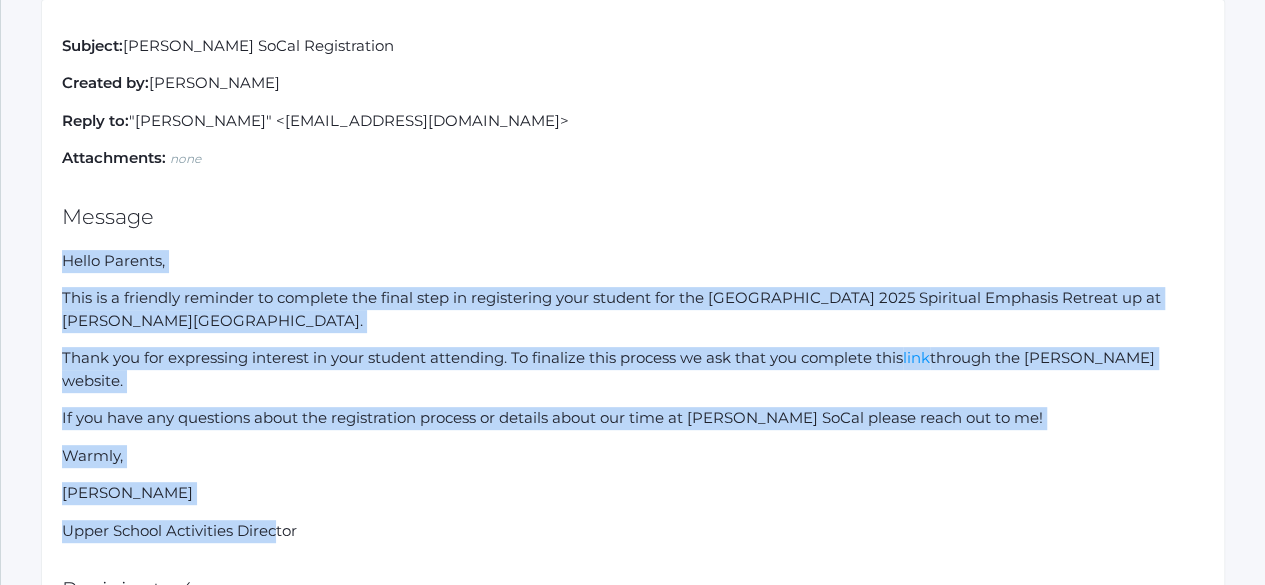 drag, startPoint x: 65, startPoint y: 258, endPoint x: 276, endPoint y: 479, distance: 305.55197 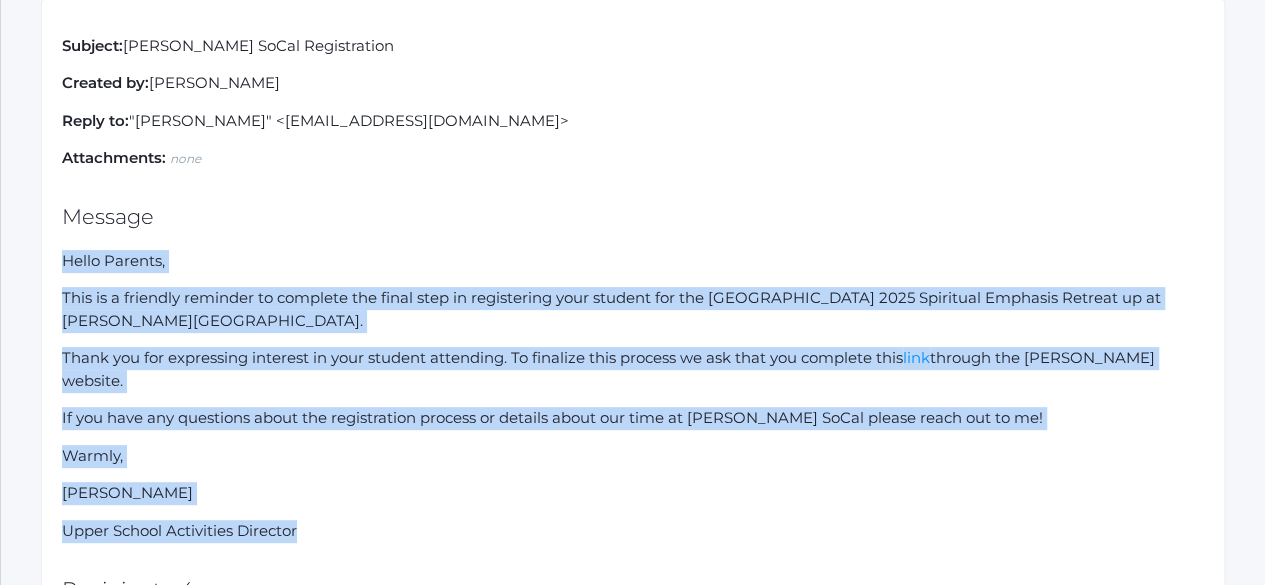 drag, startPoint x: 61, startPoint y: 257, endPoint x: 392, endPoint y: 489, distance: 404.2091 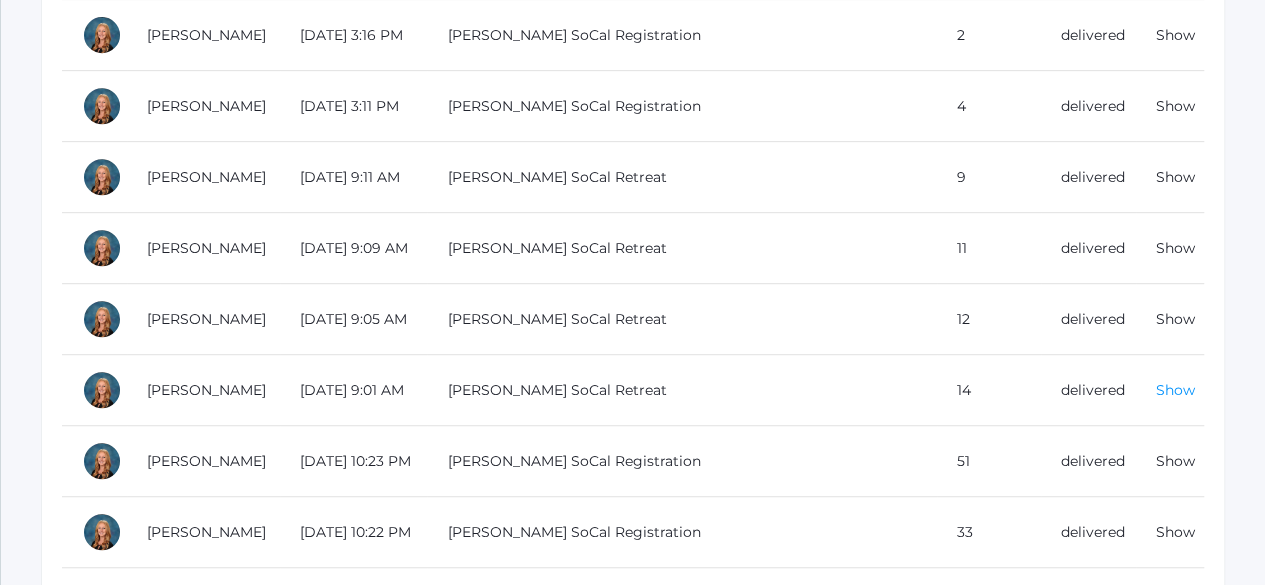 click on "Show" at bounding box center (1175, 390) 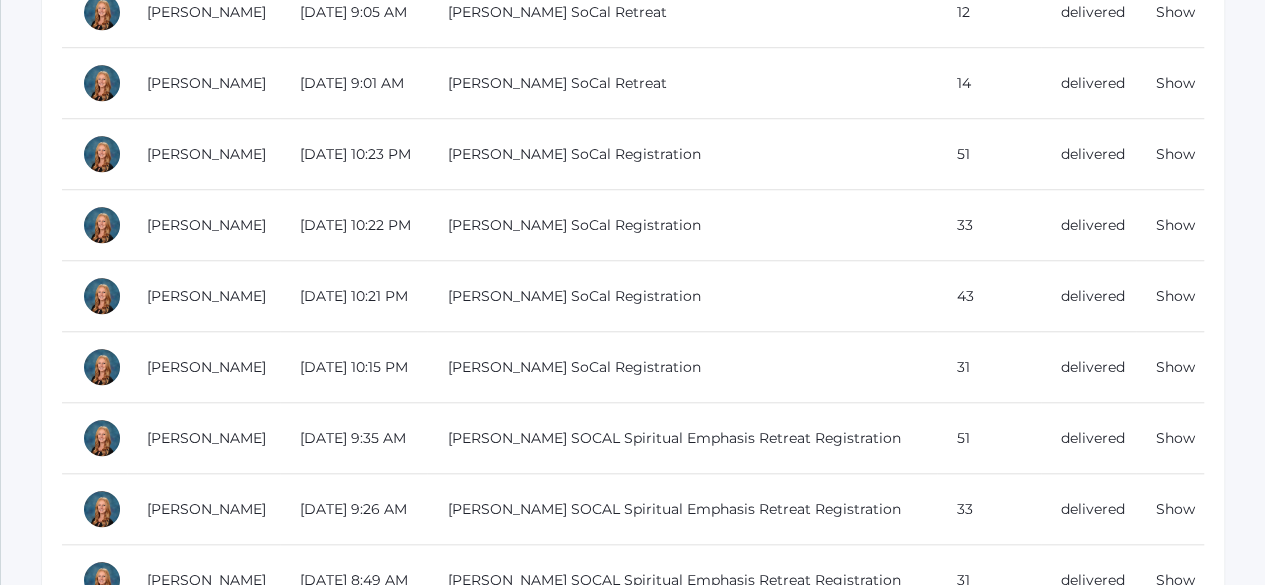 scroll, scrollTop: 768, scrollLeft: 0, axis: vertical 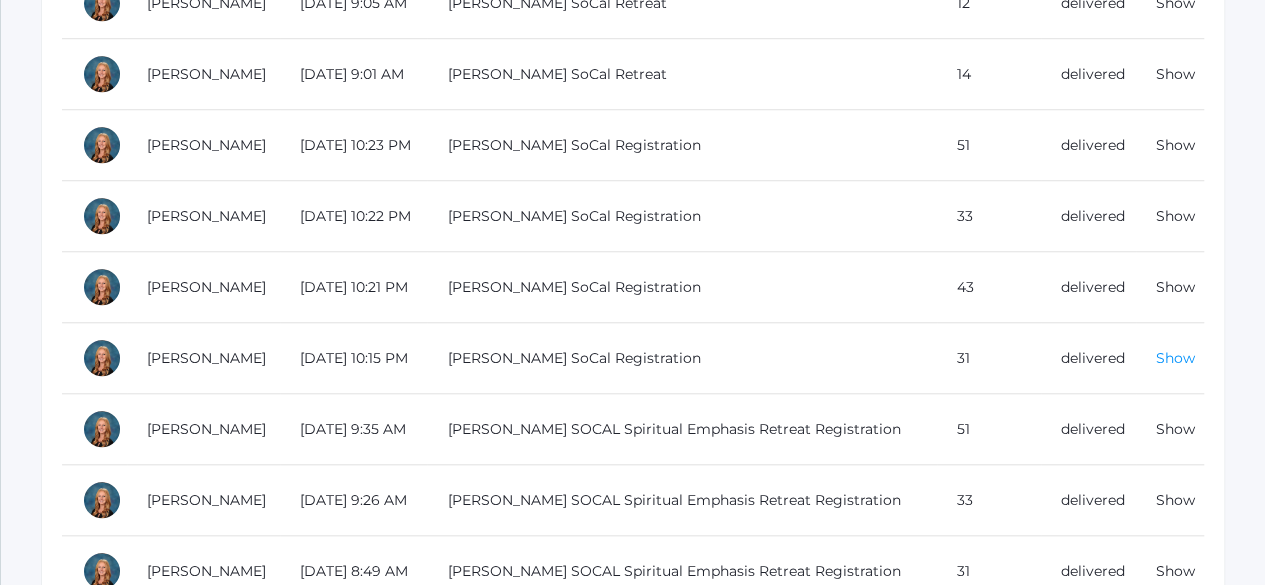 click on "Show" at bounding box center [1175, 358] 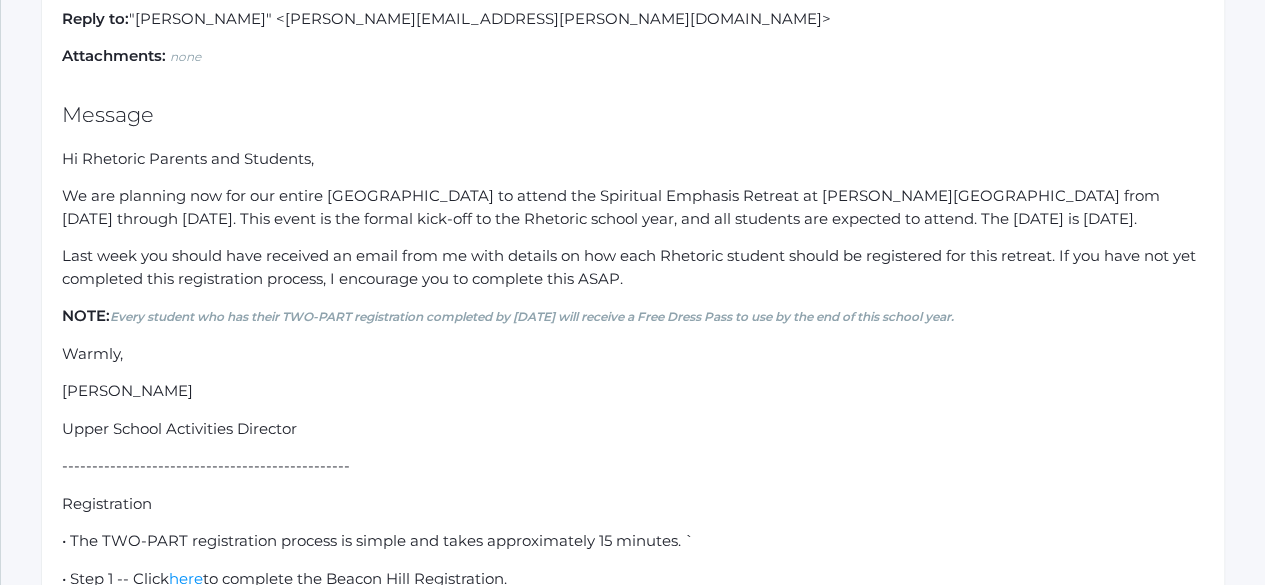 scroll, scrollTop: 204, scrollLeft: 0, axis: vertical 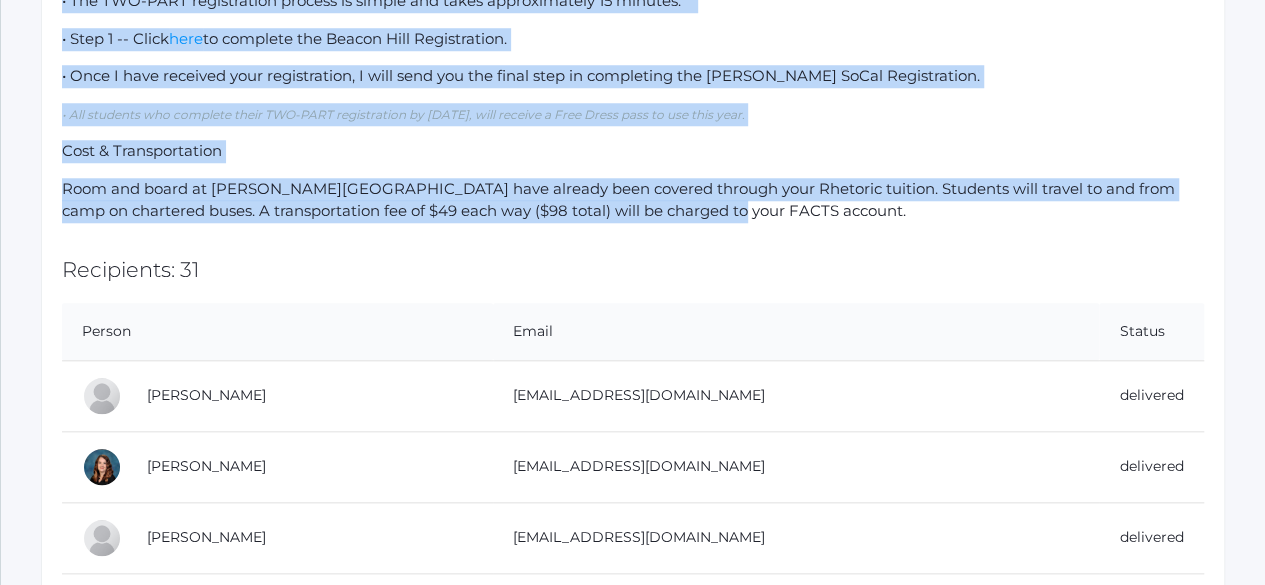 drag, startPoint x: 64, startPoint y: 265, endPoint x: 696, endPoint y: 232, distance: 632.86096 